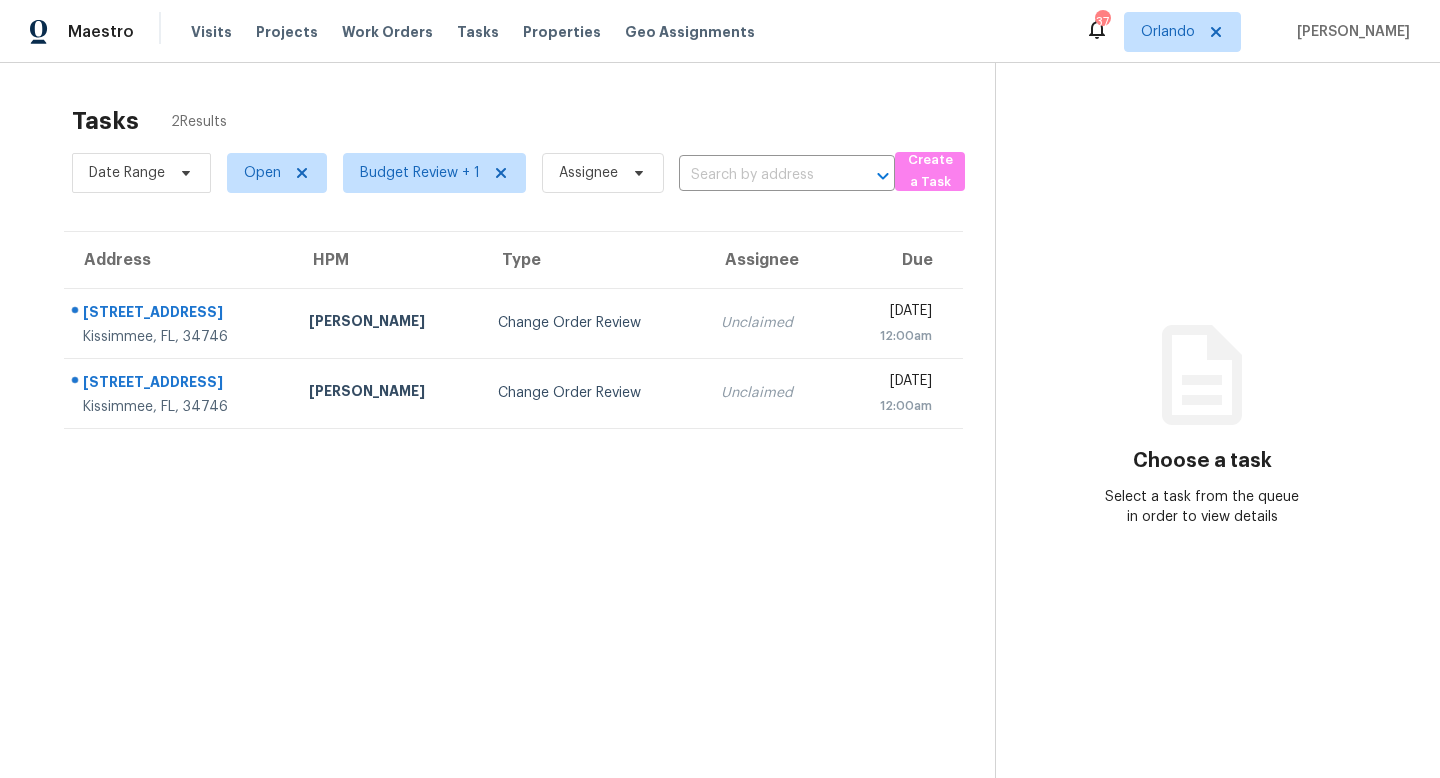 scroll, scrollTop: 0, scrollLeft: 0, axis: both 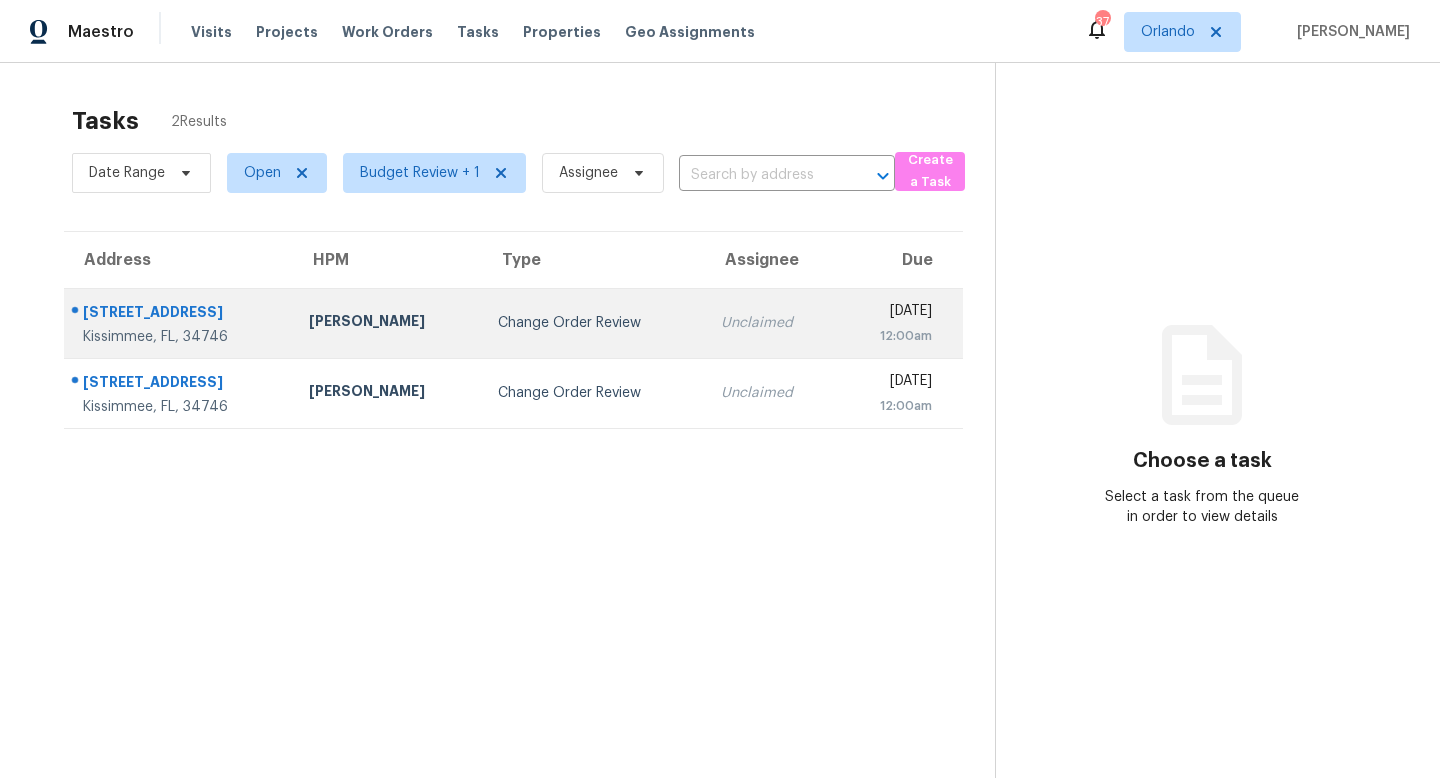 click on "Unclaimed" at bounding box center (771, 323) 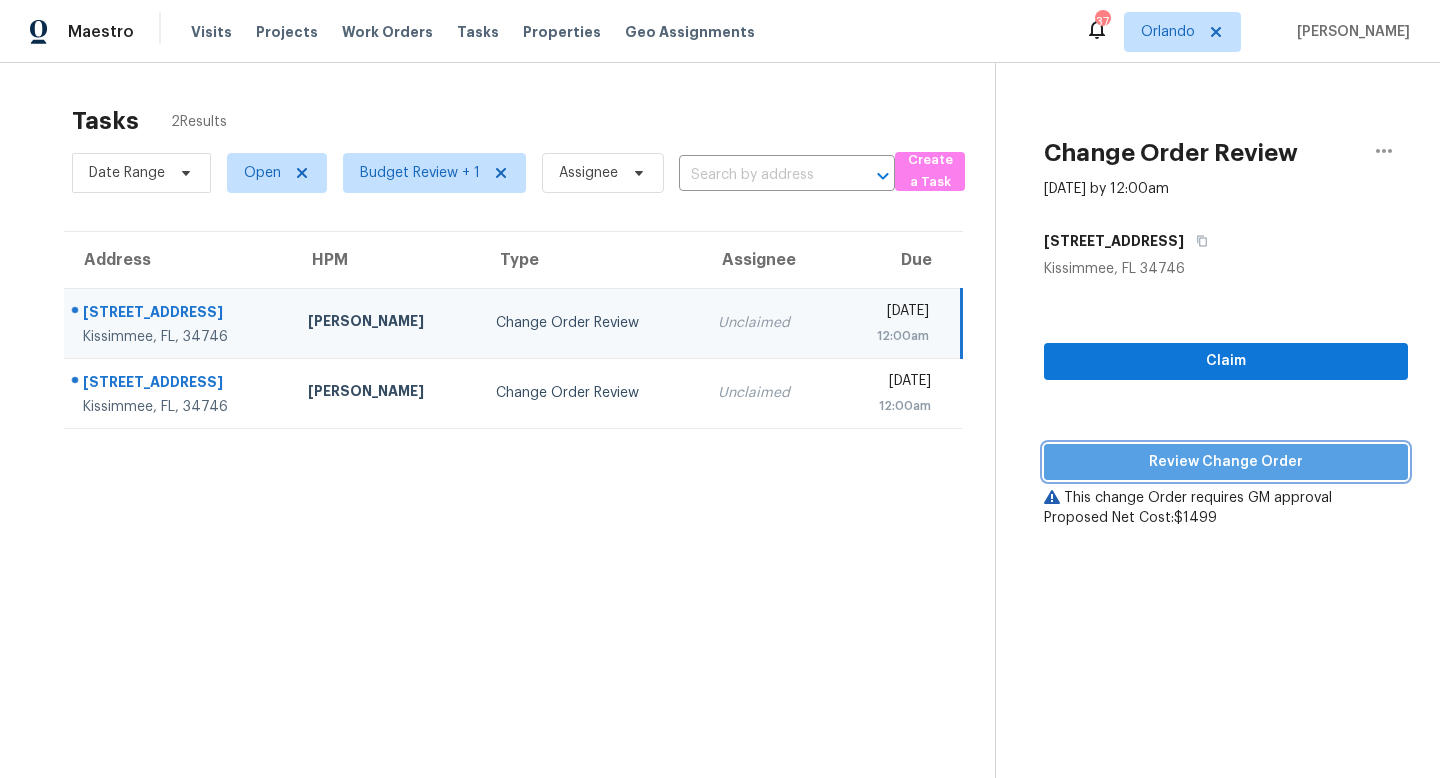 click on "Review Change Order" at bounding box center [1226, 462] 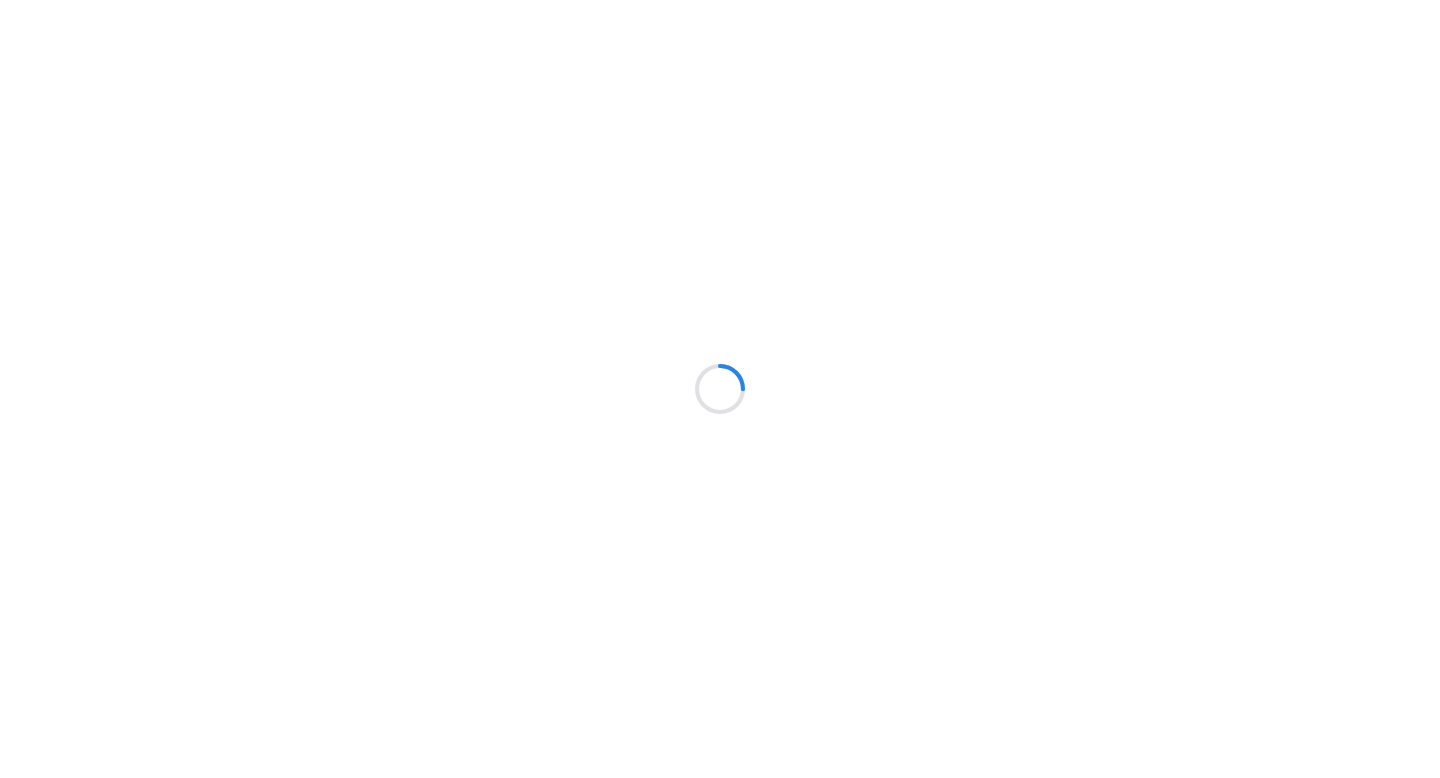 scroll, scrollTop: 0, scrollLeft: 0, axis: both 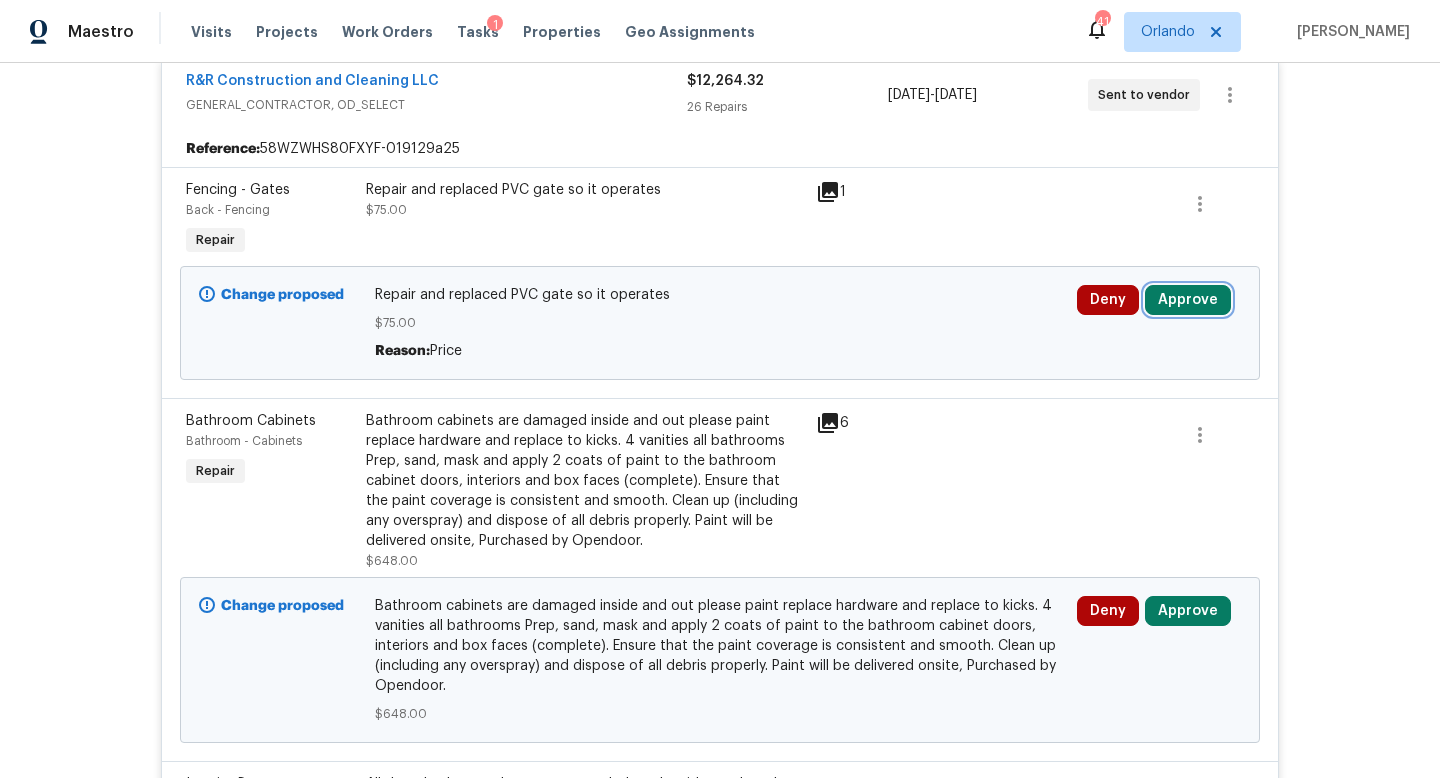 click on "Approve" at bounding box center [1188, 300] 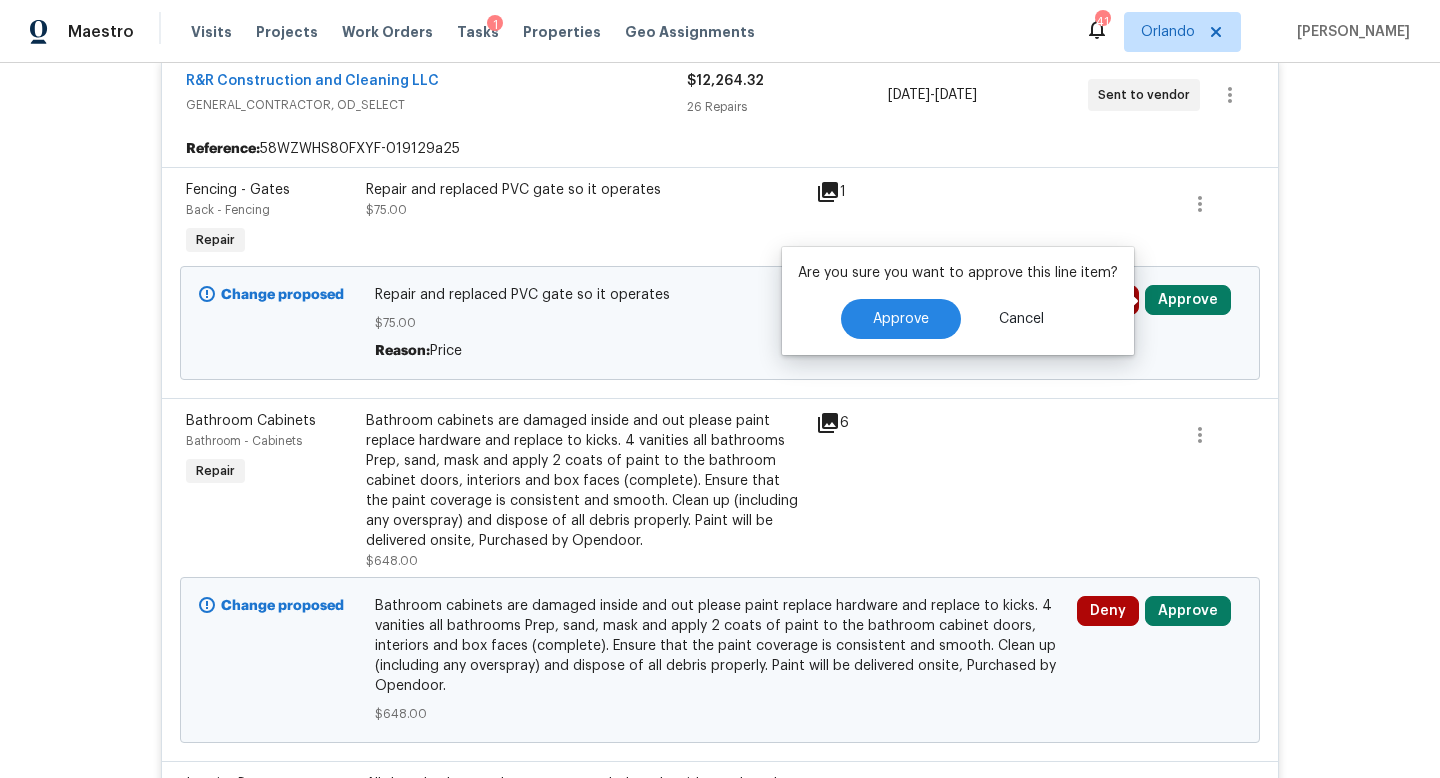 click on "Approve" at bounding box center [1188, 300] 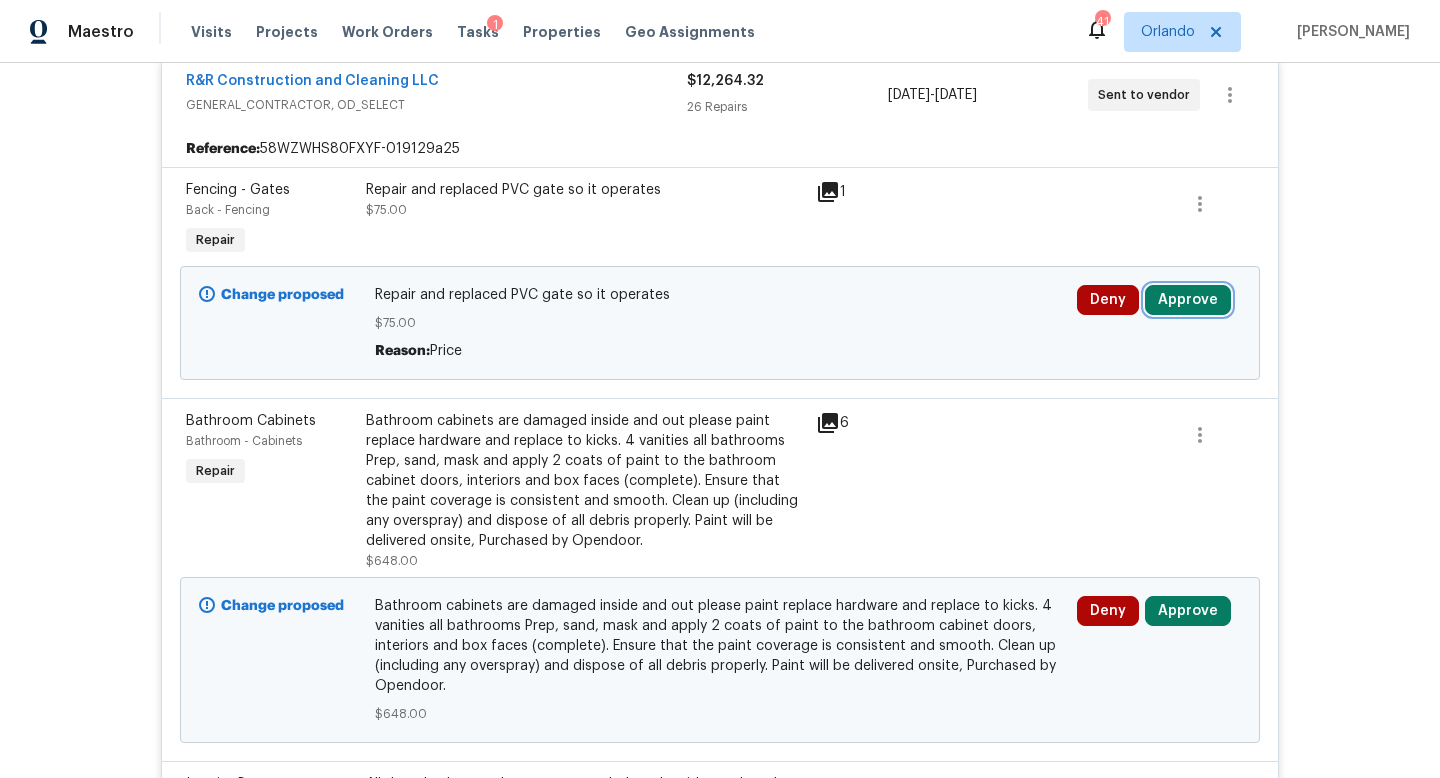 click on "Approve" at bounding box center (1188, 300) 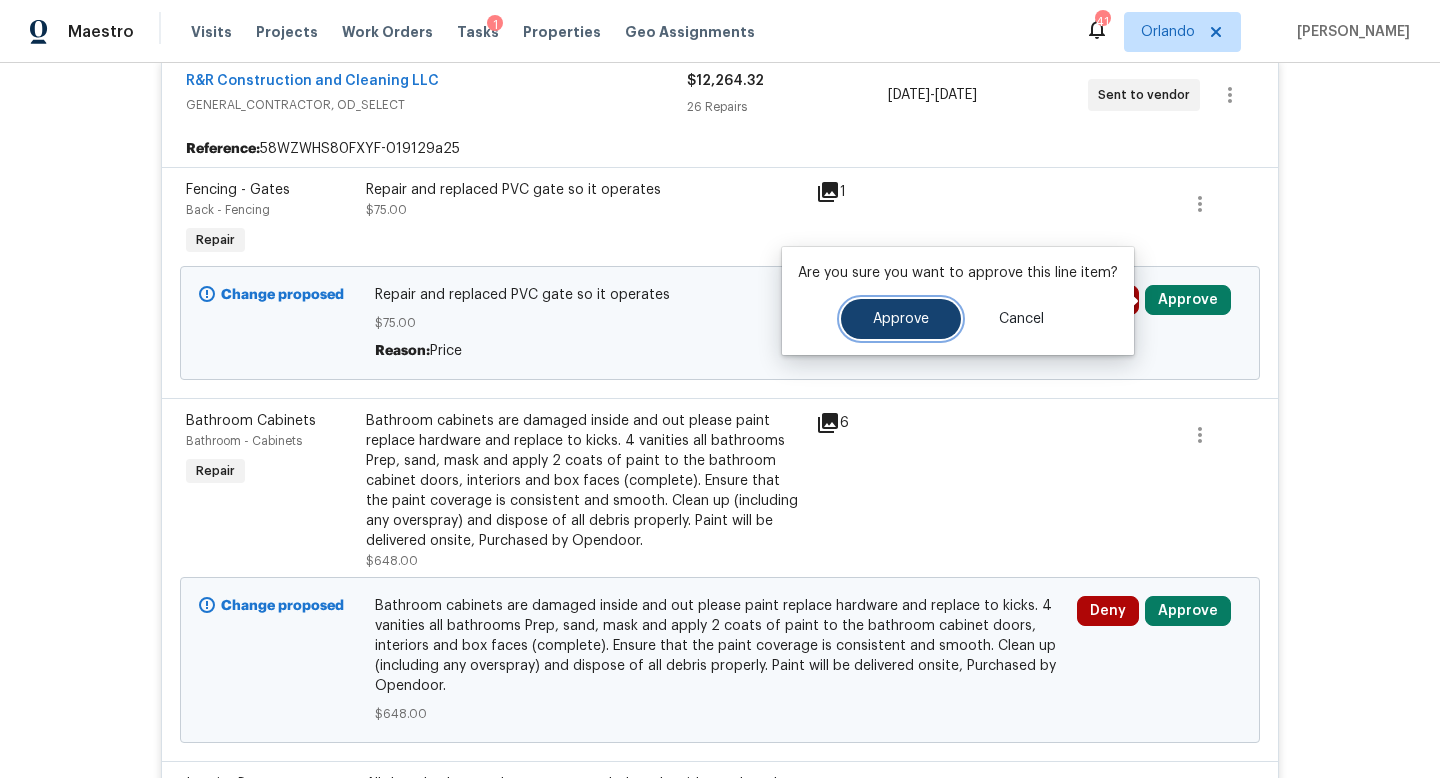 click on "Approve" at bounding box center [901, 319] 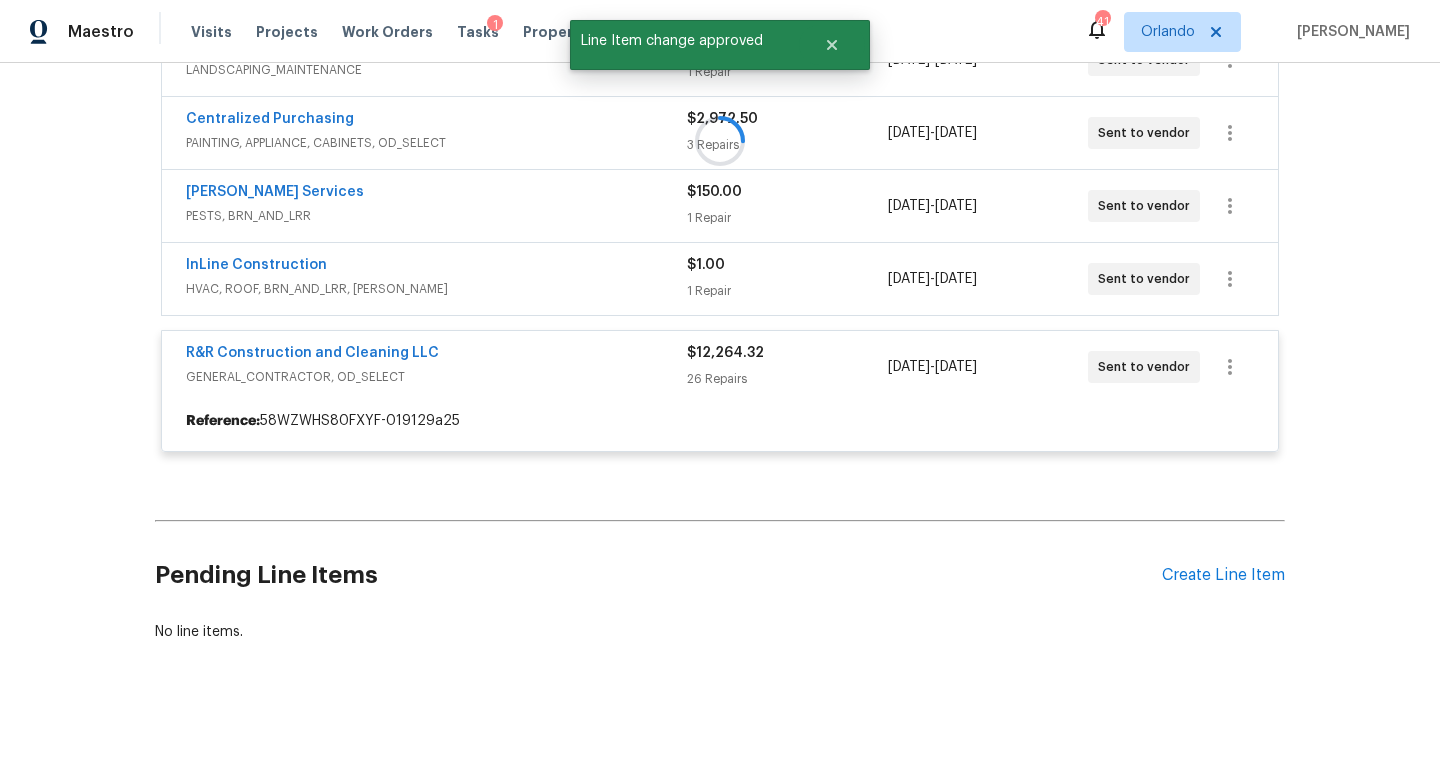 scroll, scrollTop: 841, scrollLeft: 0, axis: vertical 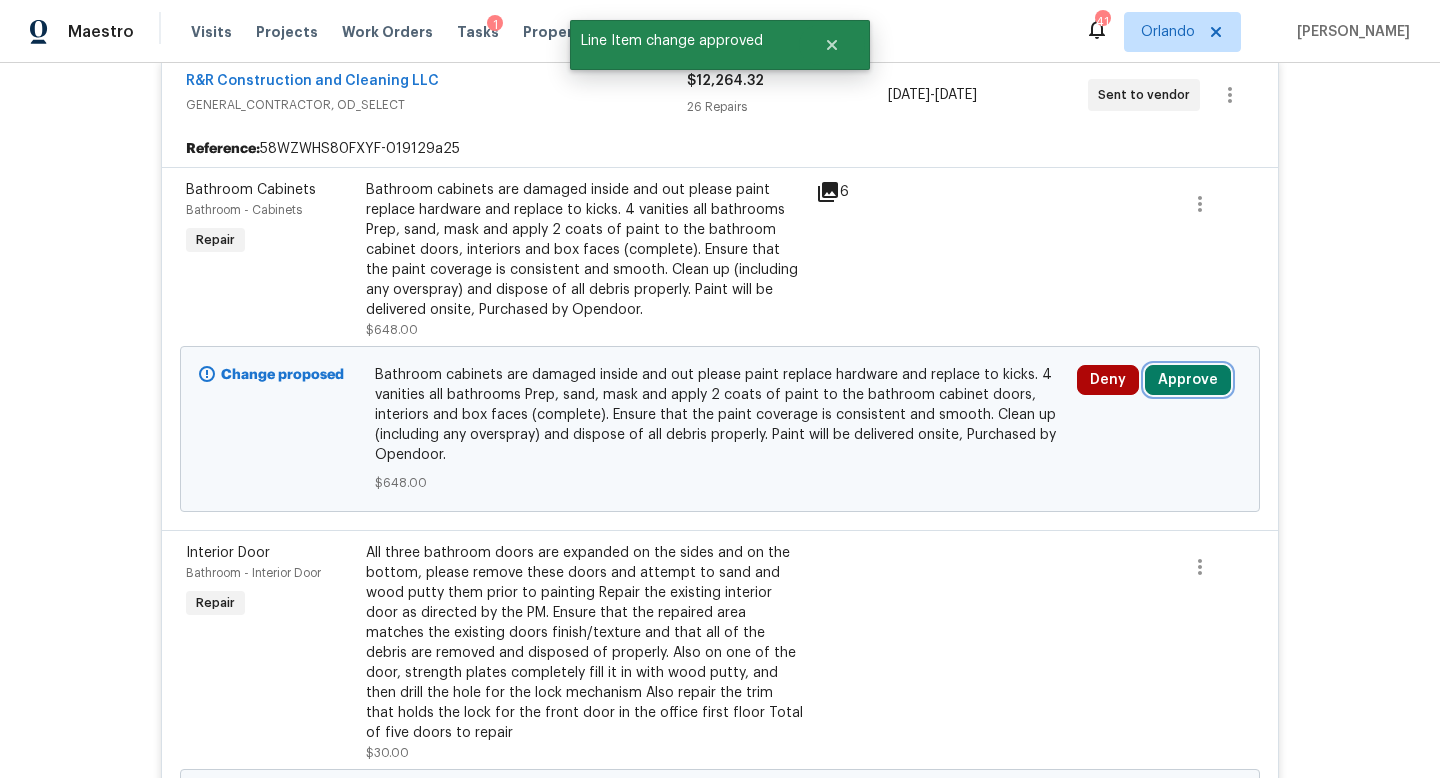 click on "Approve" at bounding box center (1188, 380) 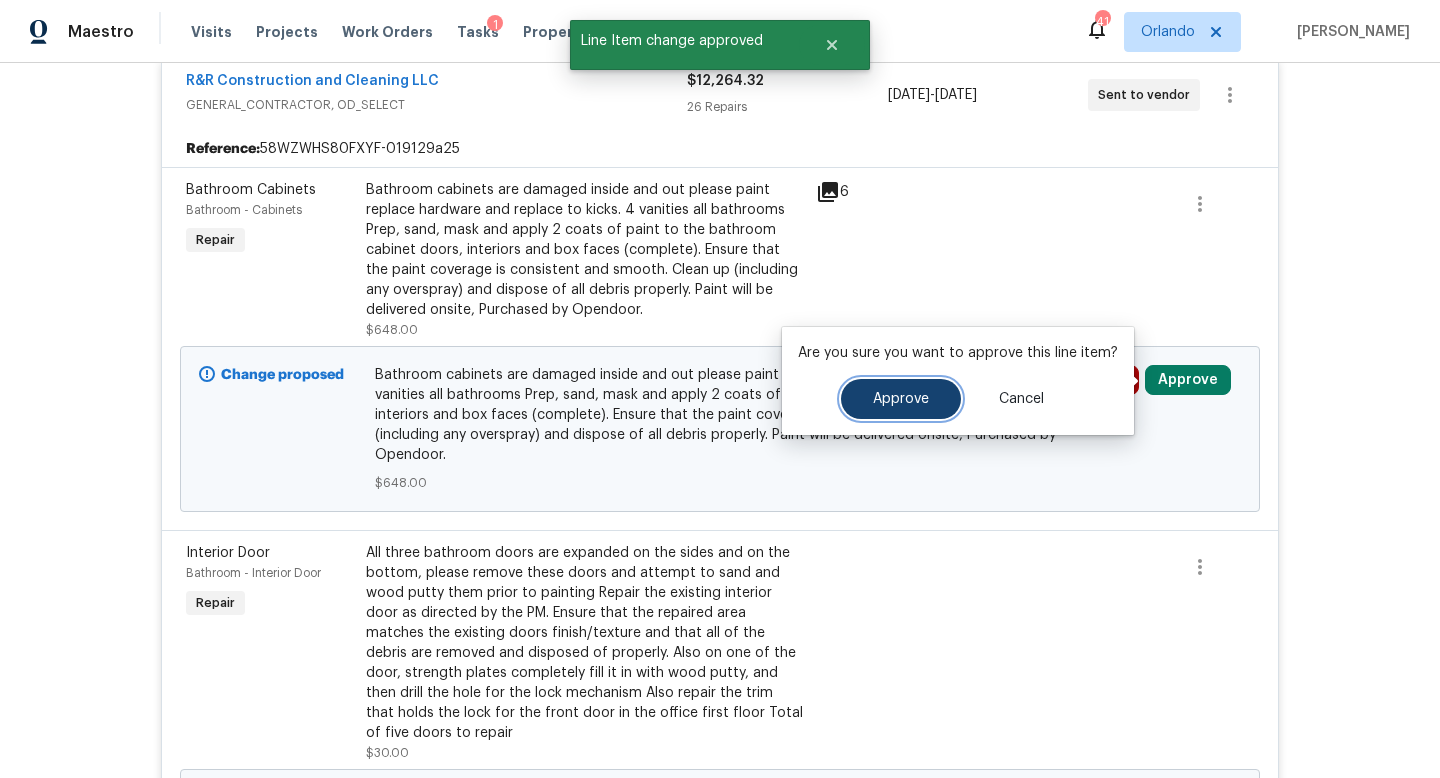 click on "Approve" at bounding box center (901, 399) 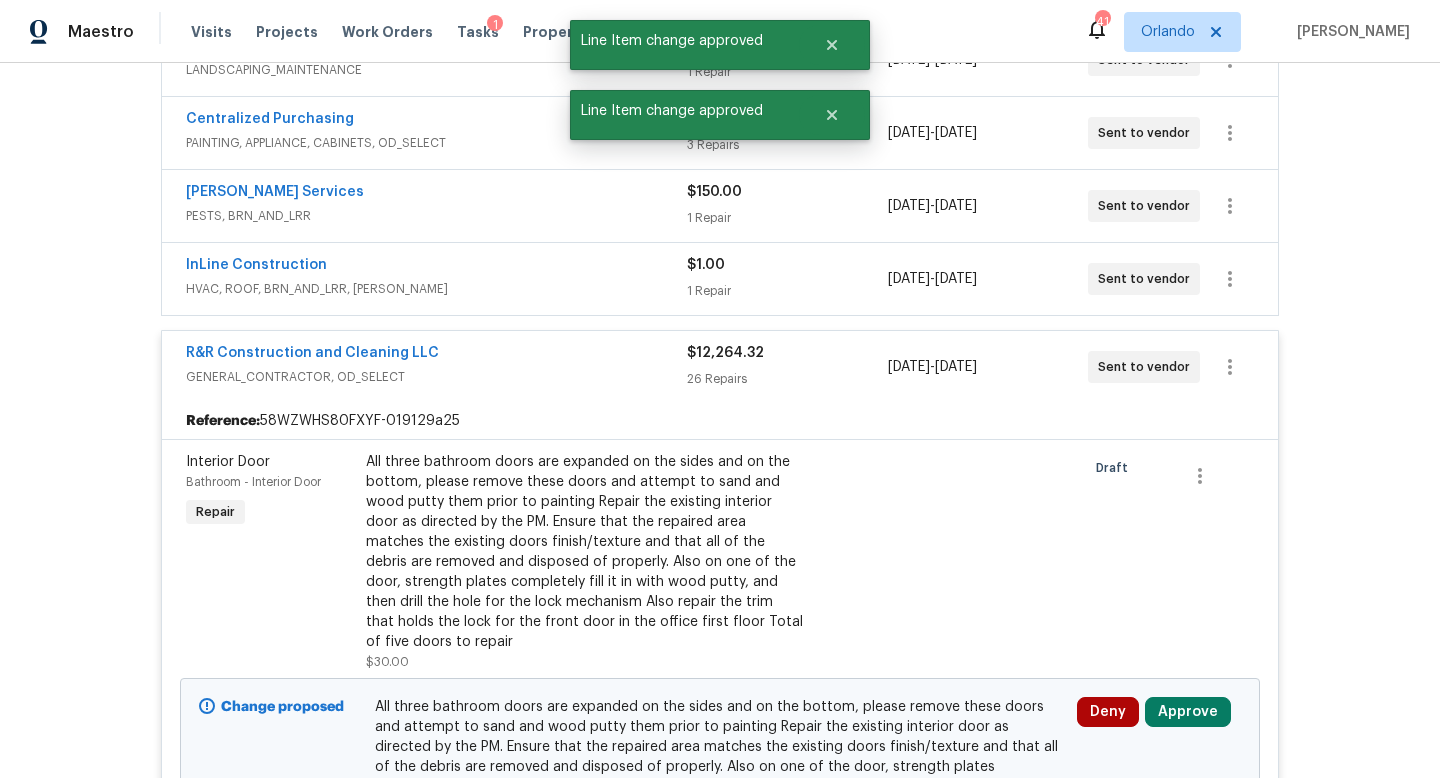 scroll, scrollTop: 841, scrollLeft: 0, axis: vertical 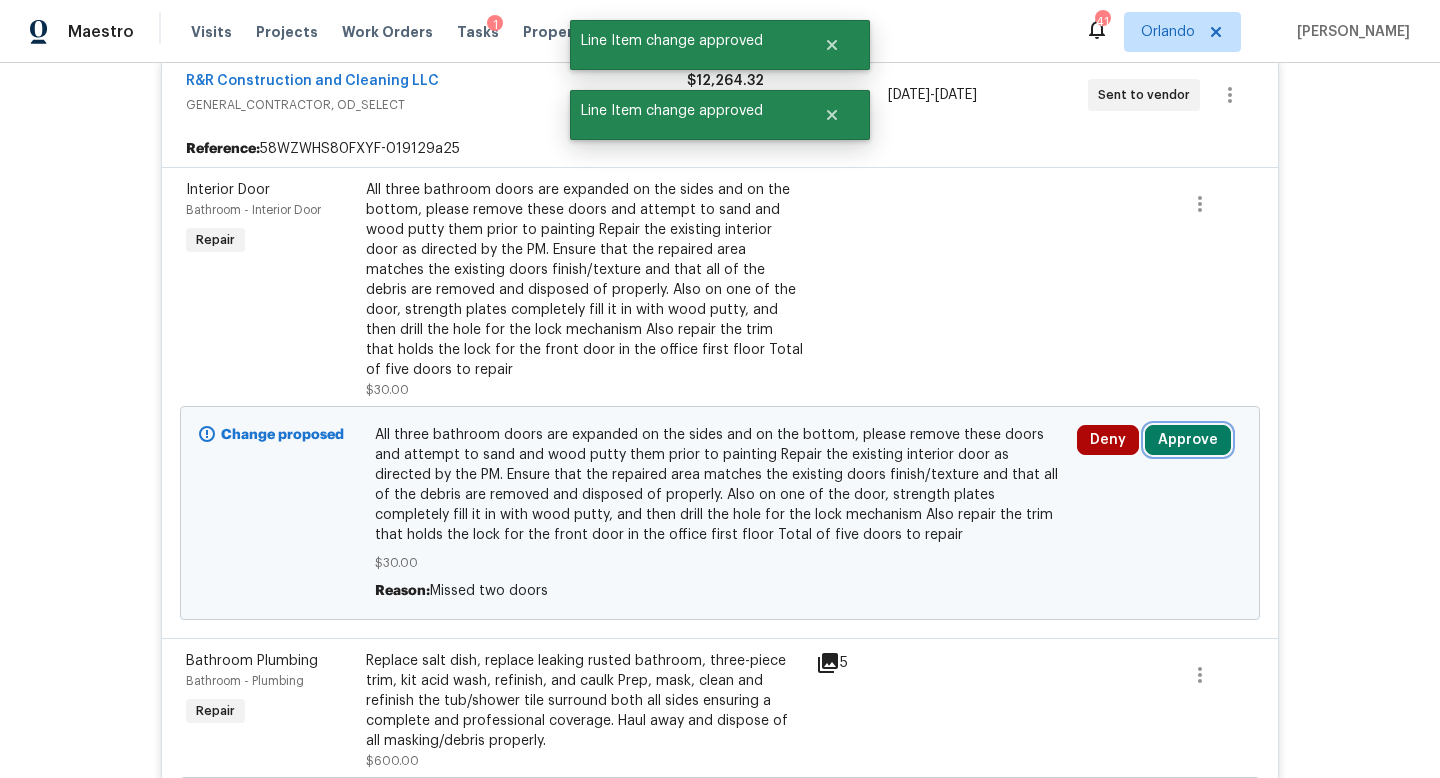click on "Approve" at bounding box center (1188, 440) 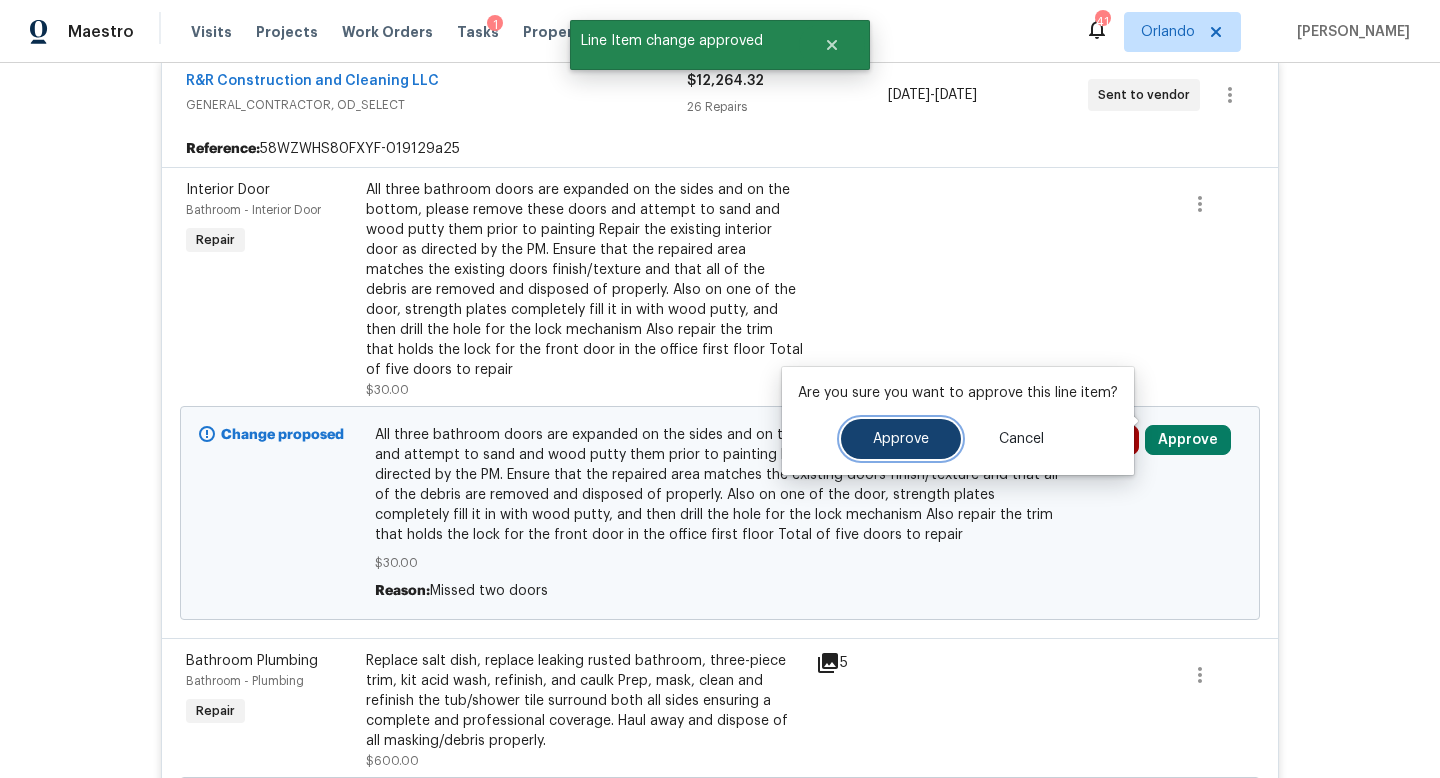click on "Approve" at bounding box center (901, 439) 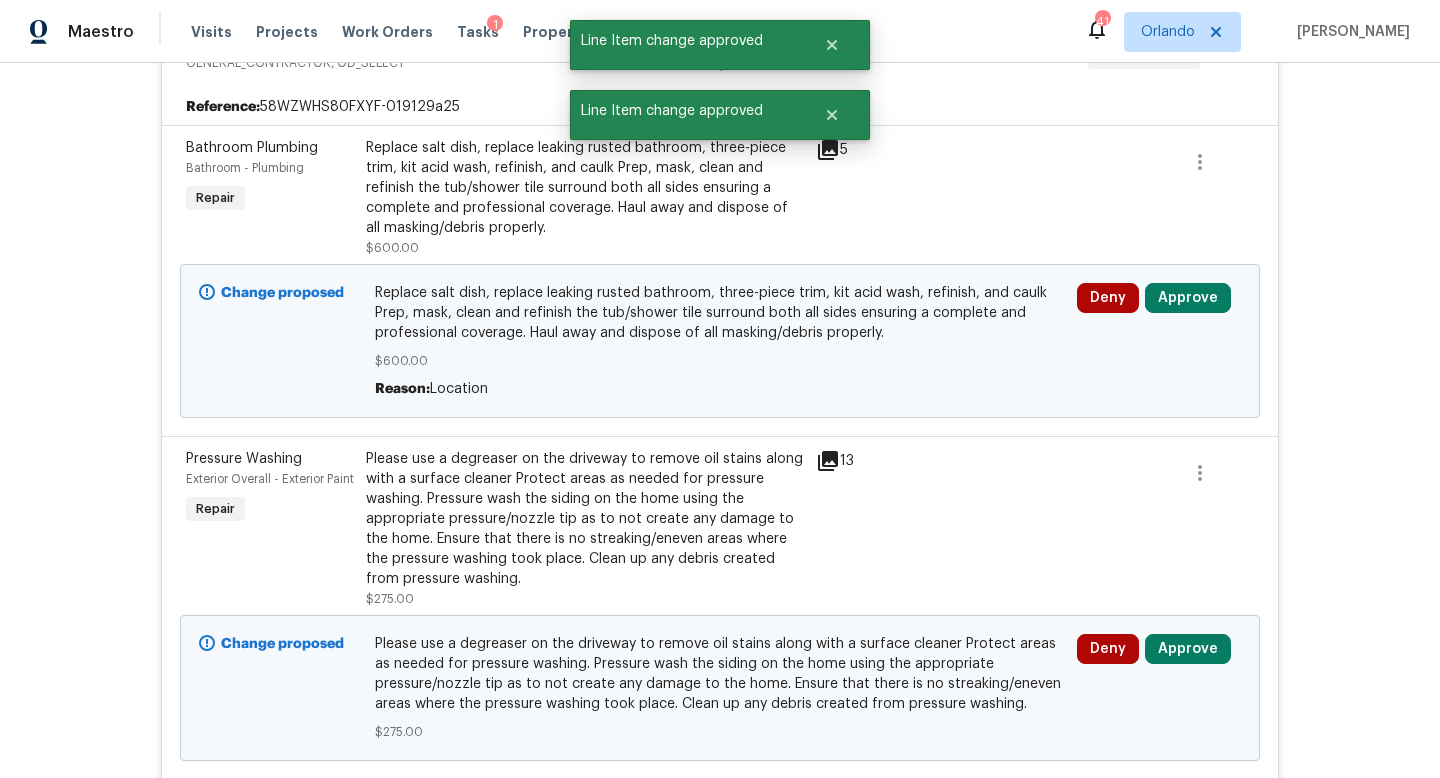 scroll, scrollTop: 895, scrollLeft: 0, axis: vertical 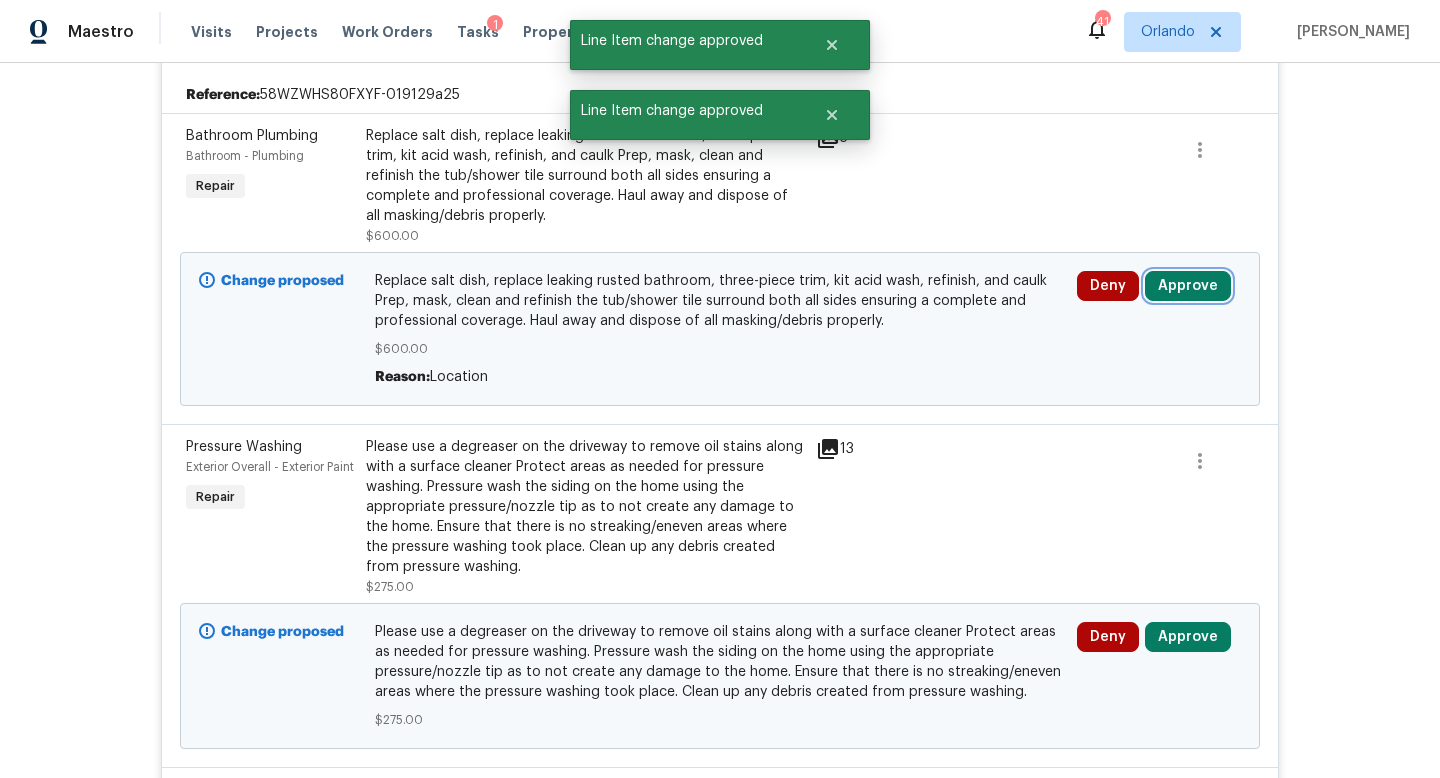 click on "Approve" at bounding box center [1188, 286] 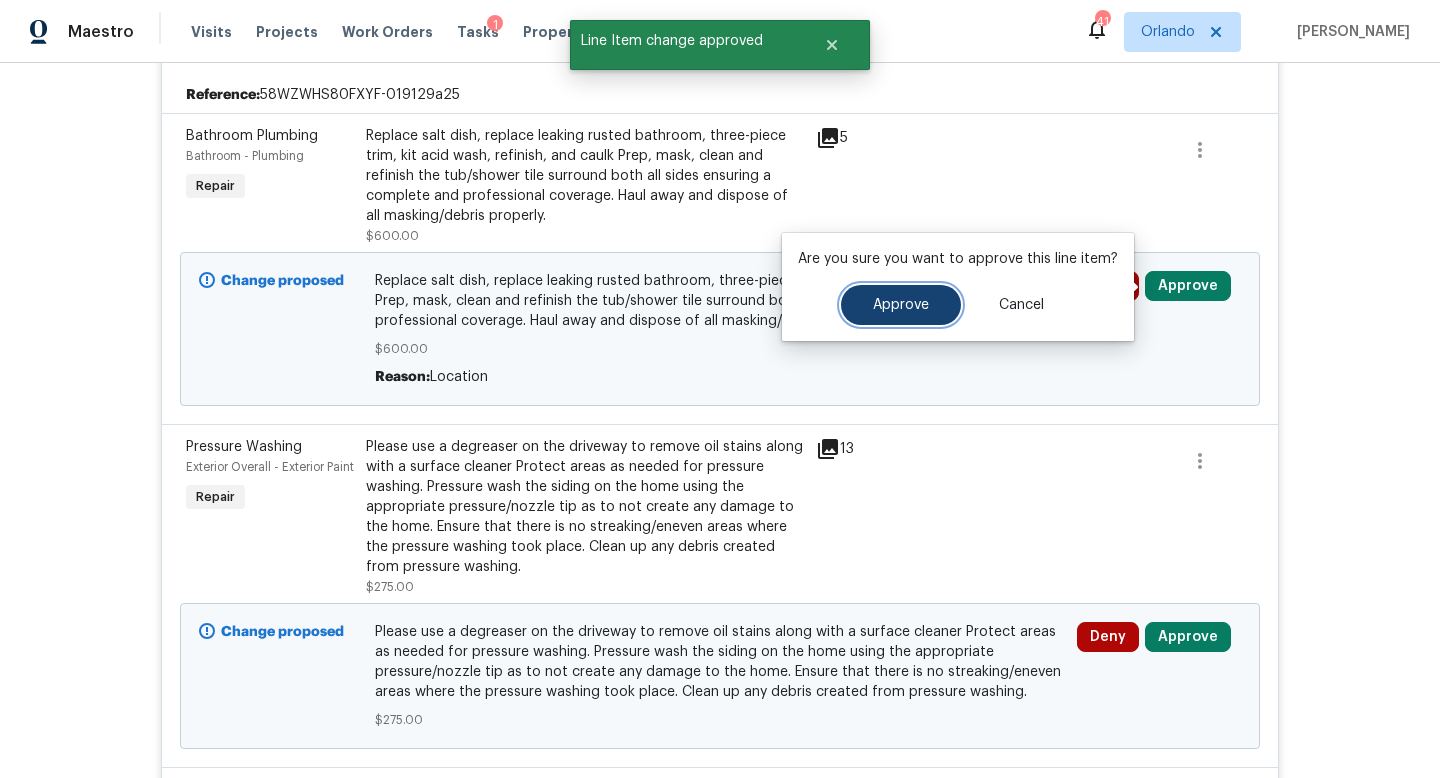 click on "Approve" at bounding box center [901, 305] 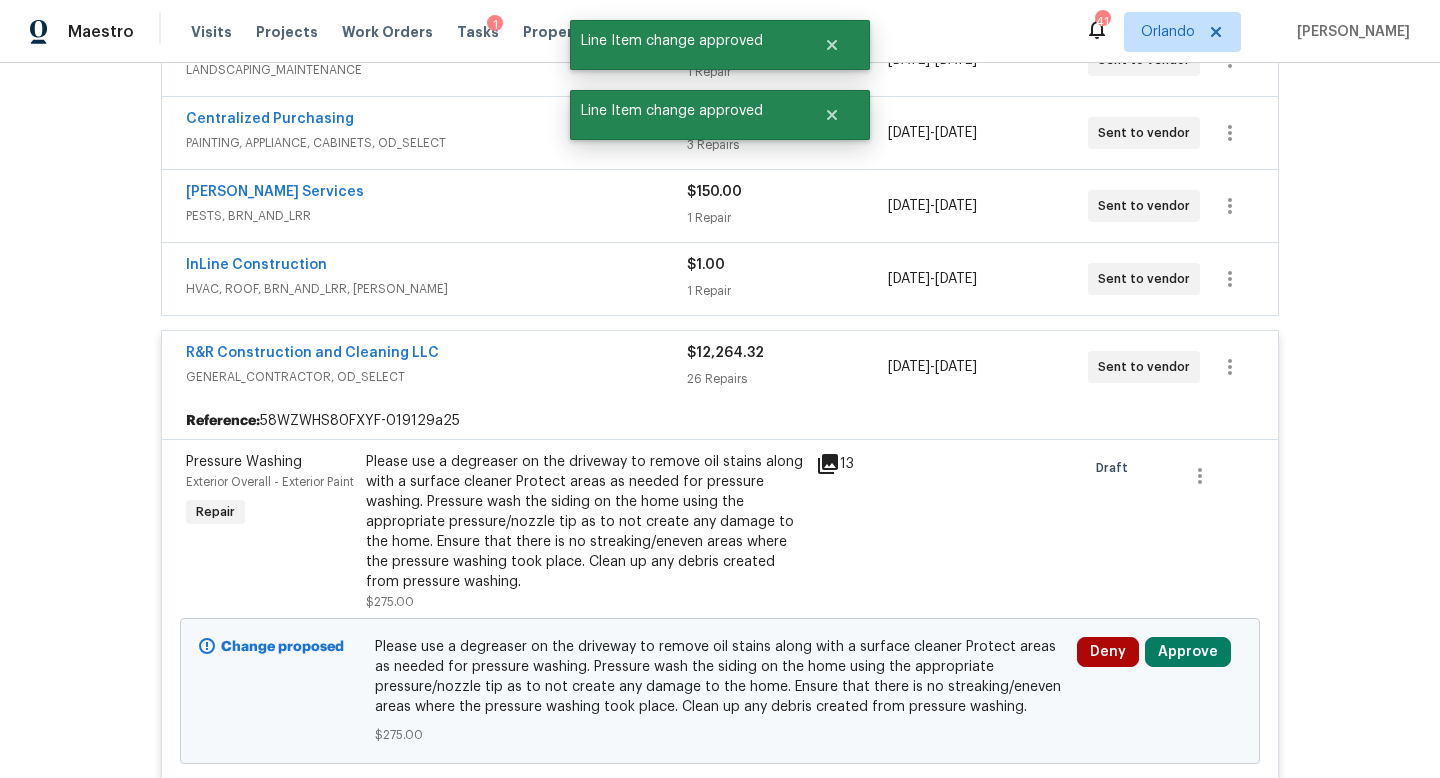 scroll, scrollTop: 895, scrollLeft: 0, axis: vertical 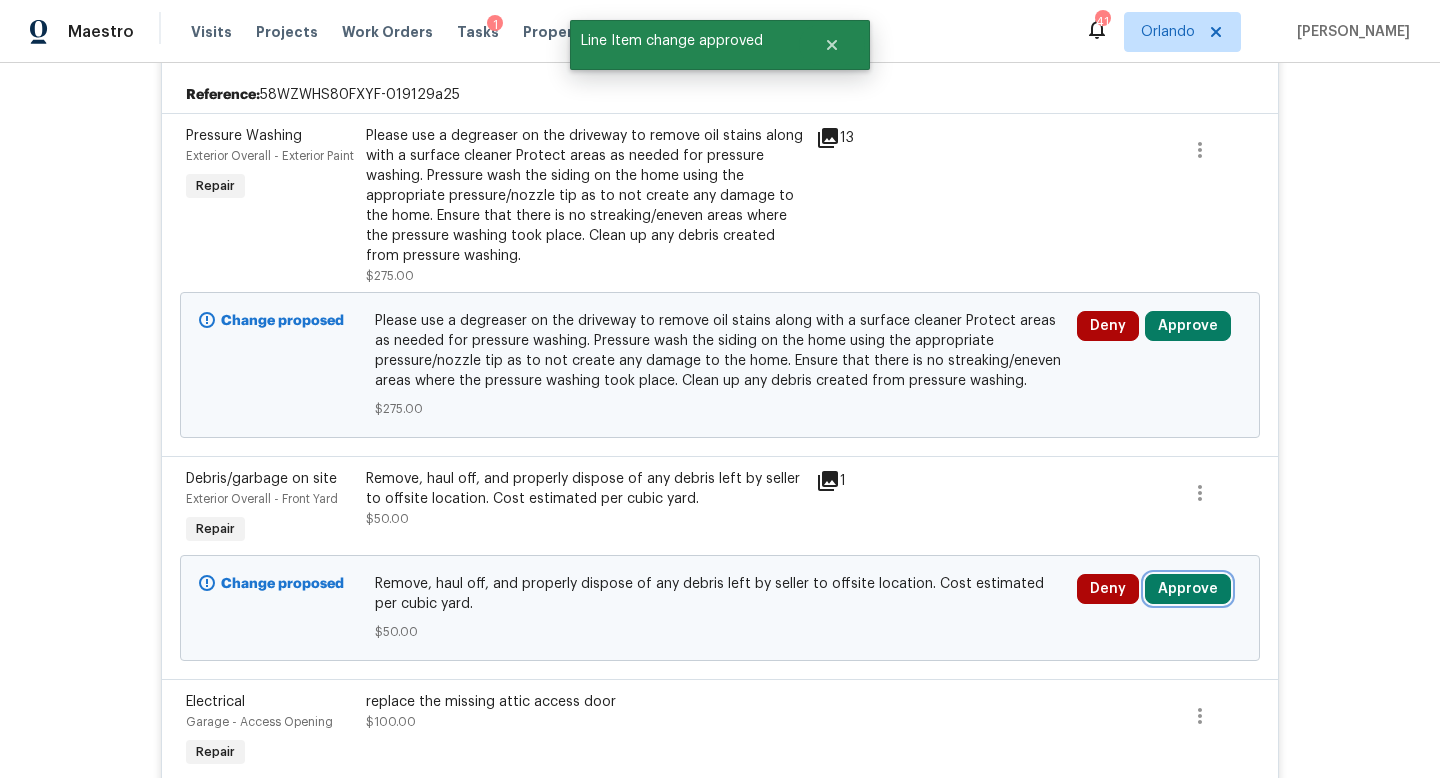 click on "Approve" at bounding box center [1188, 589] 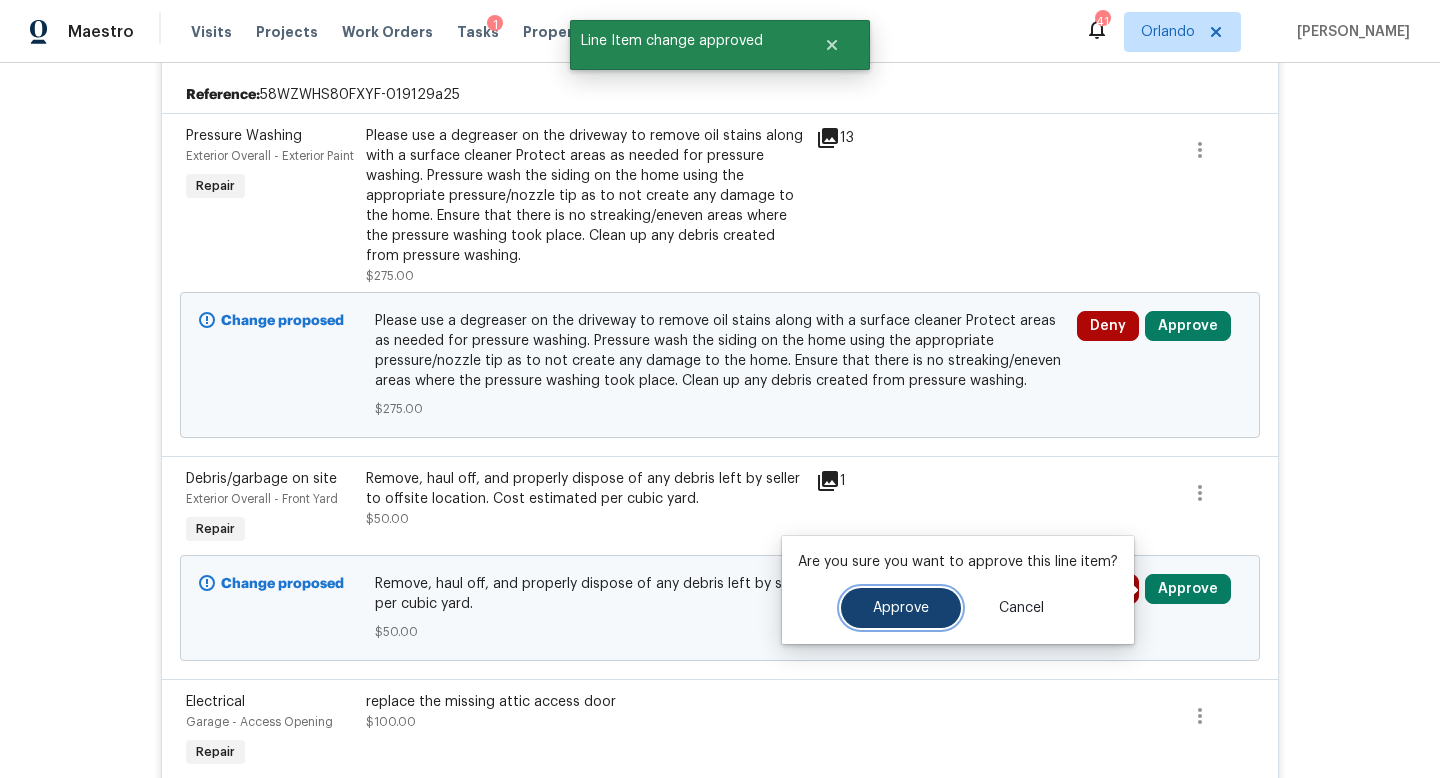 click on "Approve" at bounding box center [901, 608] 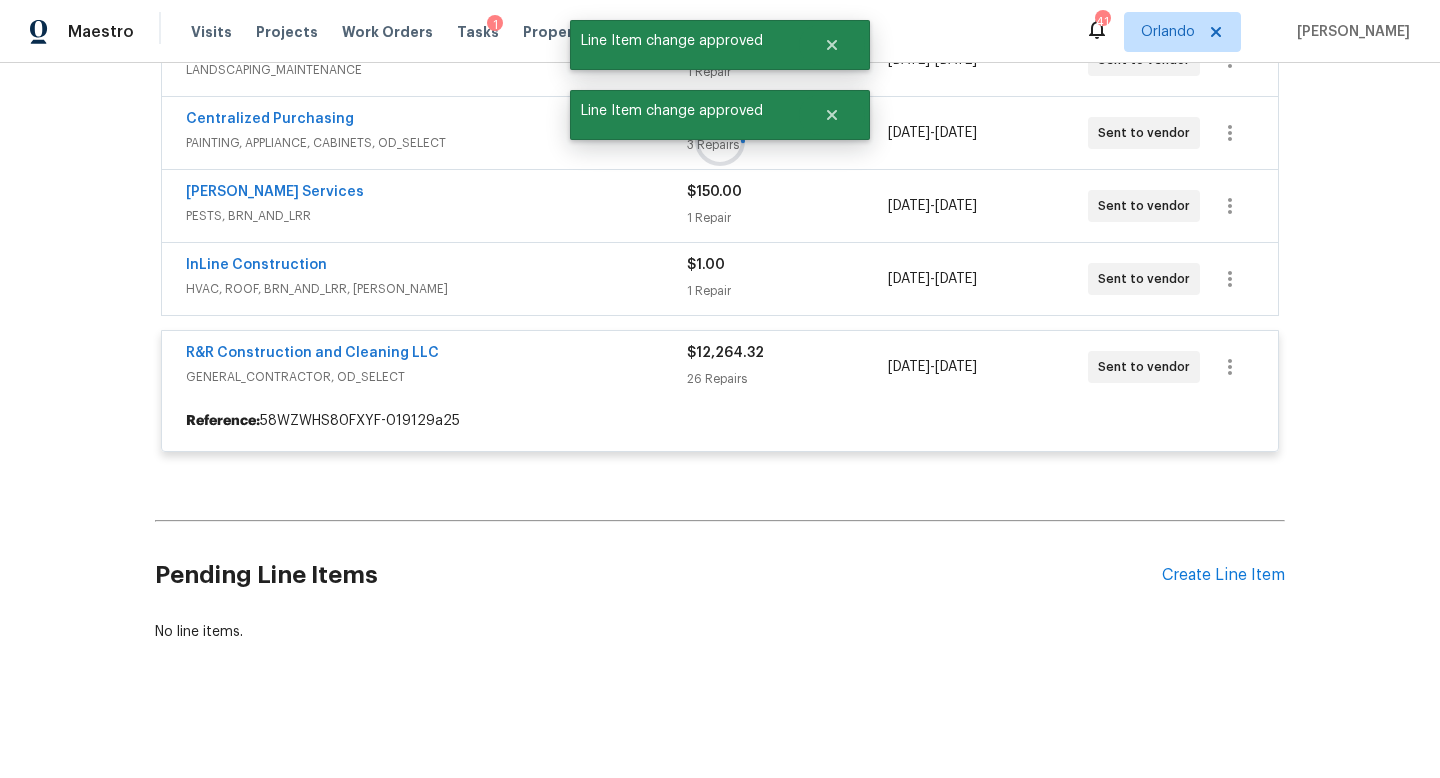 scroll, scrollTop: 895, scrollLeft: 0, axis: vertical 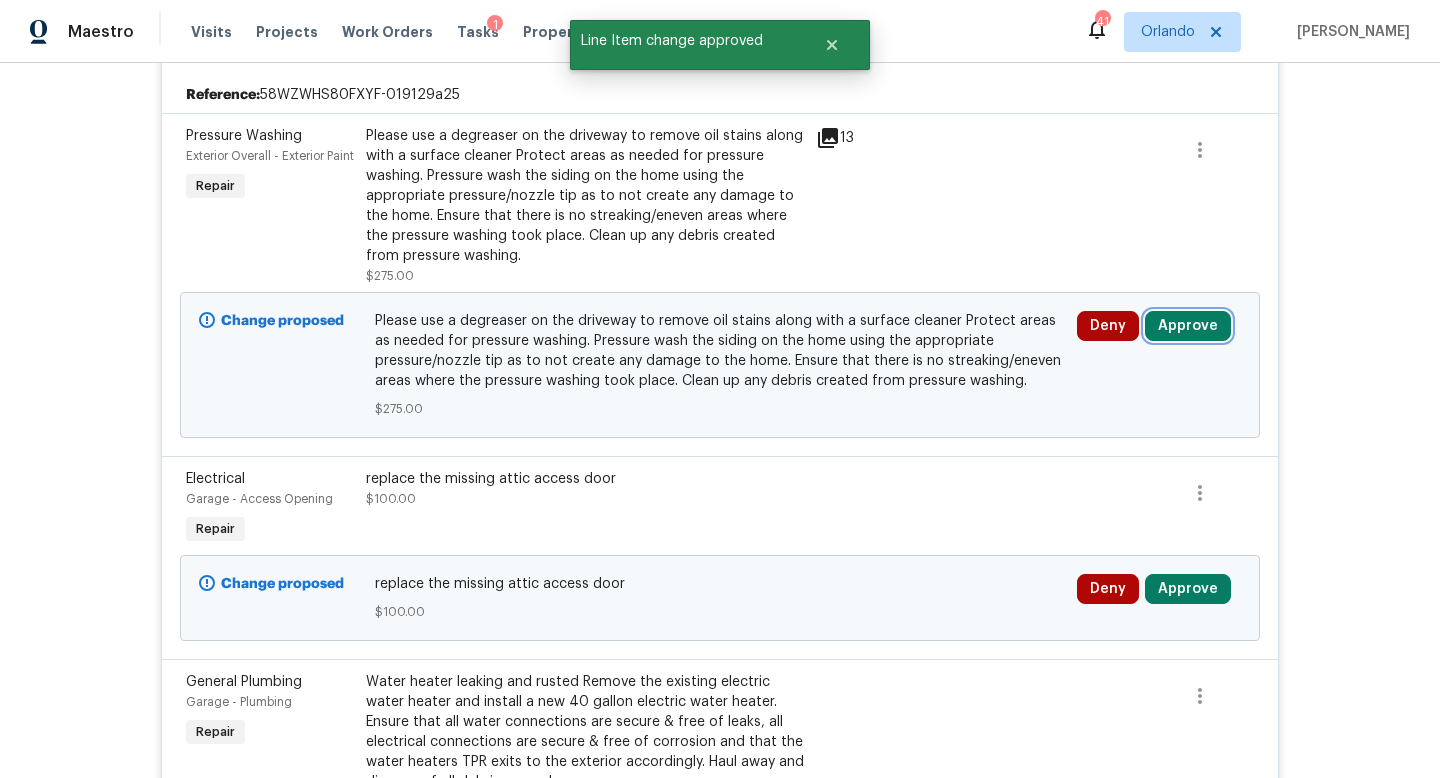 click on "Approve" at bounding box center [1188, 326] 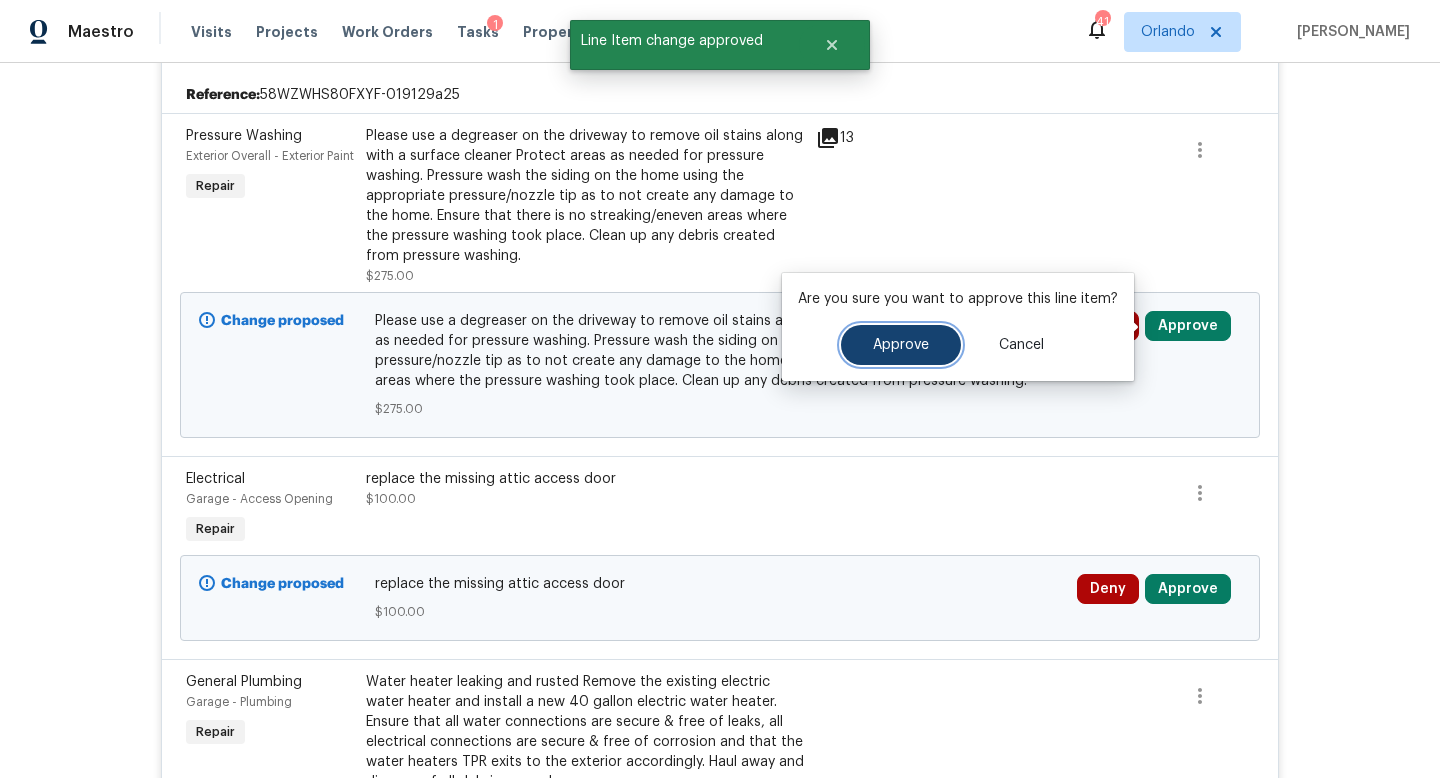 click on "Approve" at bounding box center (901, 345) 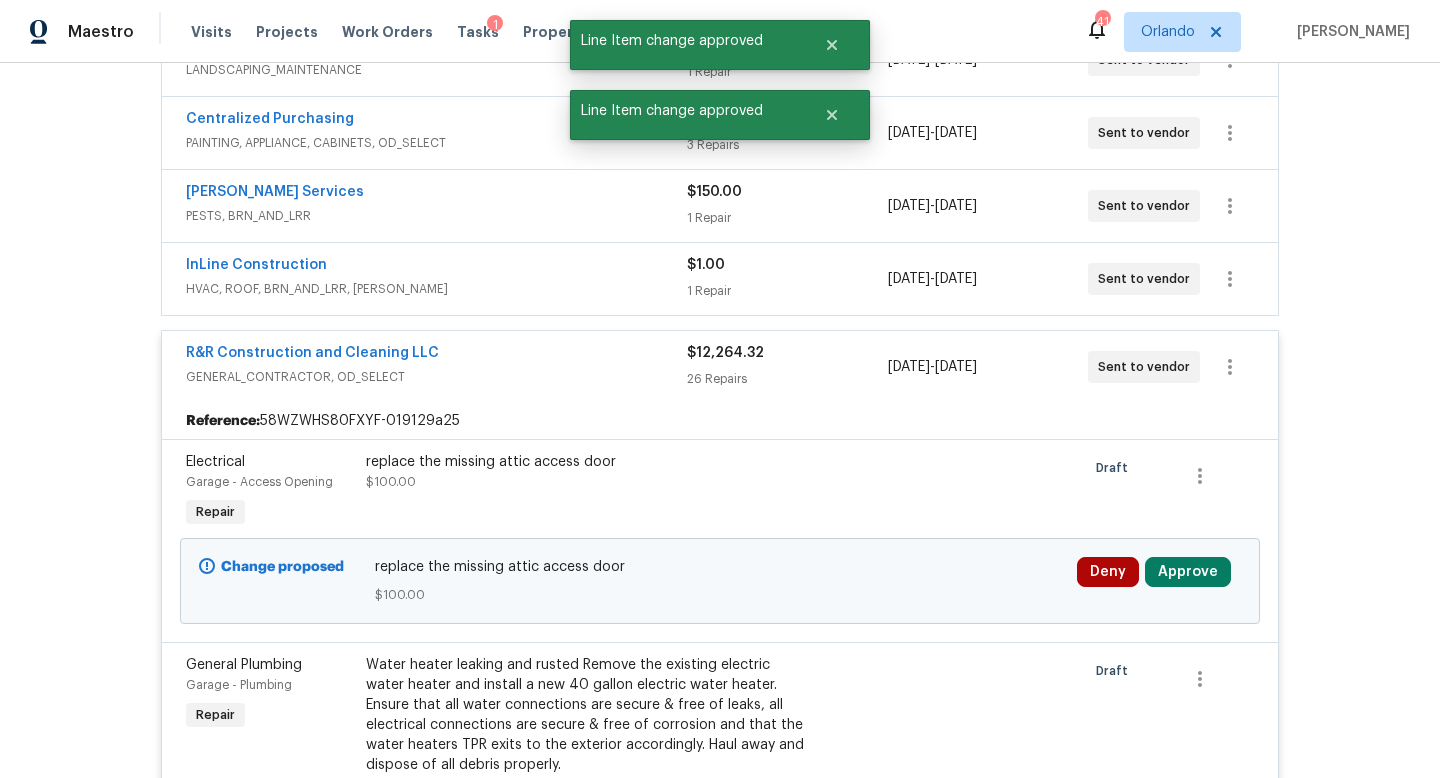 scroll, scrollTop: 895, scrollLeft: 0, axis: vertical 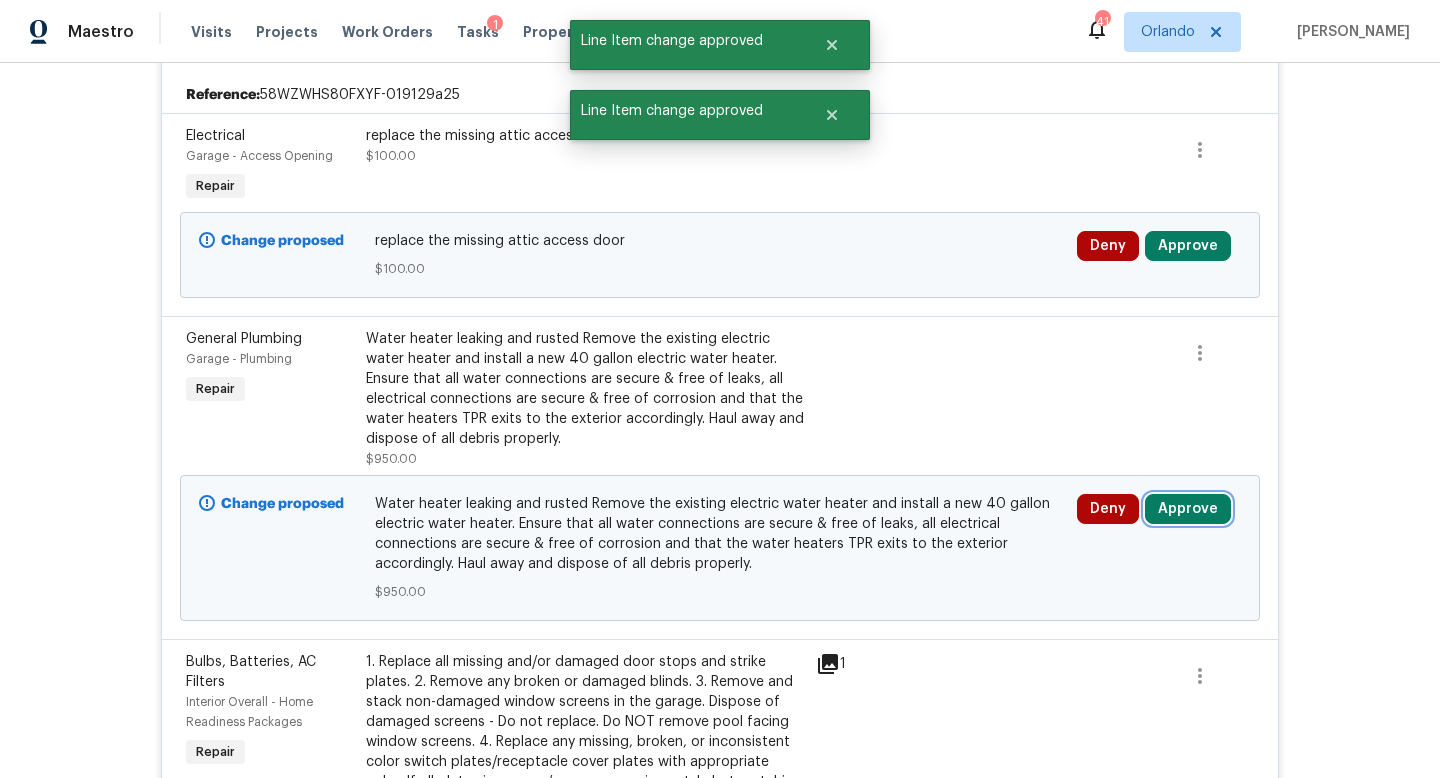 click on "Approve" at bounding box center (1188, 509) 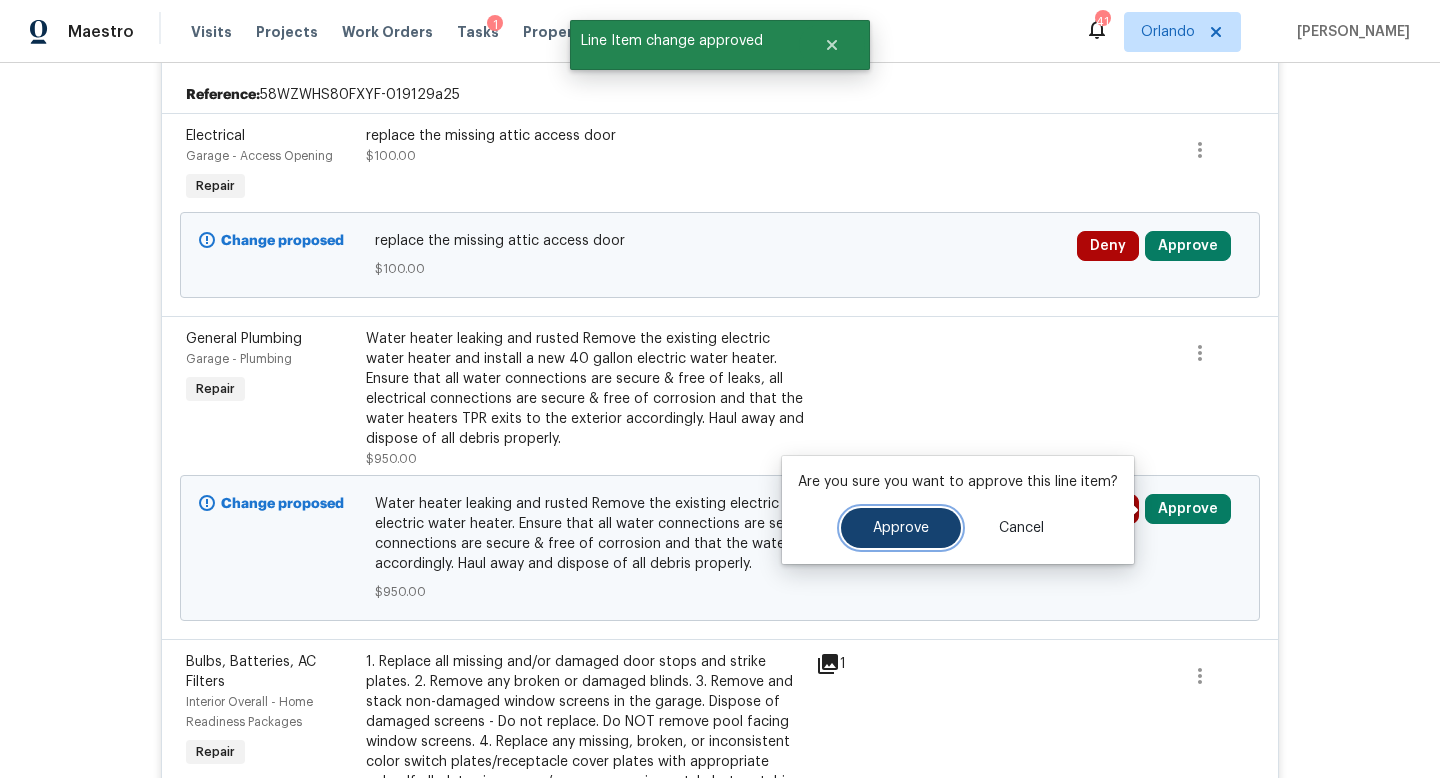 click on "Approve" at bounding box center [901, 528] 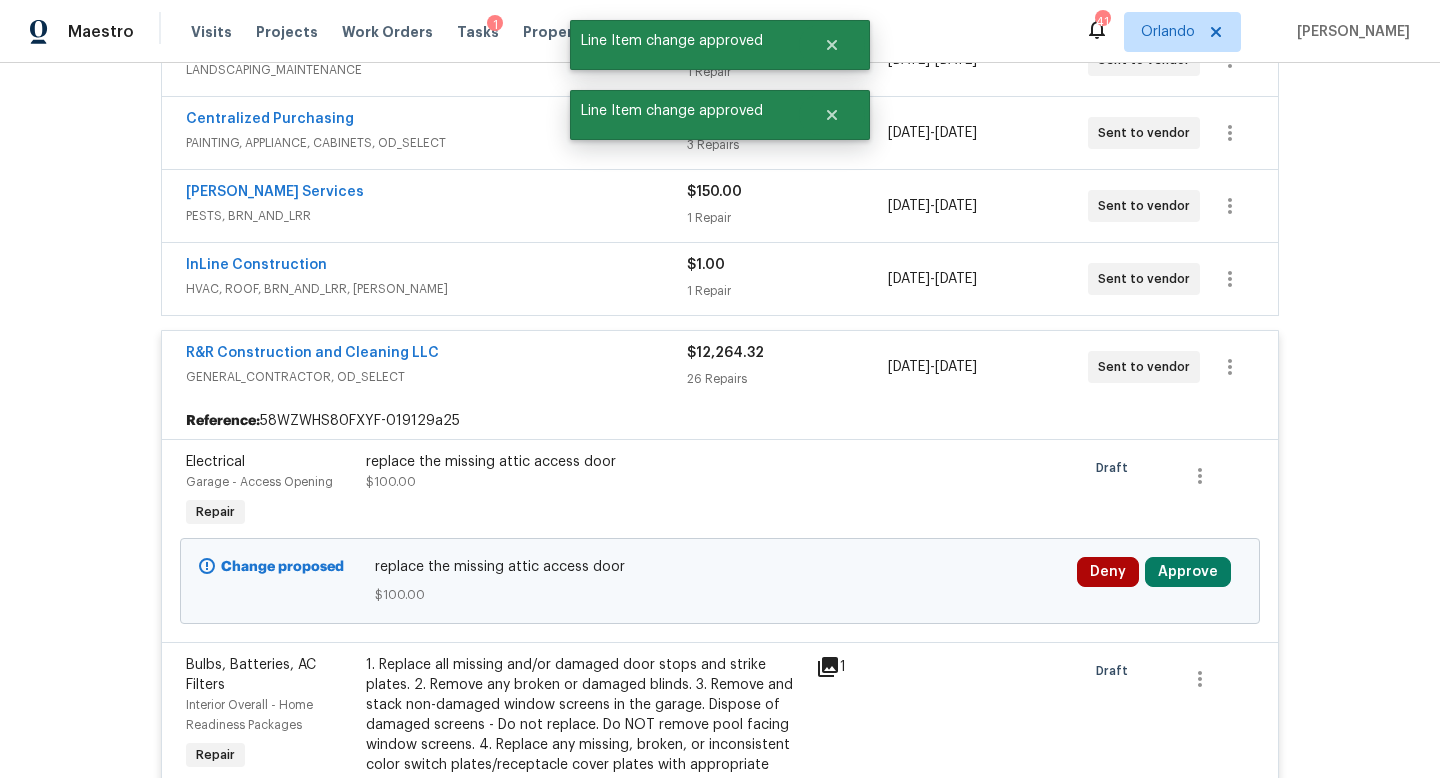 scroll, scrollTop: 895, scrollLeft: 0, axis: vertical 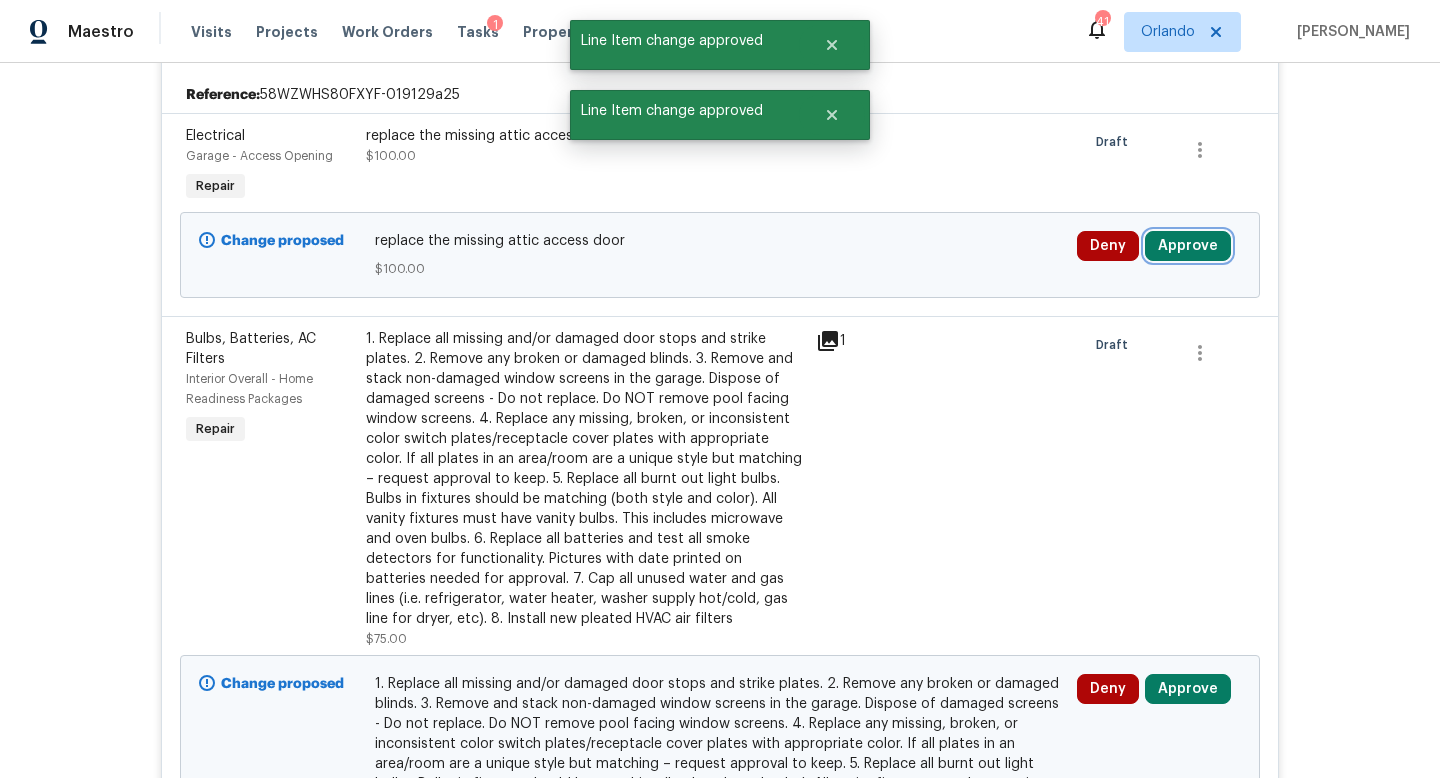 click on "Approve" at bounding box center [1188, 246] 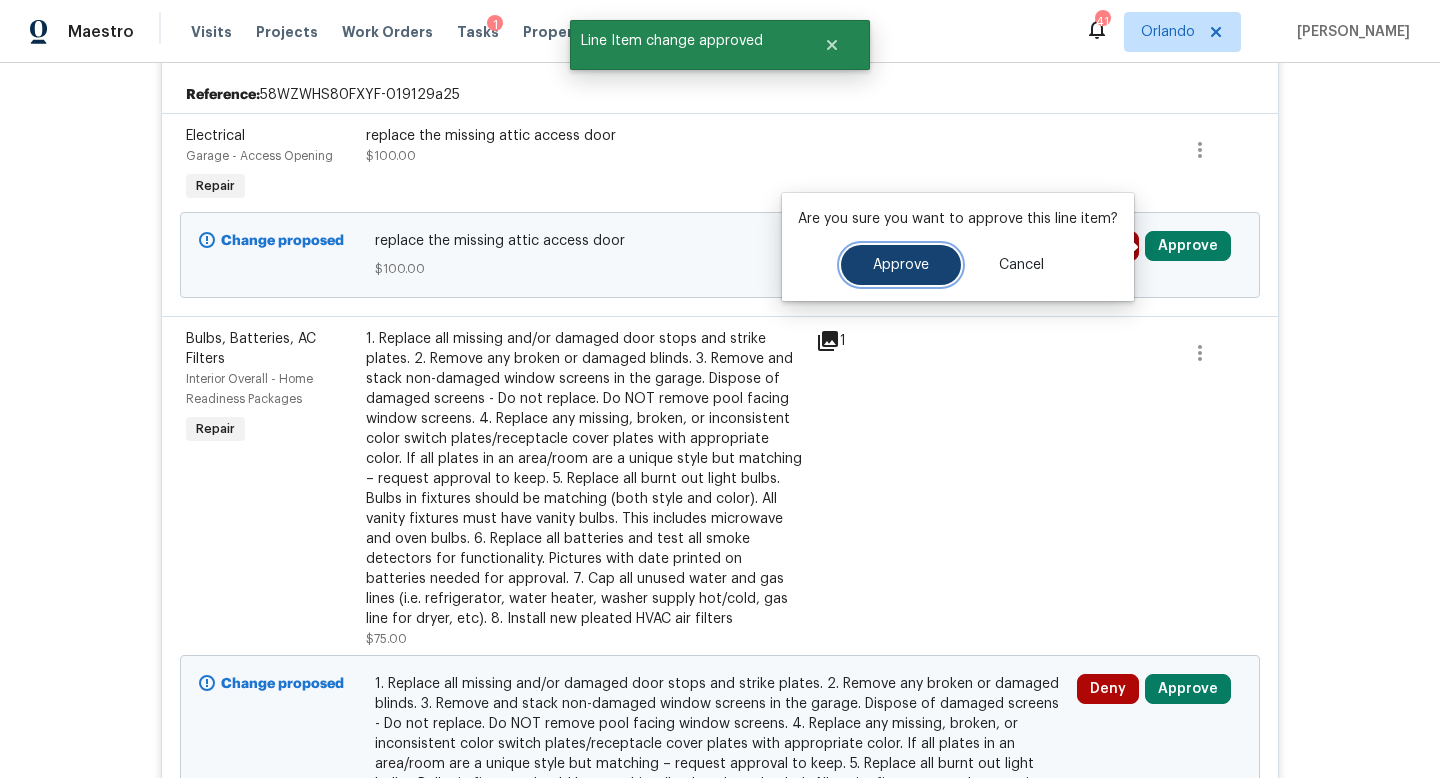 click on "Approve" at bounding box center (901, 265) 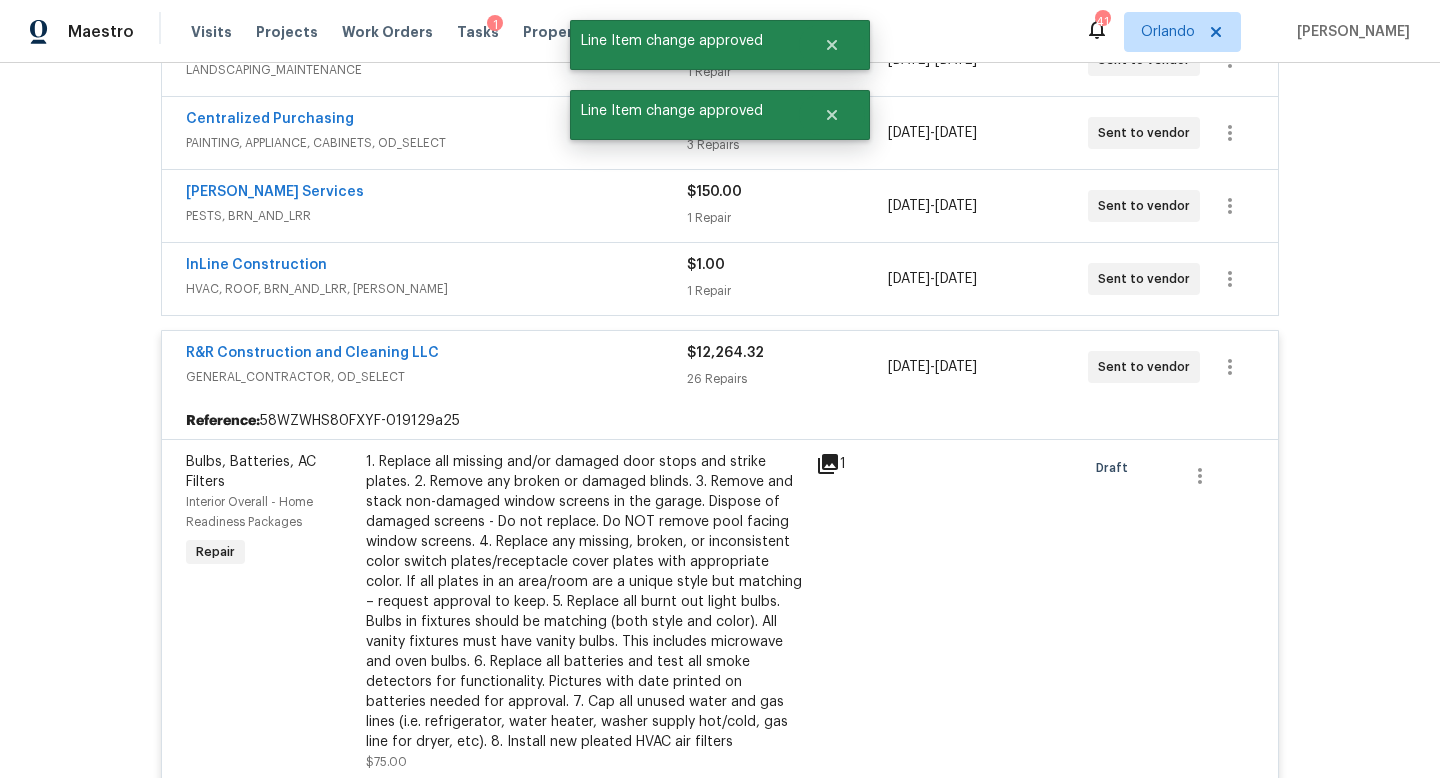 scroll, scrollTop: 895, scrollLeft: 0, axis: vertical 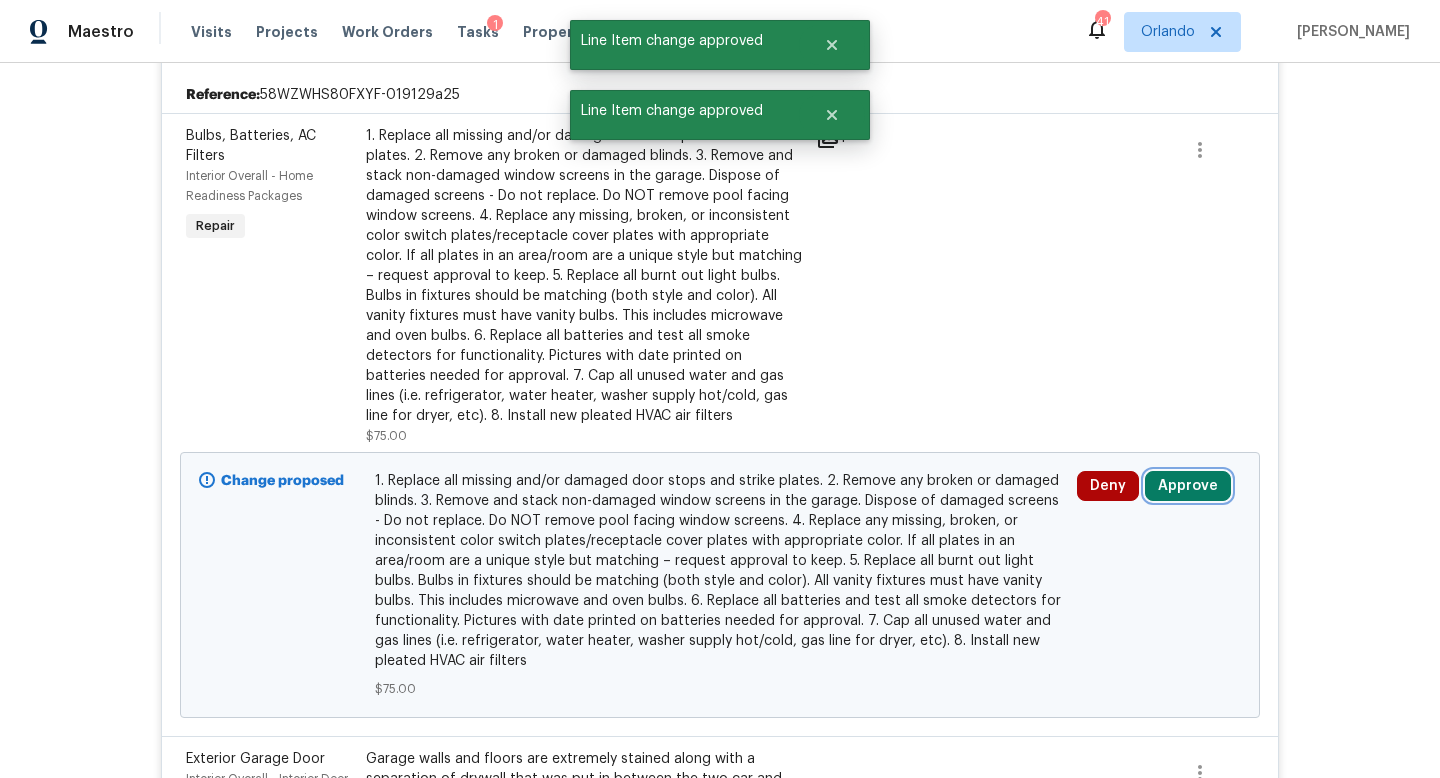 click on "Approve" at bounding box center [1188, 486] 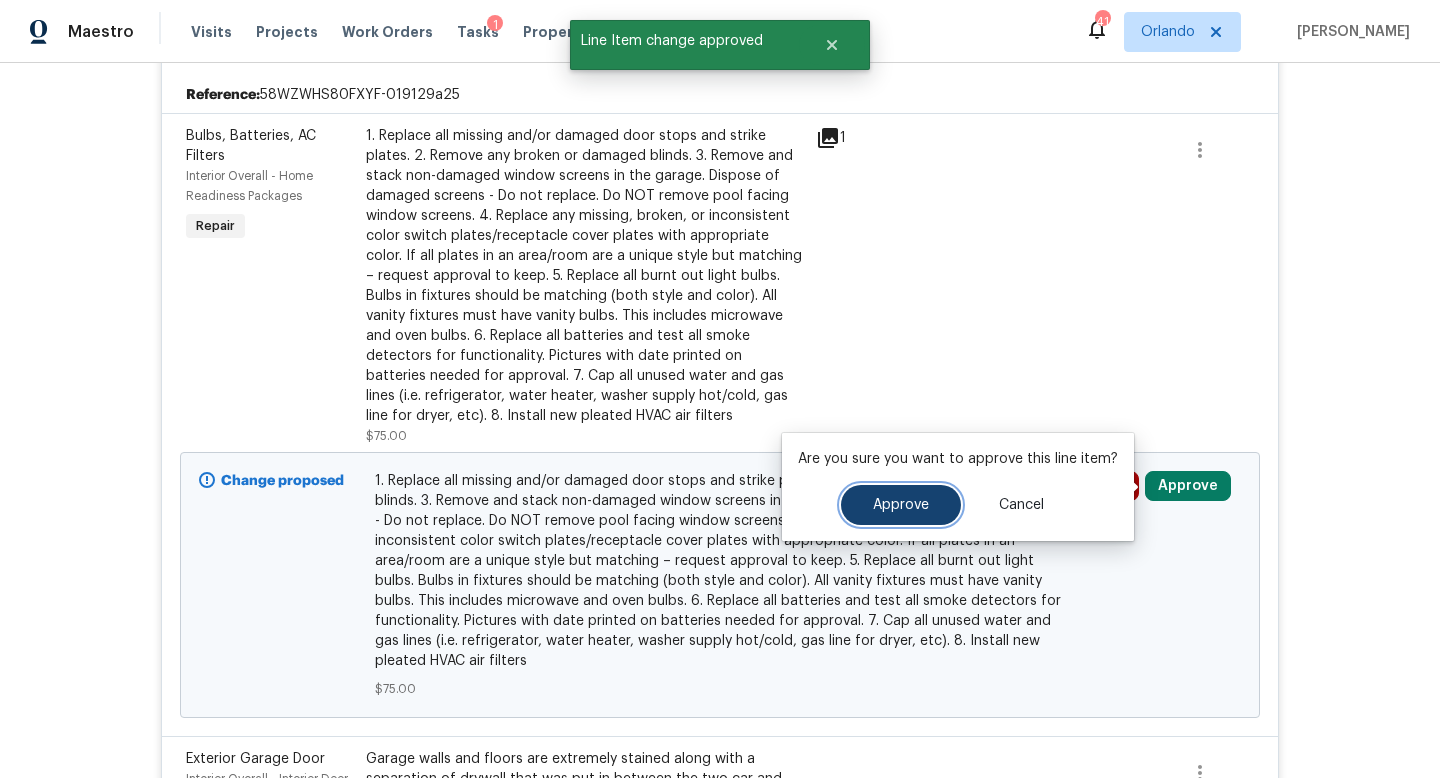 click on "Approve" at bounding box center [901, 505] 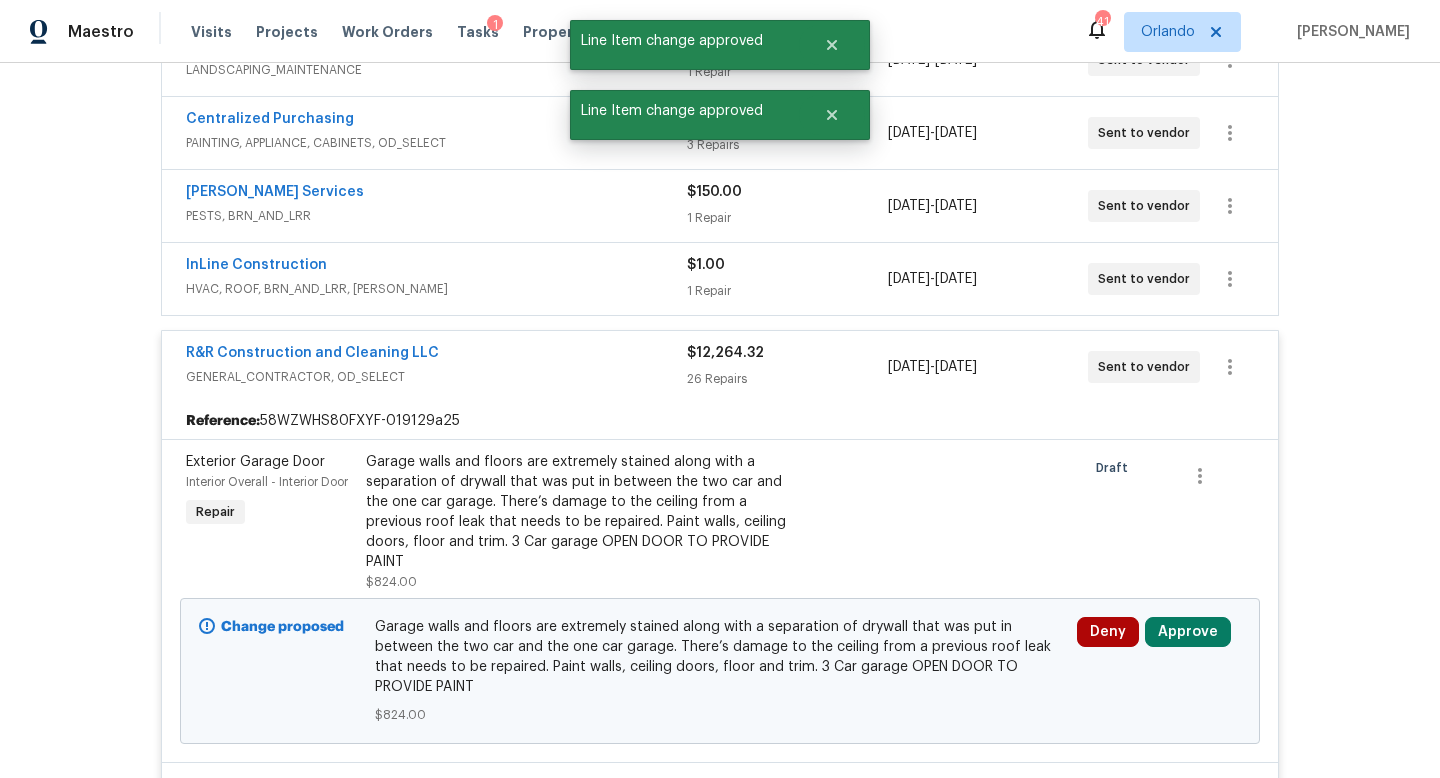 scroll, scrollTop: 895, scrollLeft: 0, axis: vertical 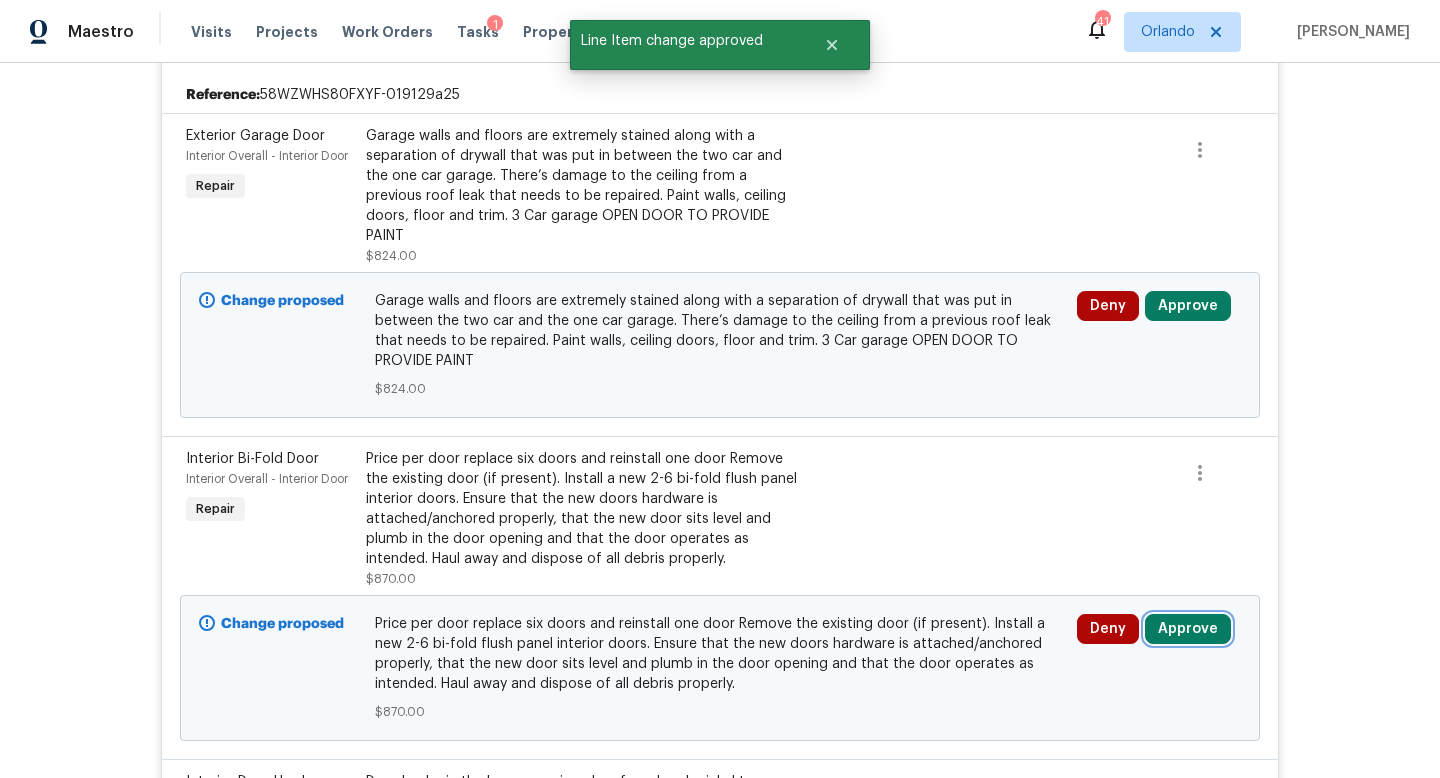 click on "Approve" at bounding box center (1188, 629) 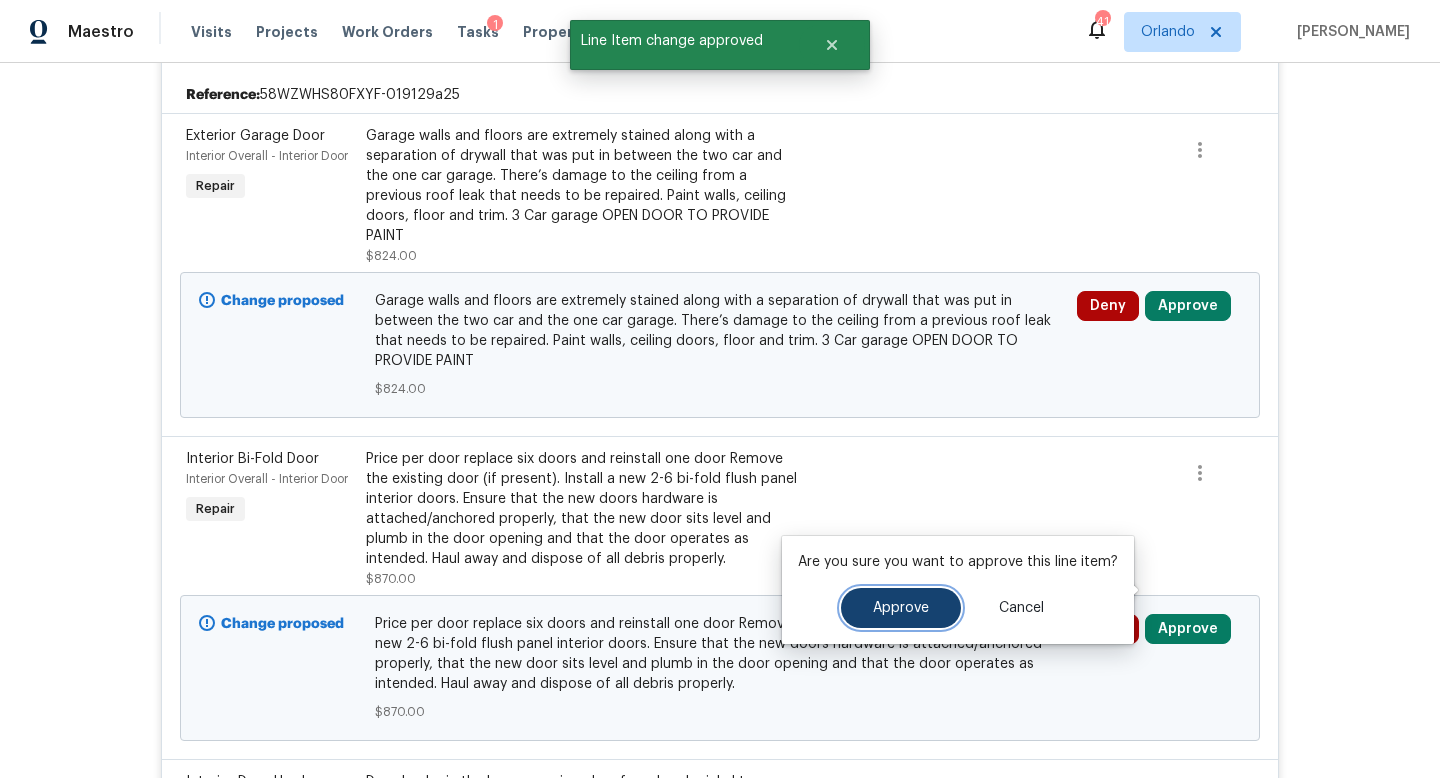 click on "Approve" at bounding box center (901, 608) 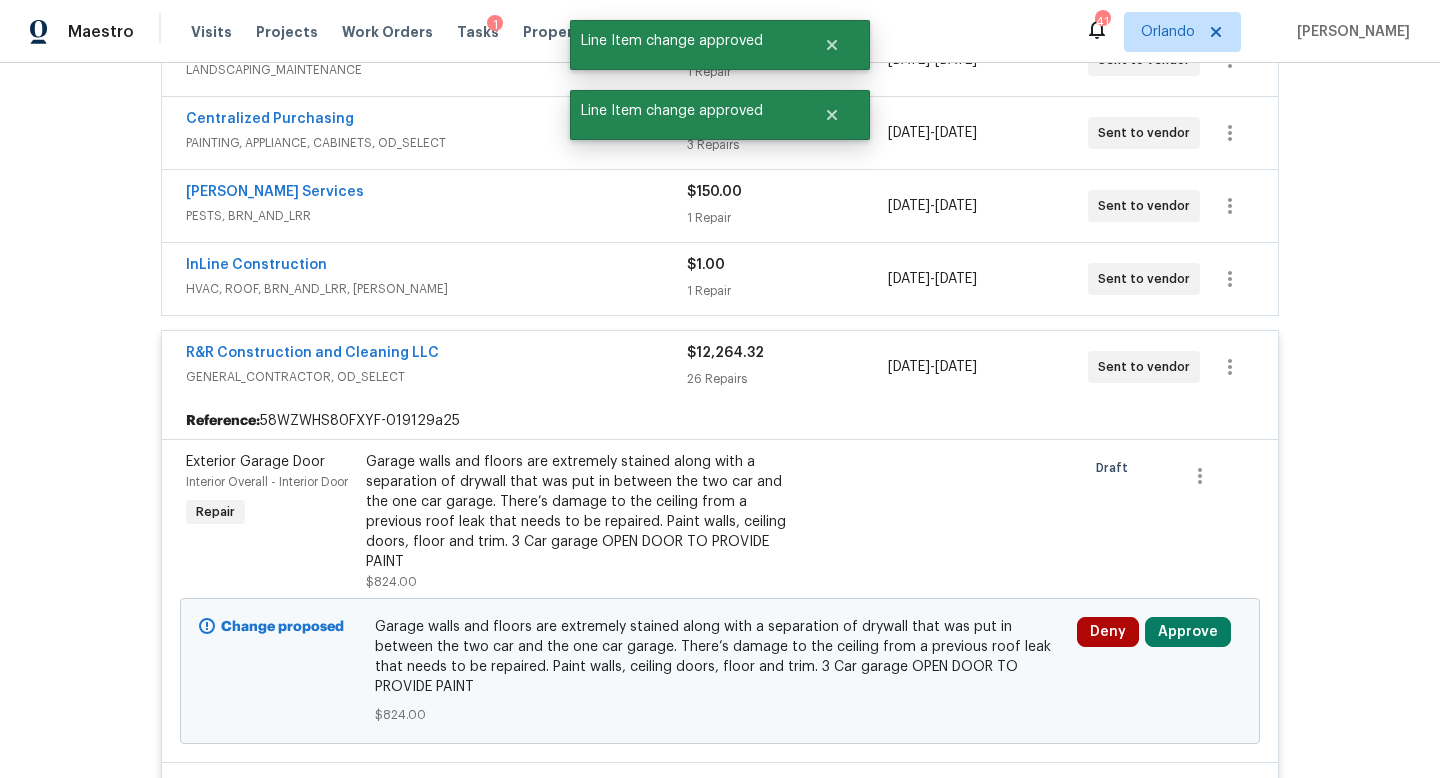 scroll, scrollTop: 895, scrollLeft: 0, axis: vertical 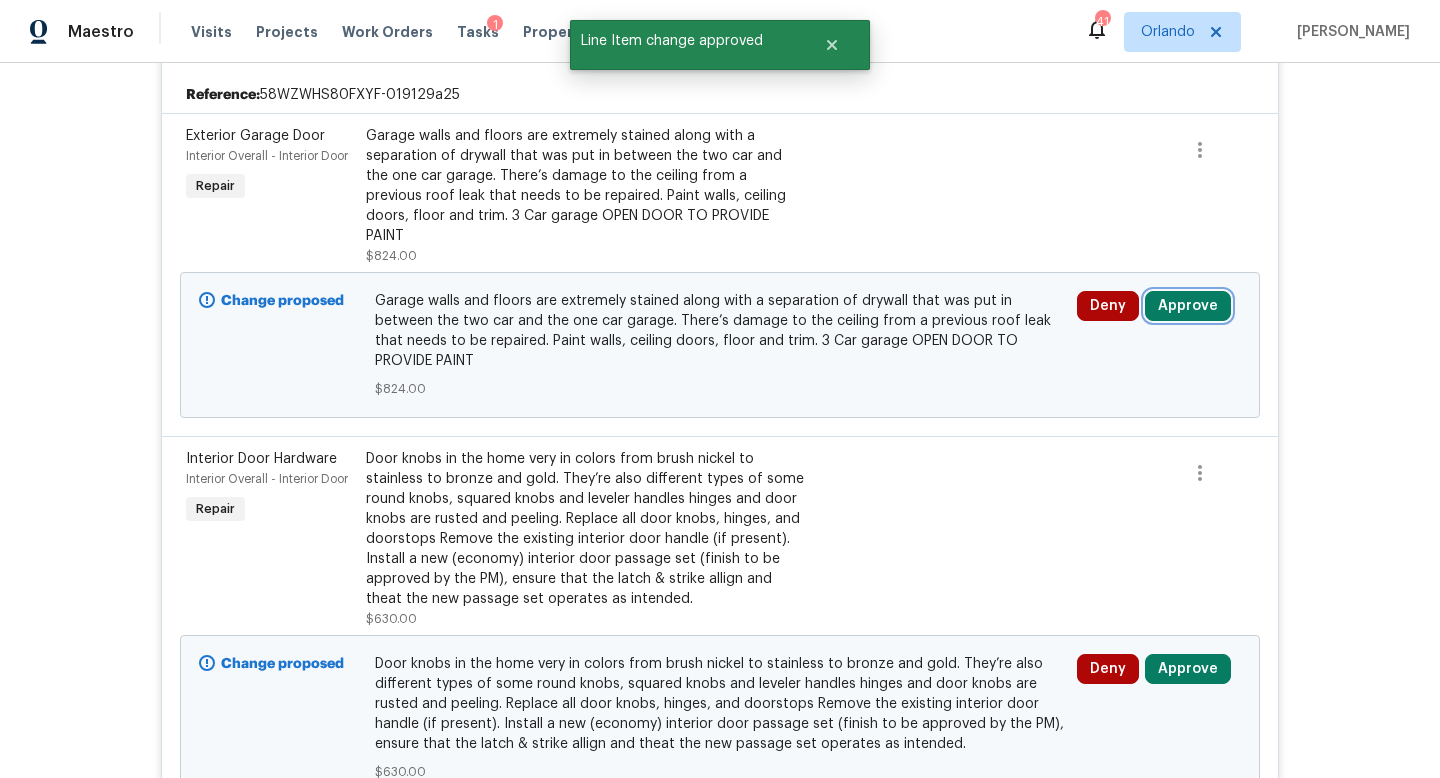 click on "Approve" at bounding box center (1188, 306) 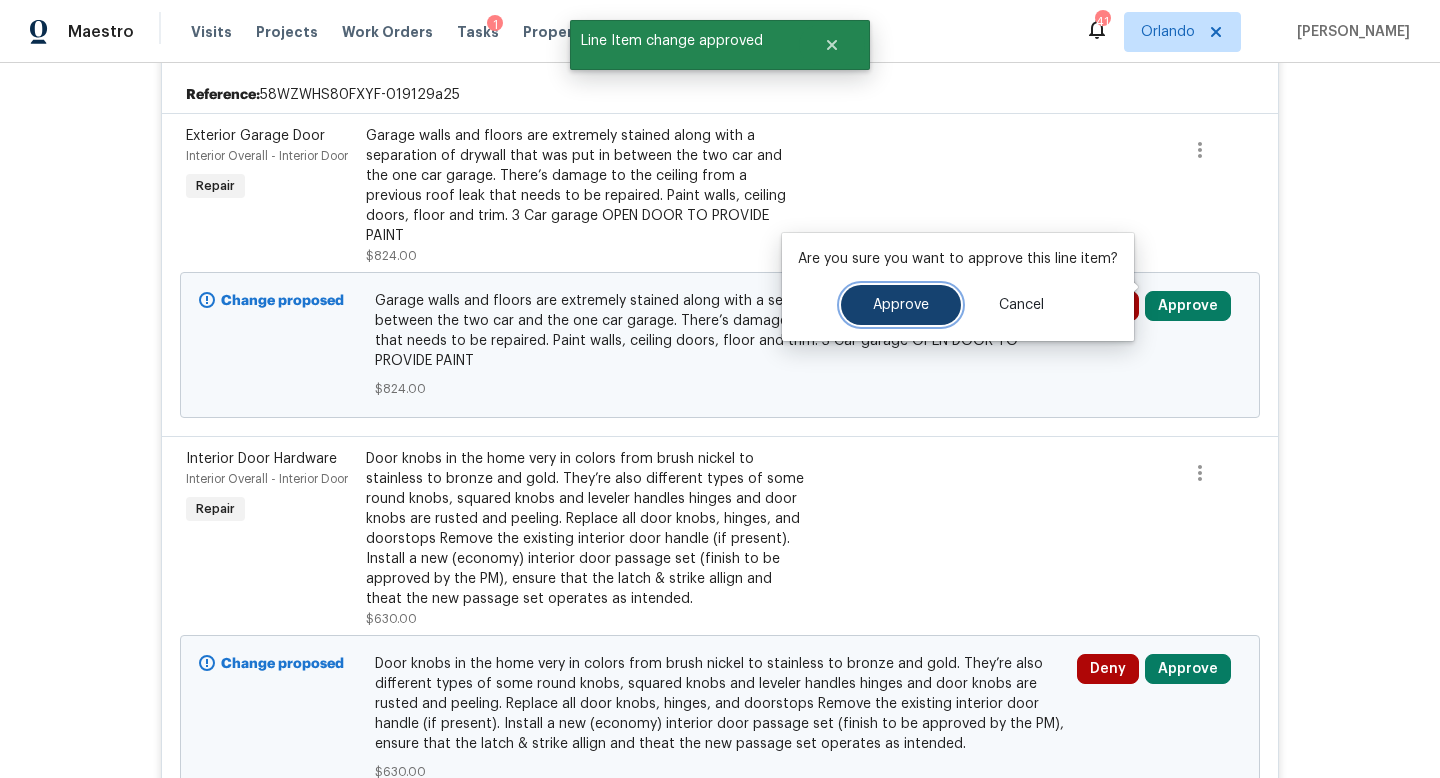 click on "Approve" at bounding box center (901, 305) 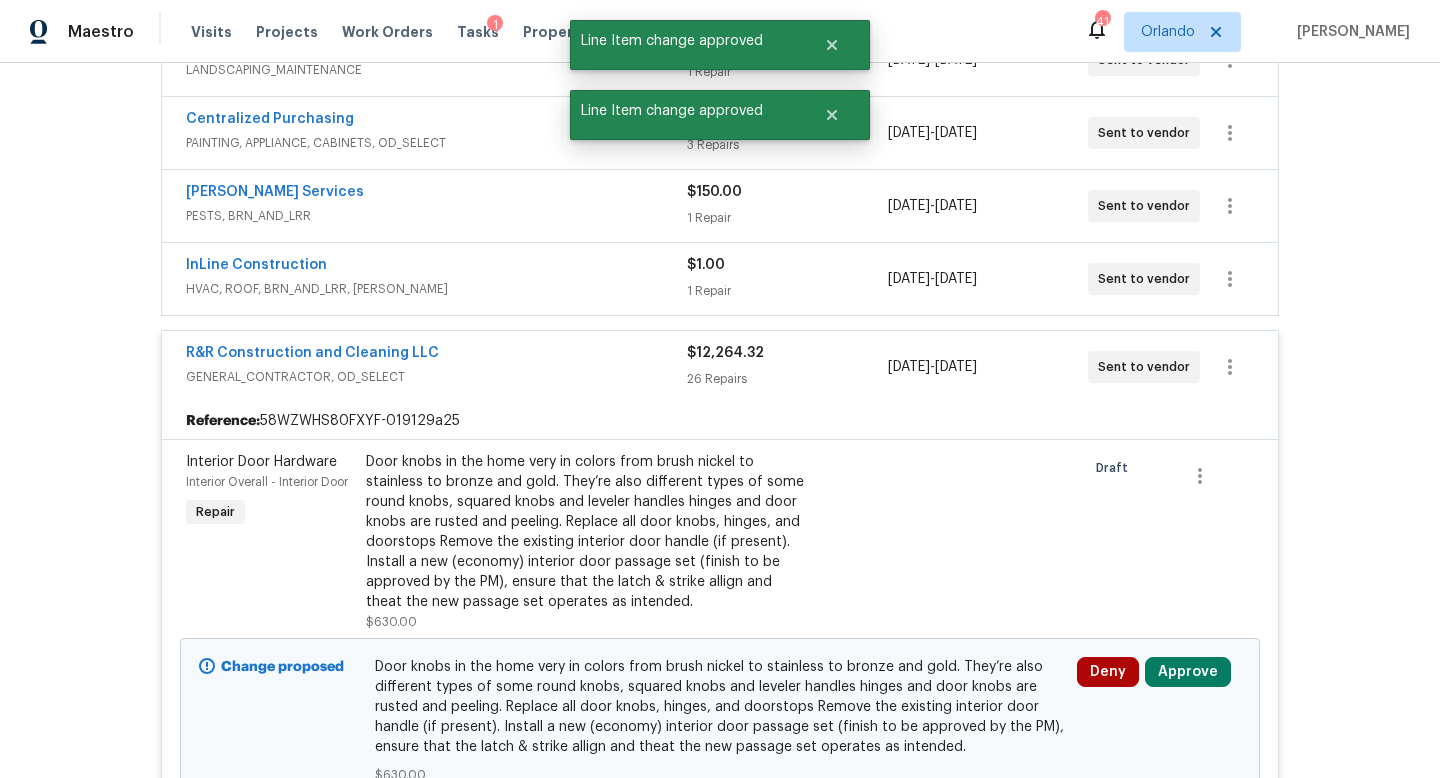 scroll, scrollTop: 2468, scrollLeft: 0, axis: vertical 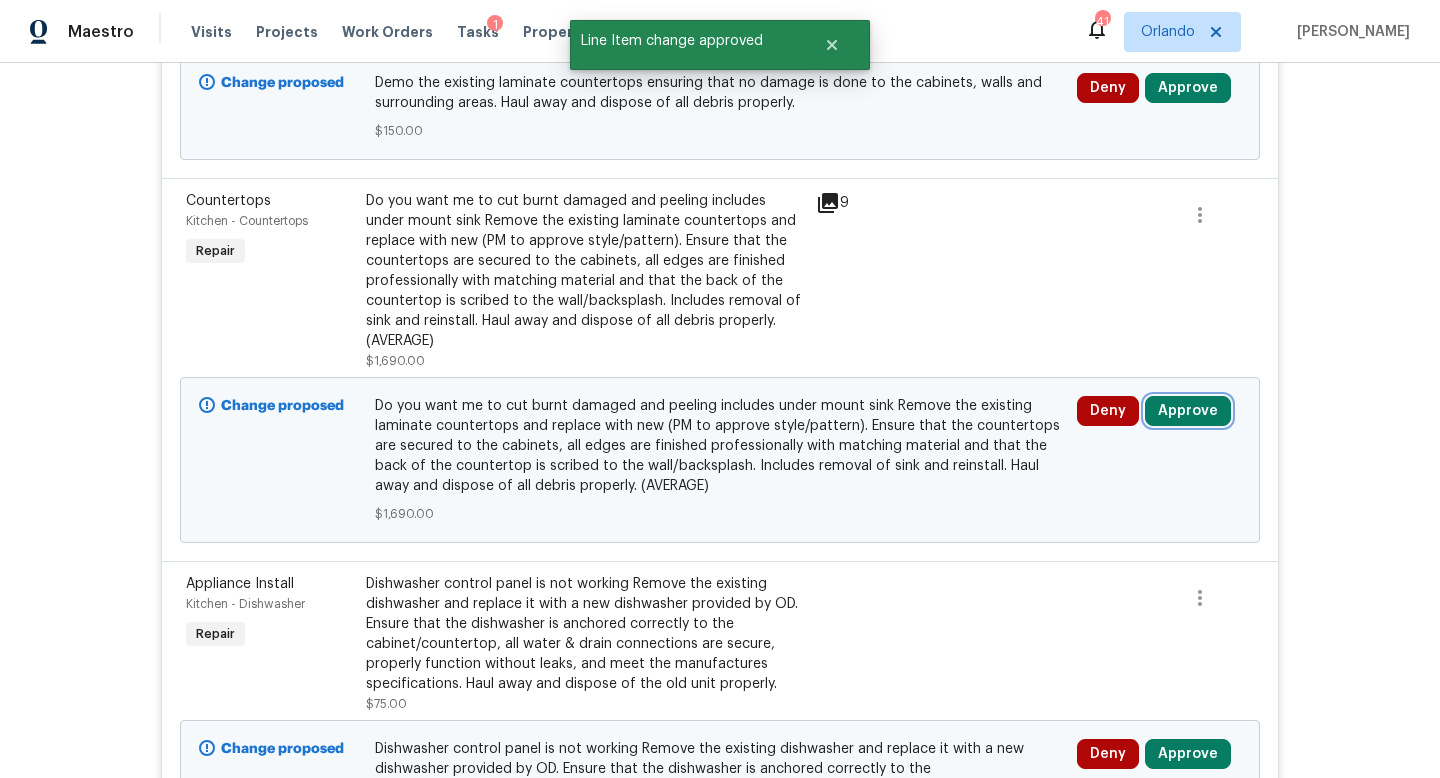click on "Approve" at bounding box center (1188, 411) 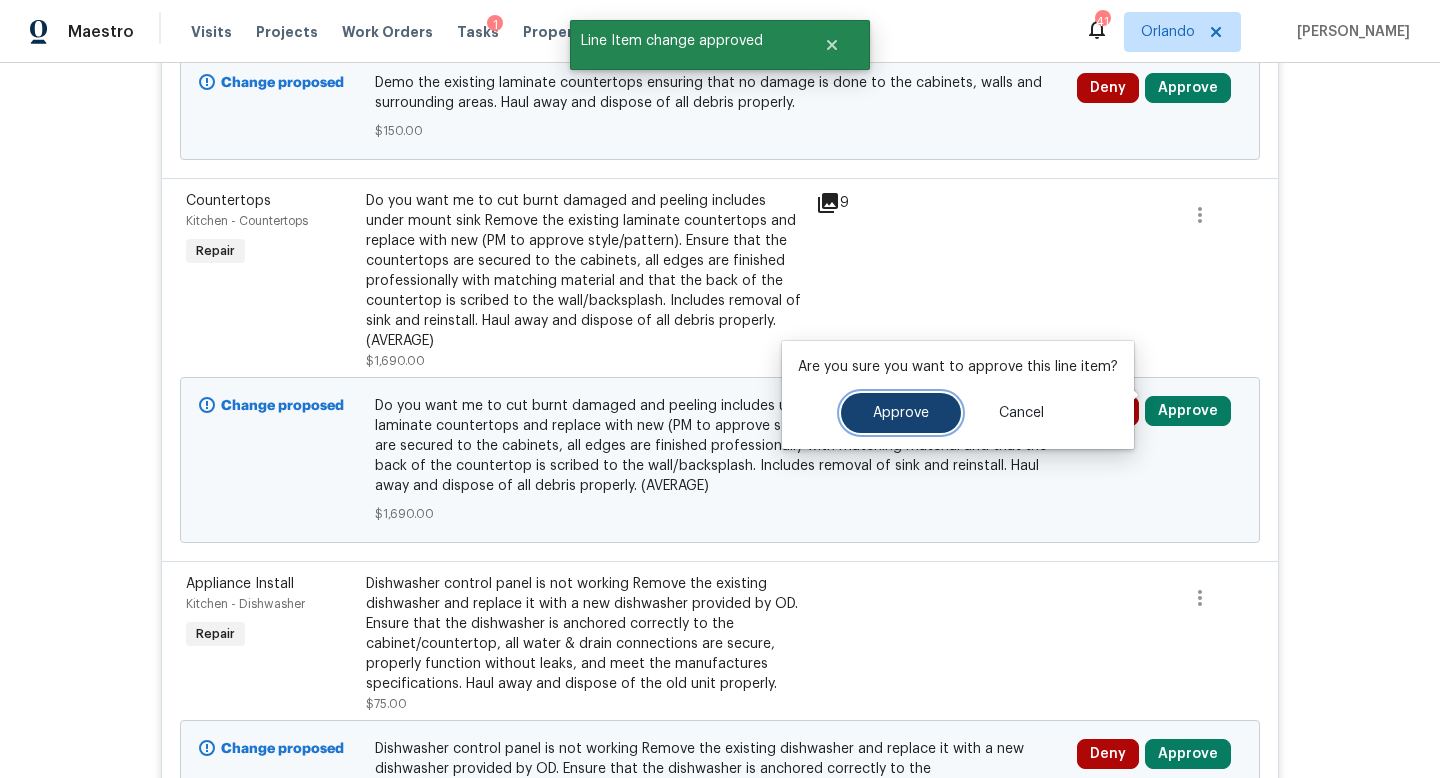 click on "Approve" at bounding box center [901, 413] 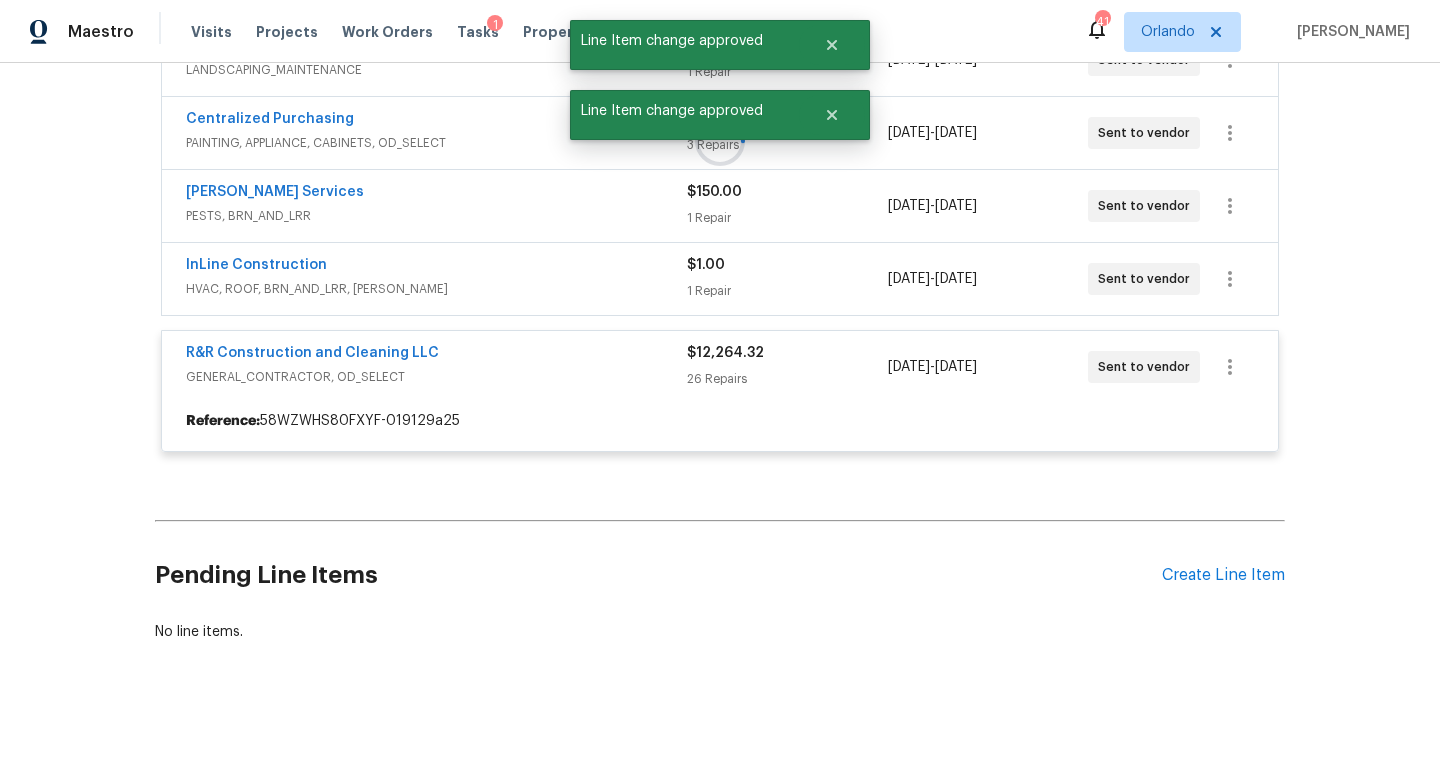scroll, scrollTop: 2468, scrollLeft: 0, axis: vertical 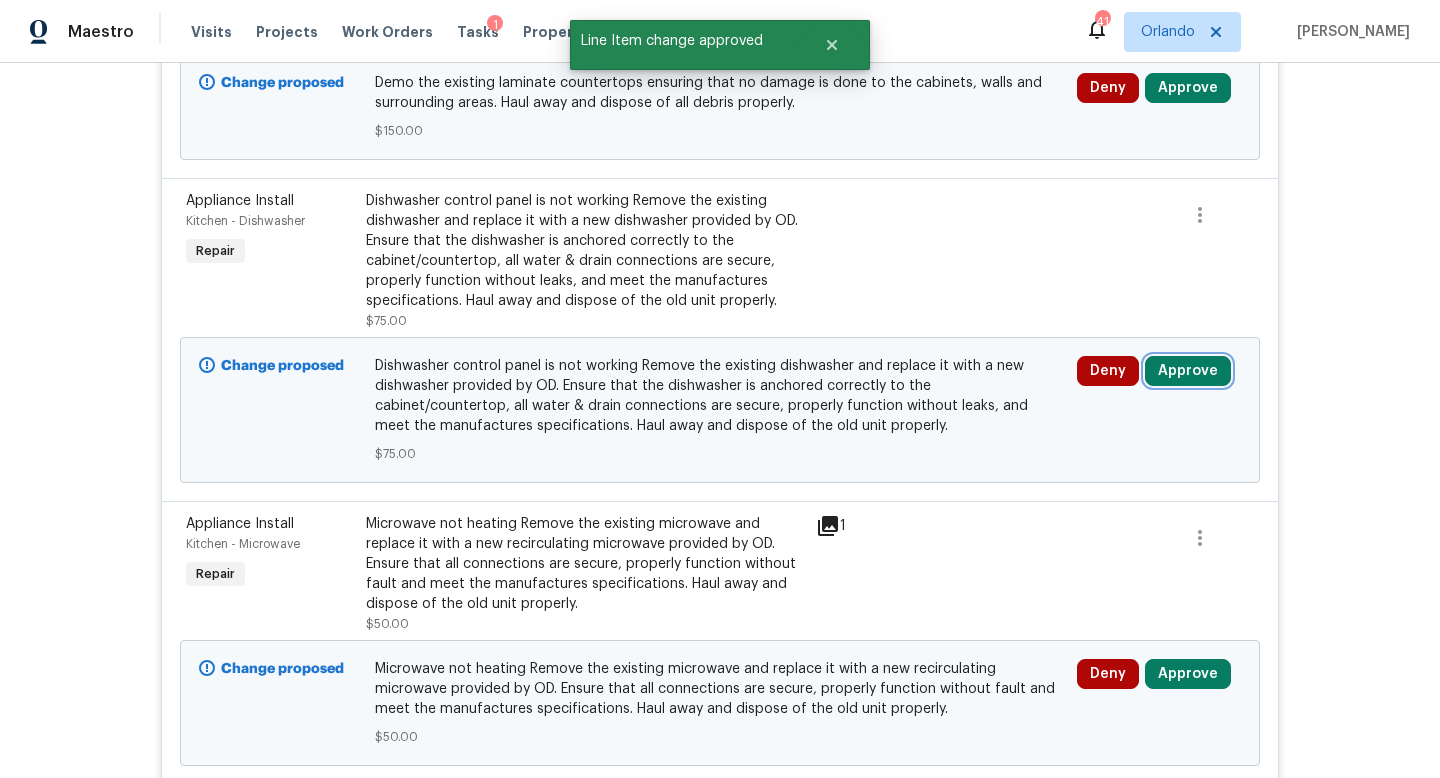 click on "Approve" at bounding box center (1188, 371) 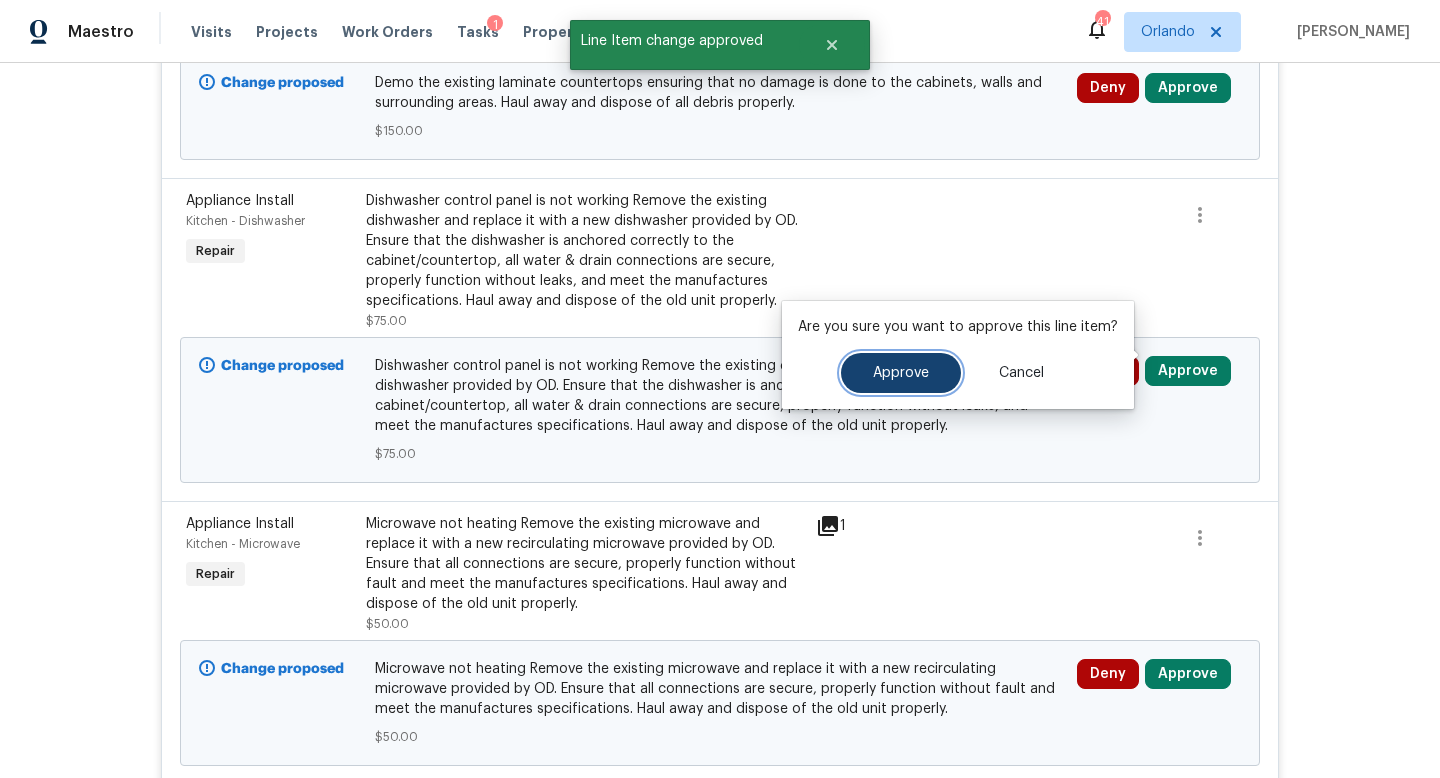 click on "Approve" at bounding box center (901, 373) 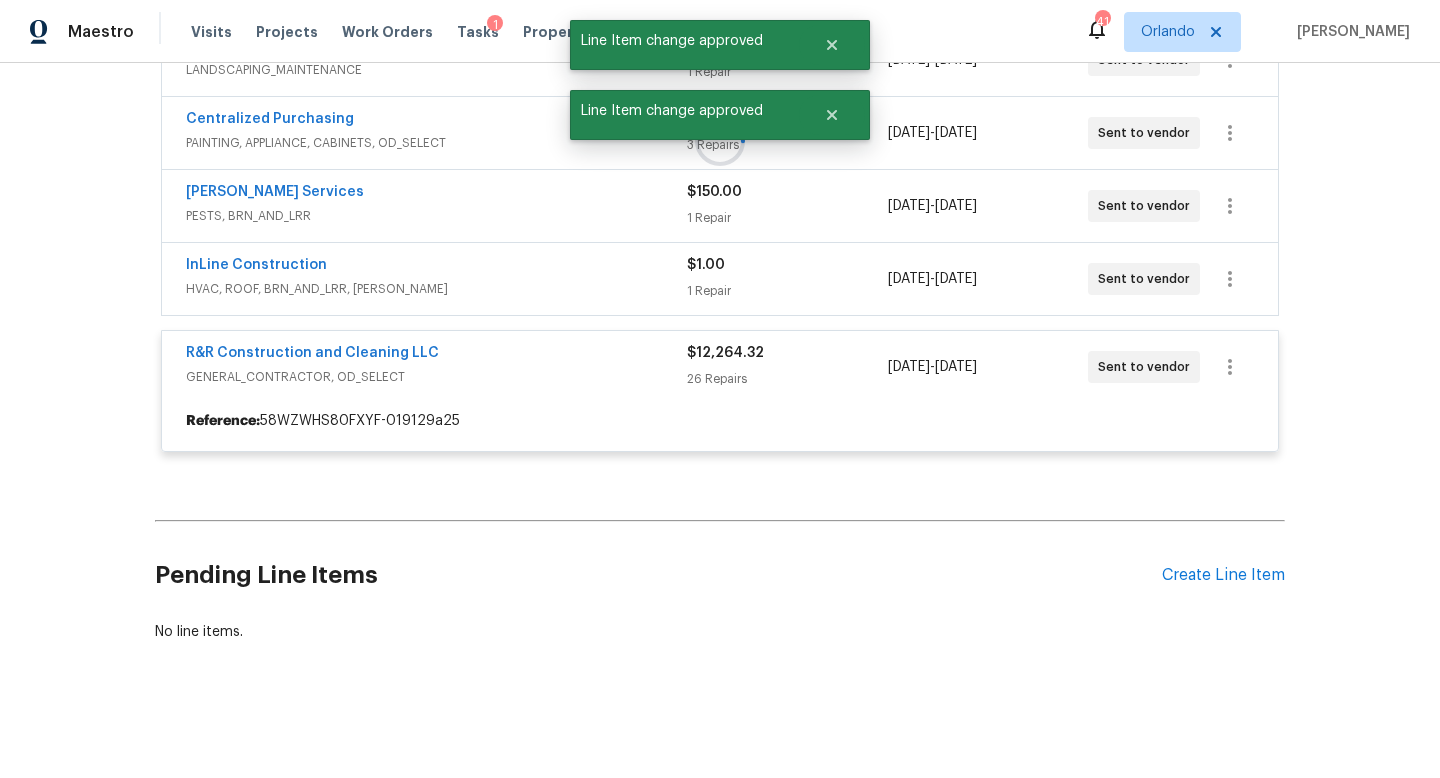 scroll, scrollTop: 2468, scrollLeft: 0, axis: vertical 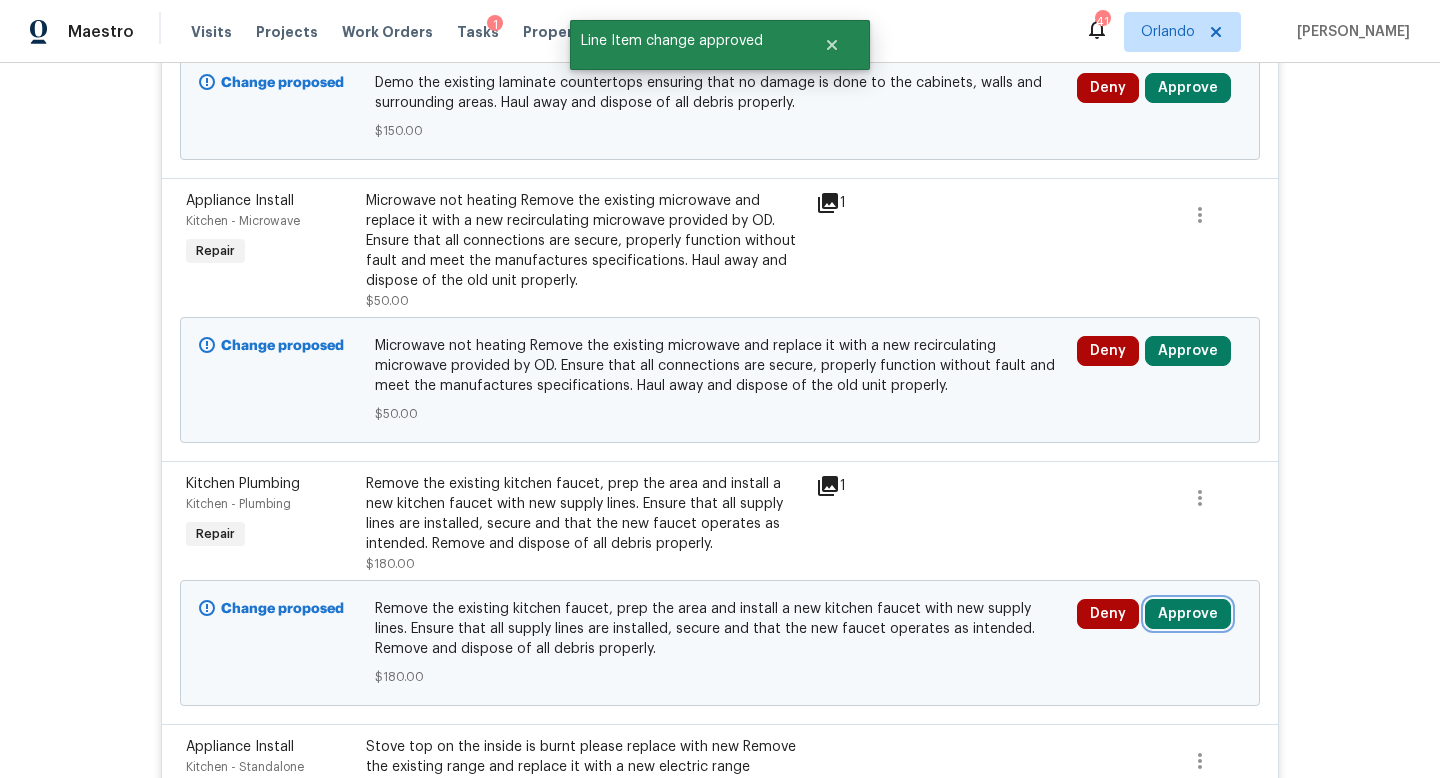 click on "Approve" at bounding box center (1188, 614) 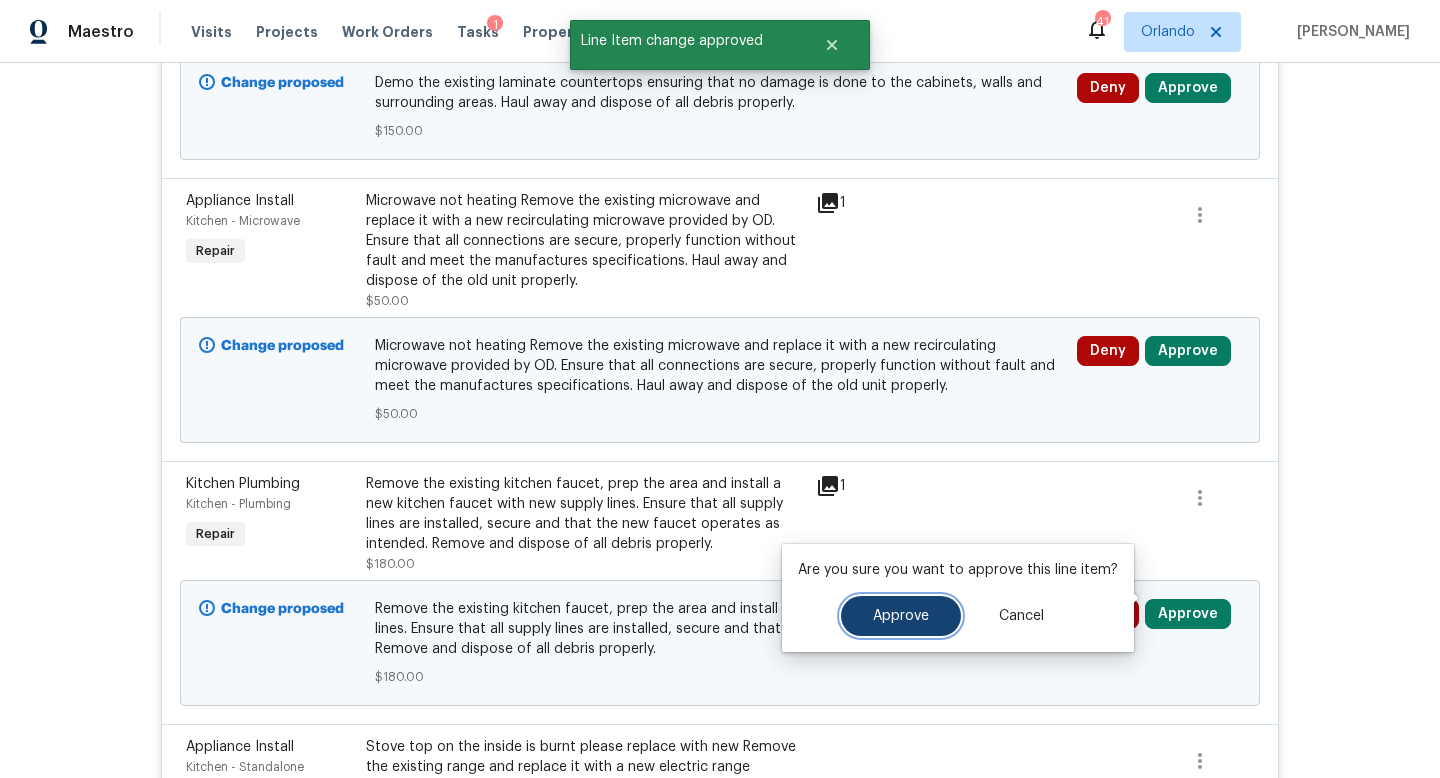 click on "Approve" at bounding box center (901, 616) 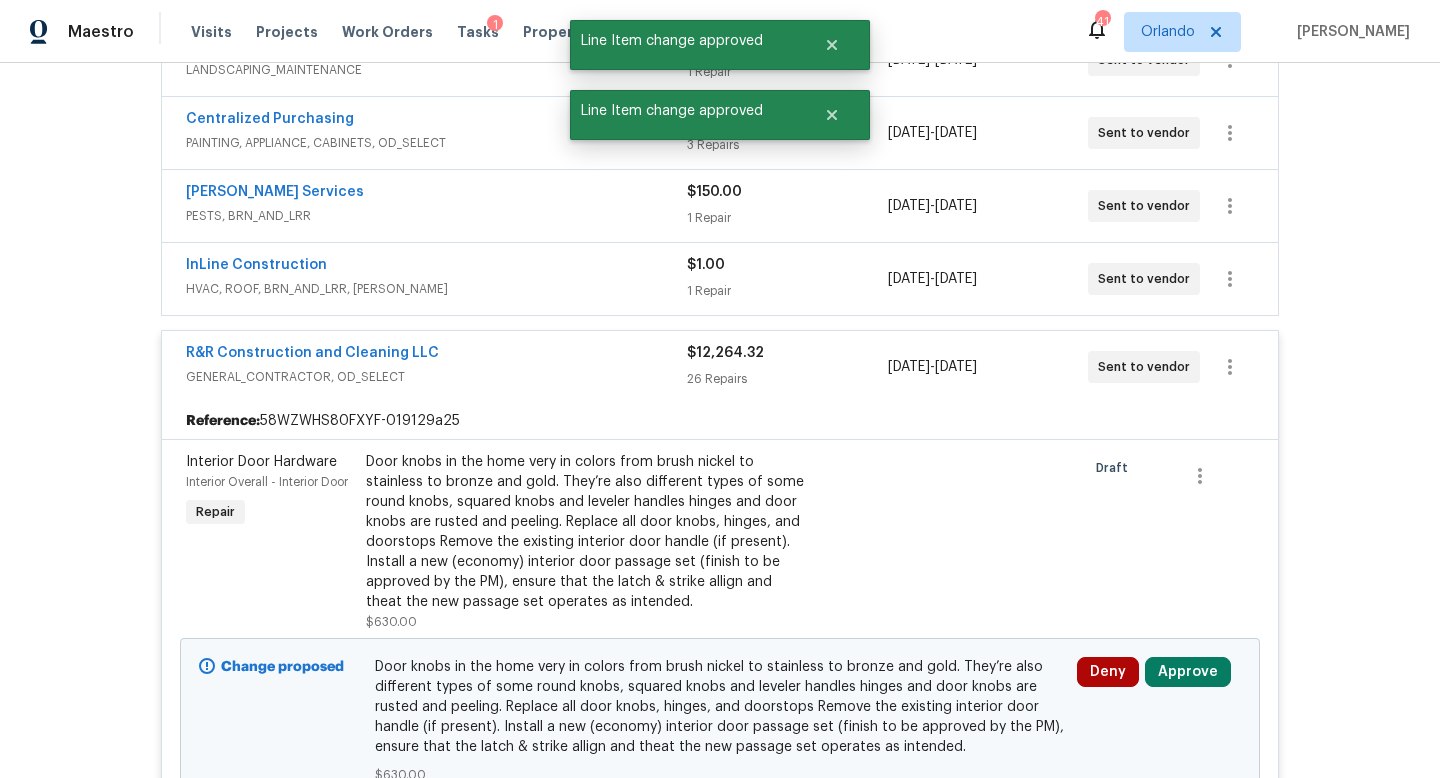 scroll, scrollTop: 2468, scrollLeft: 0, axis: vertical 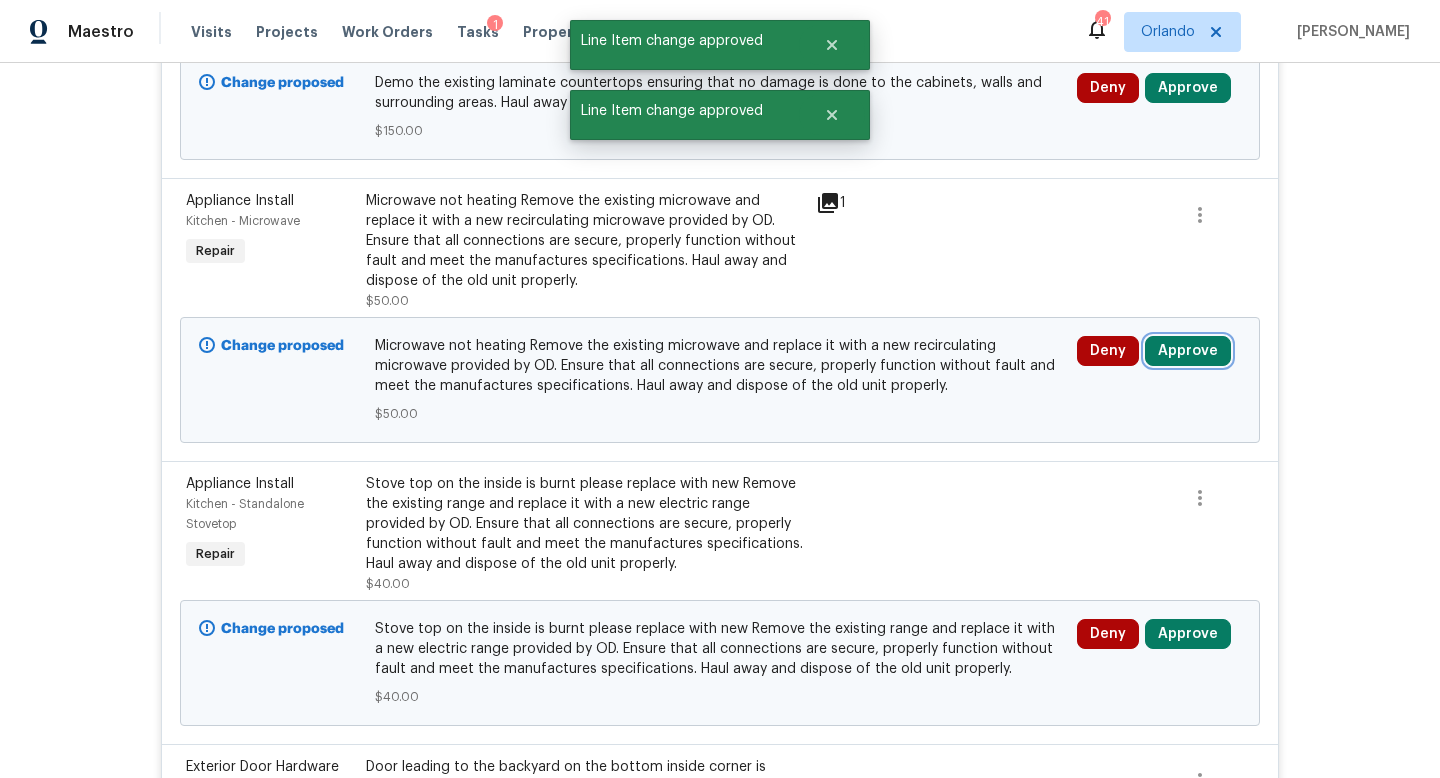 click on "Approve" at bounding box center [1188, 351] 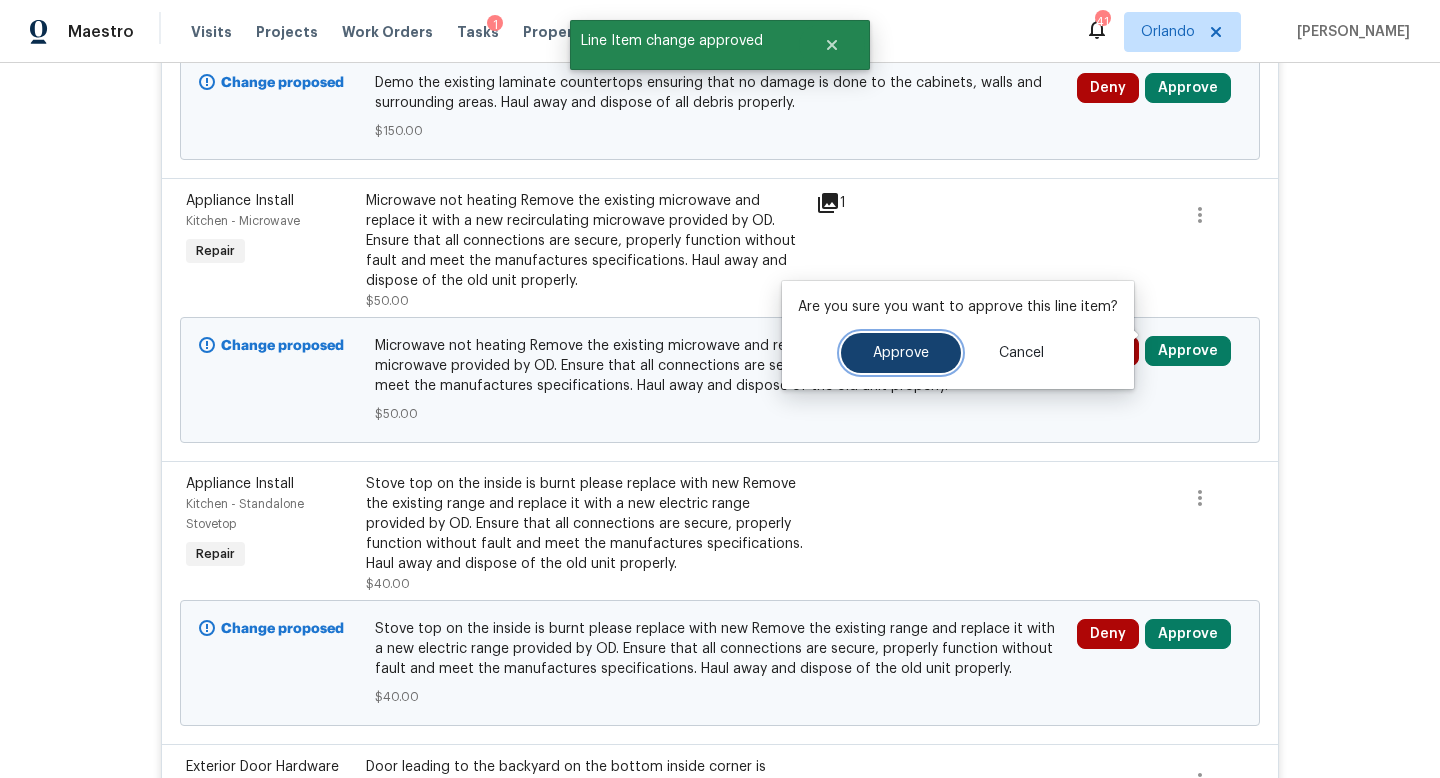 click on "Approve" at bounding box center [901, 353] 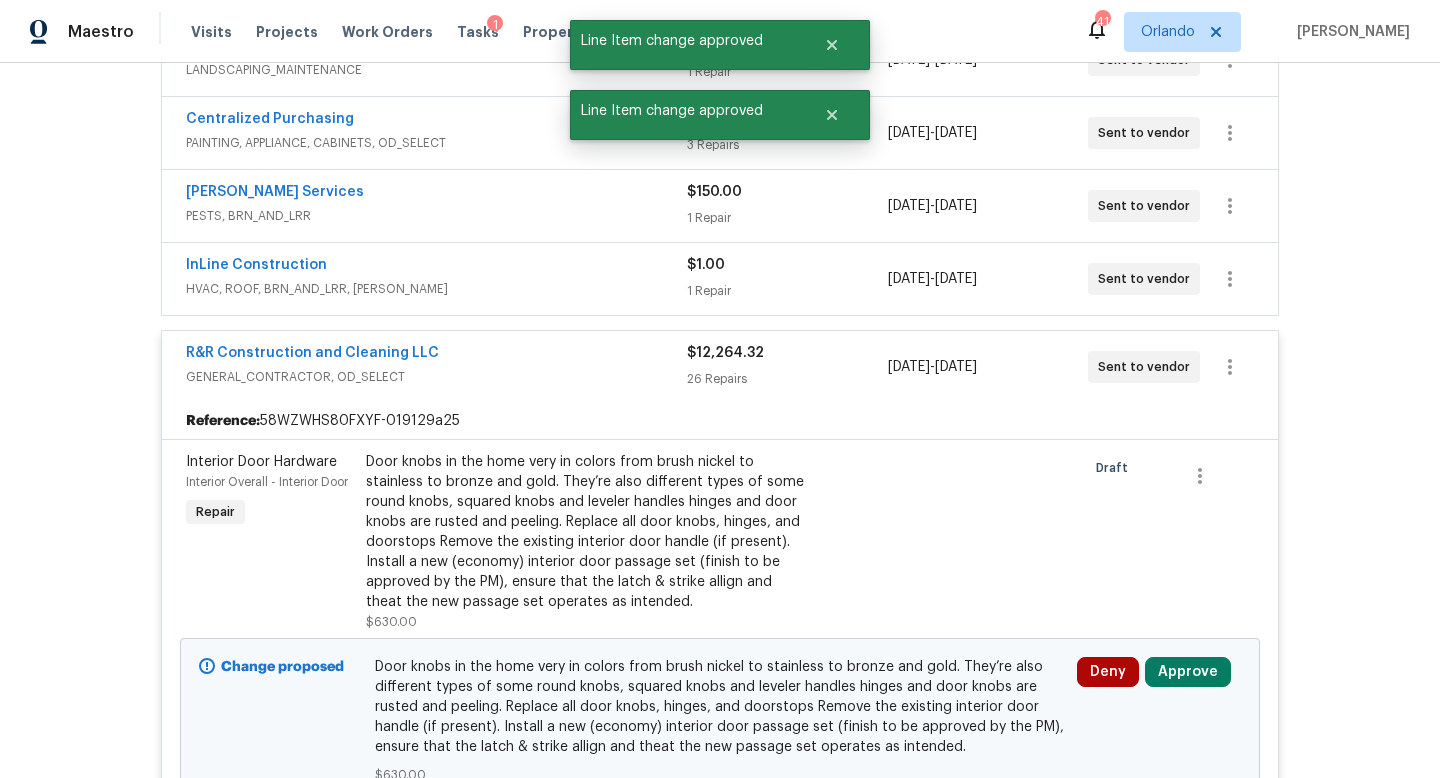 scroll, scrollTop: 2468, scrollLeft: 0, axis: vertical 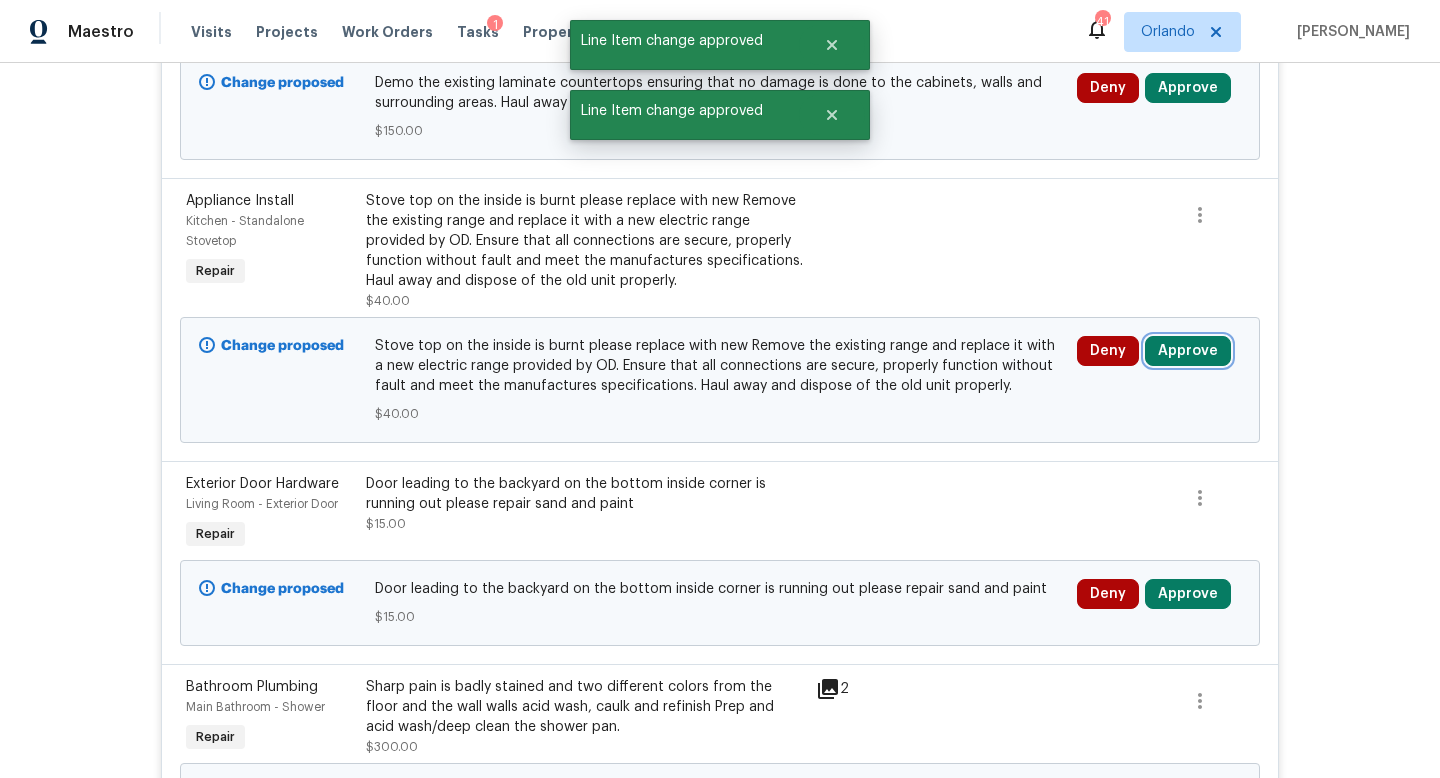 click on "Approve" at bounding box center (1188, 351) 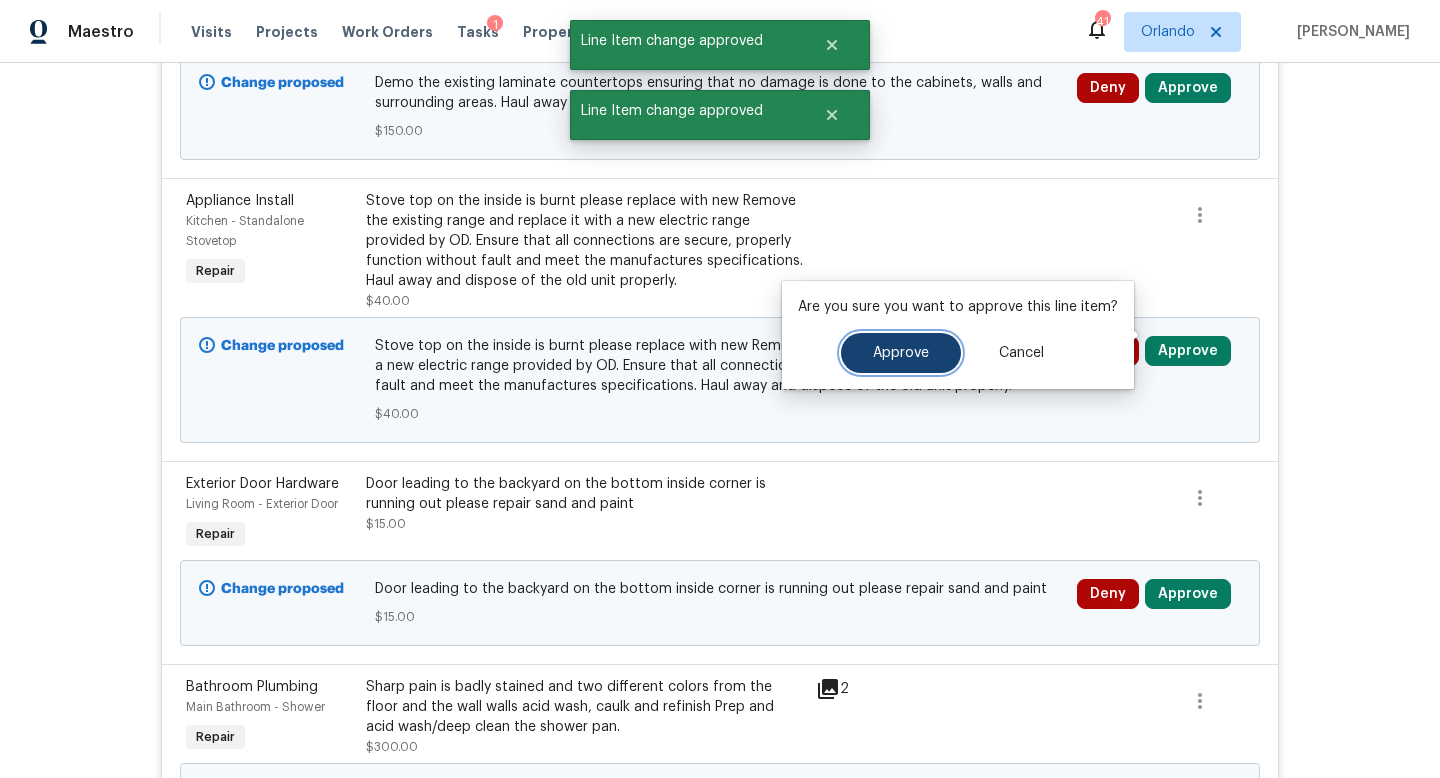 click on "Approve" at bounding box center [901, 353] 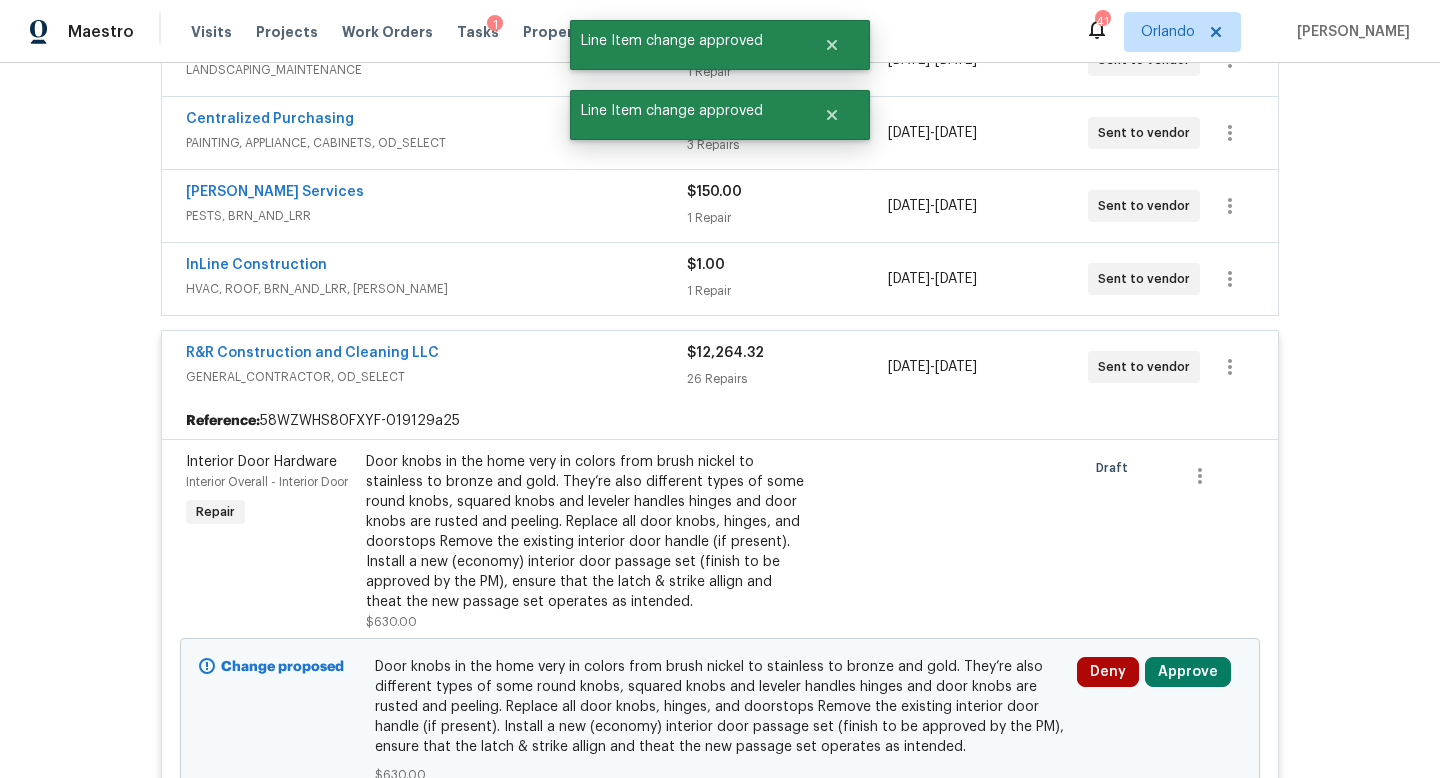 scroll, scrollTop: 2468, scrollLeft: 0, axis: vertical 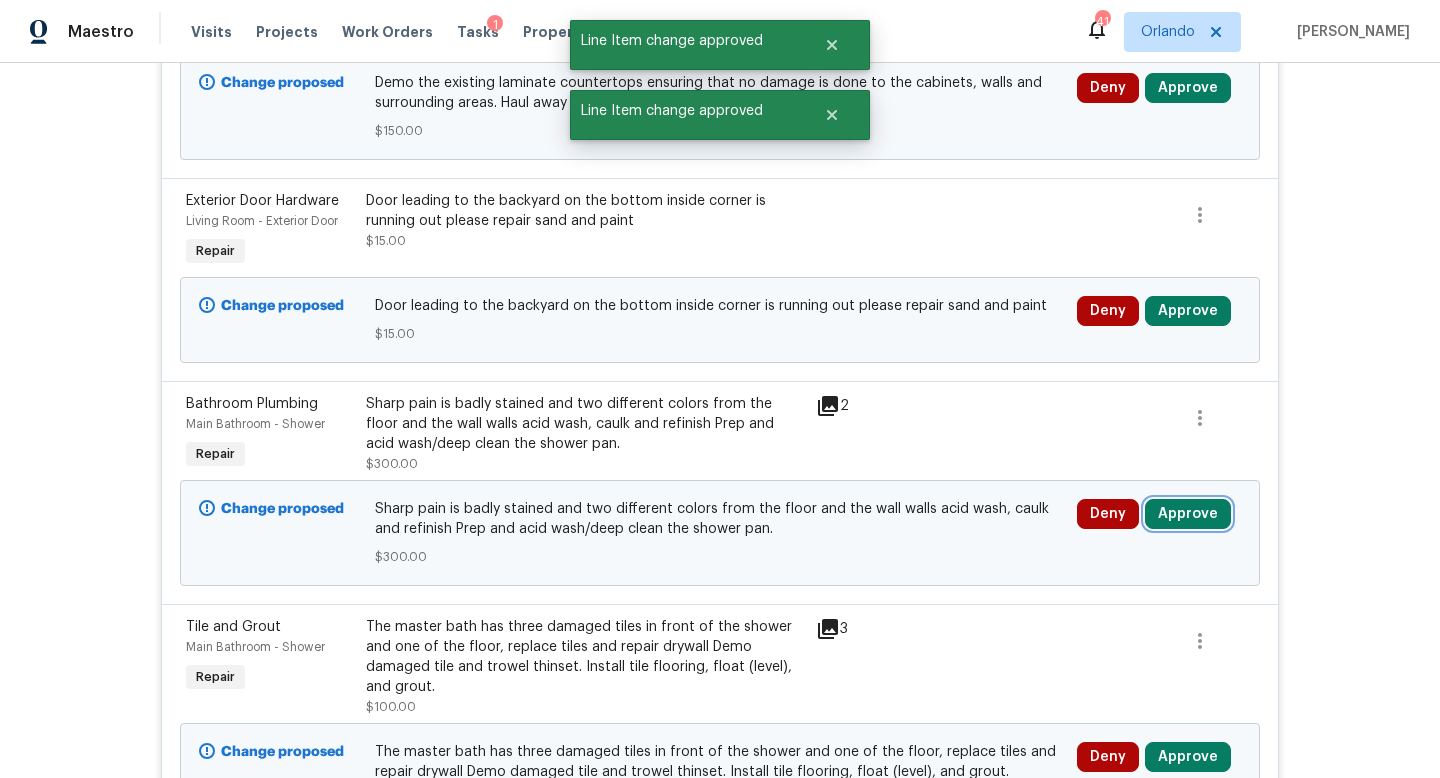click on "Approve" at bounding box center (1188, 514) 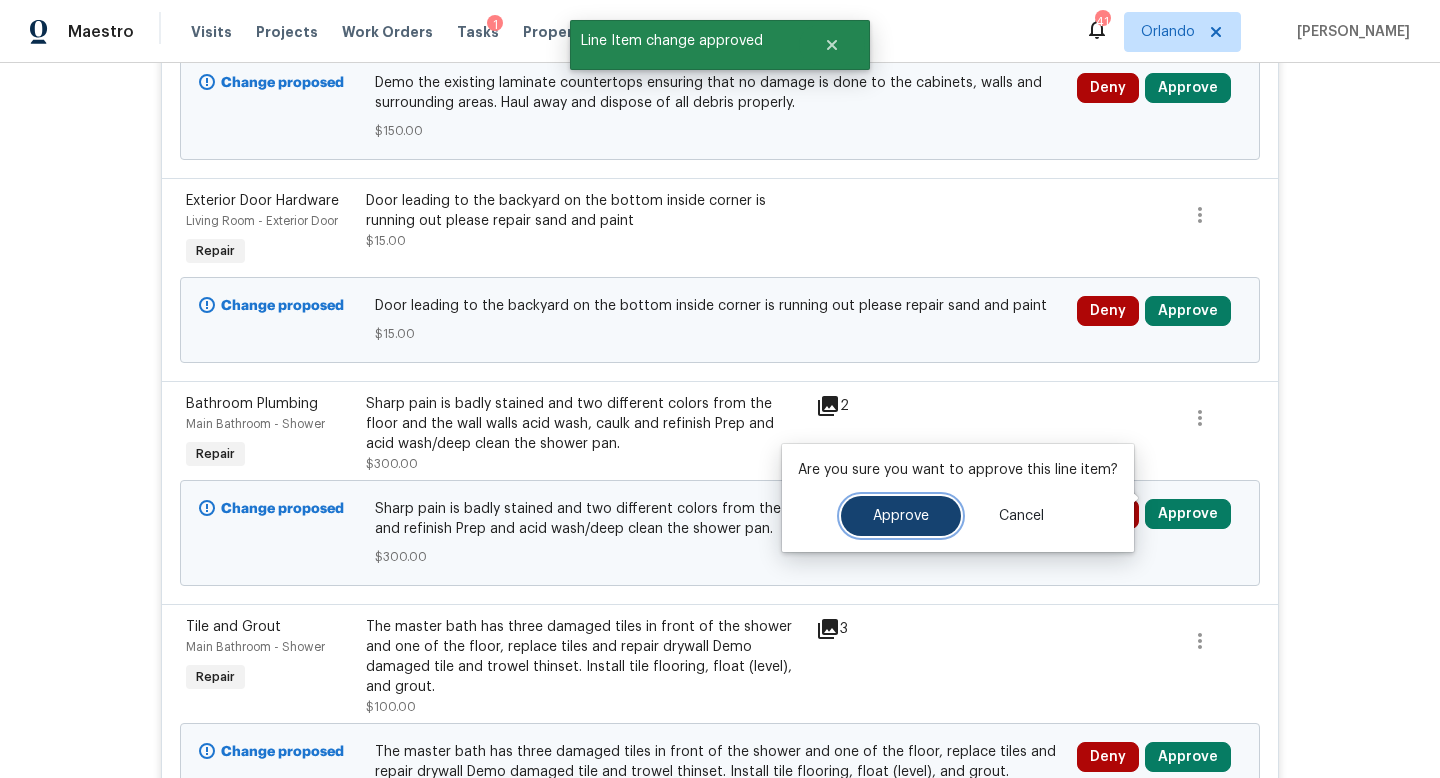 click on "Approve" at bounding box center (901, 516) 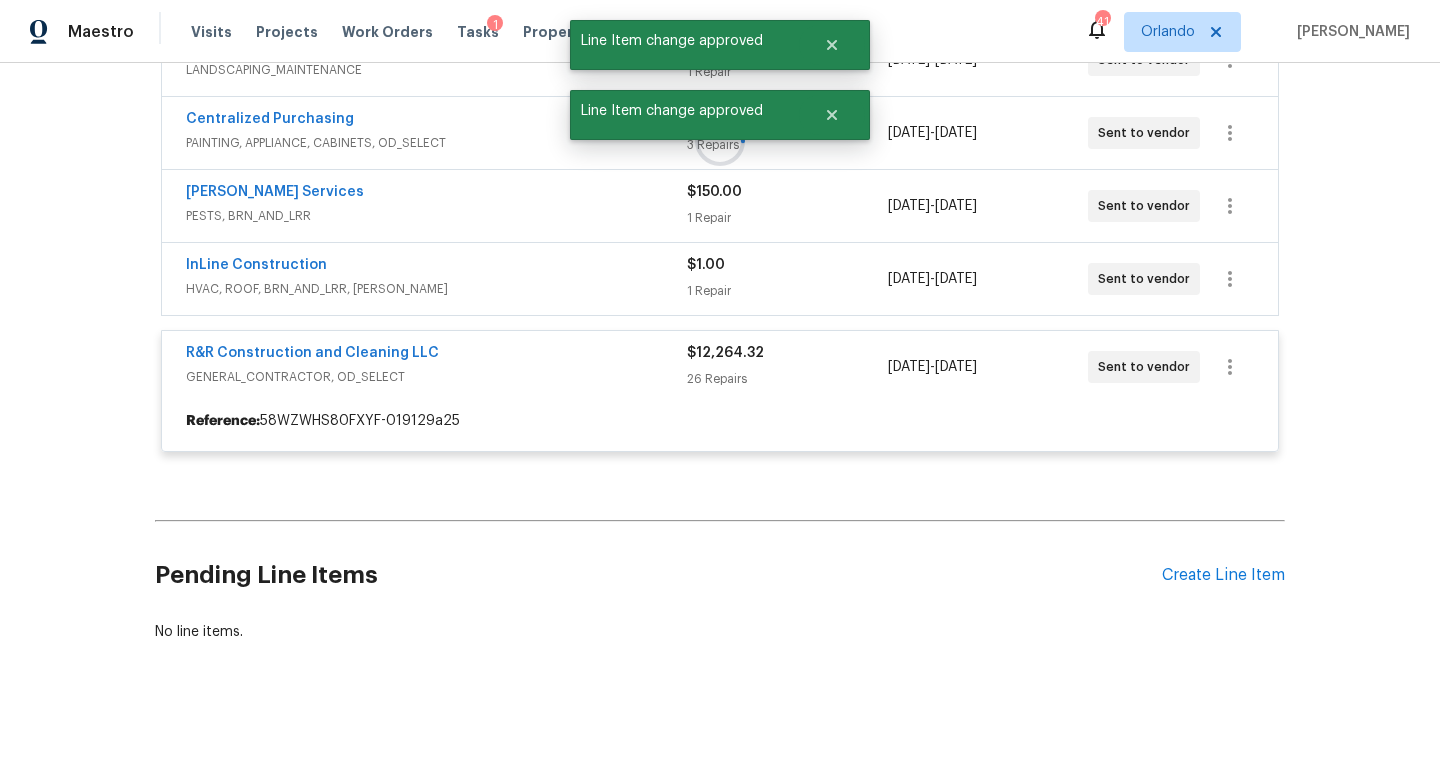 scroll, scrollTop: 2468, scrollLeft: 0, axis: vertical 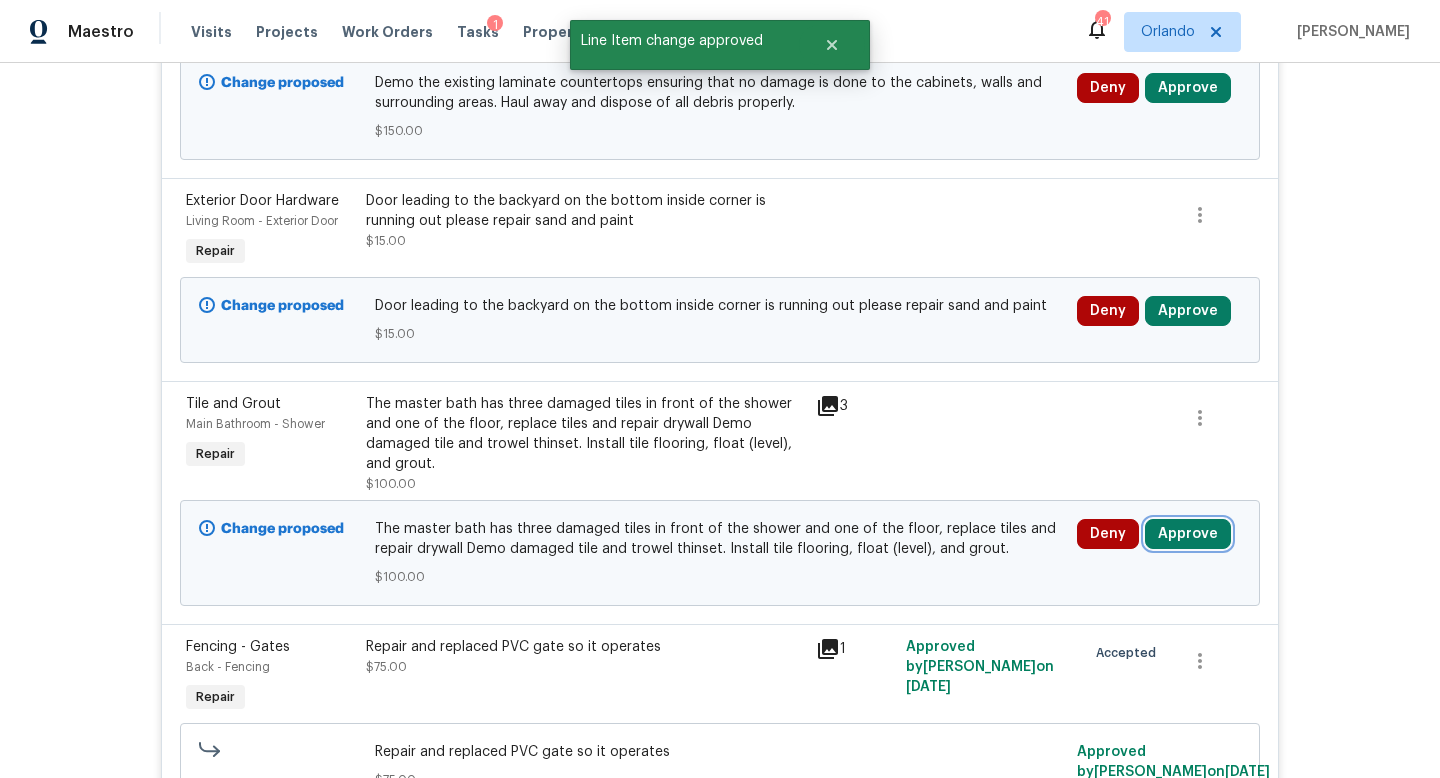 click on "Approve" at bounding box center [1188, 534] 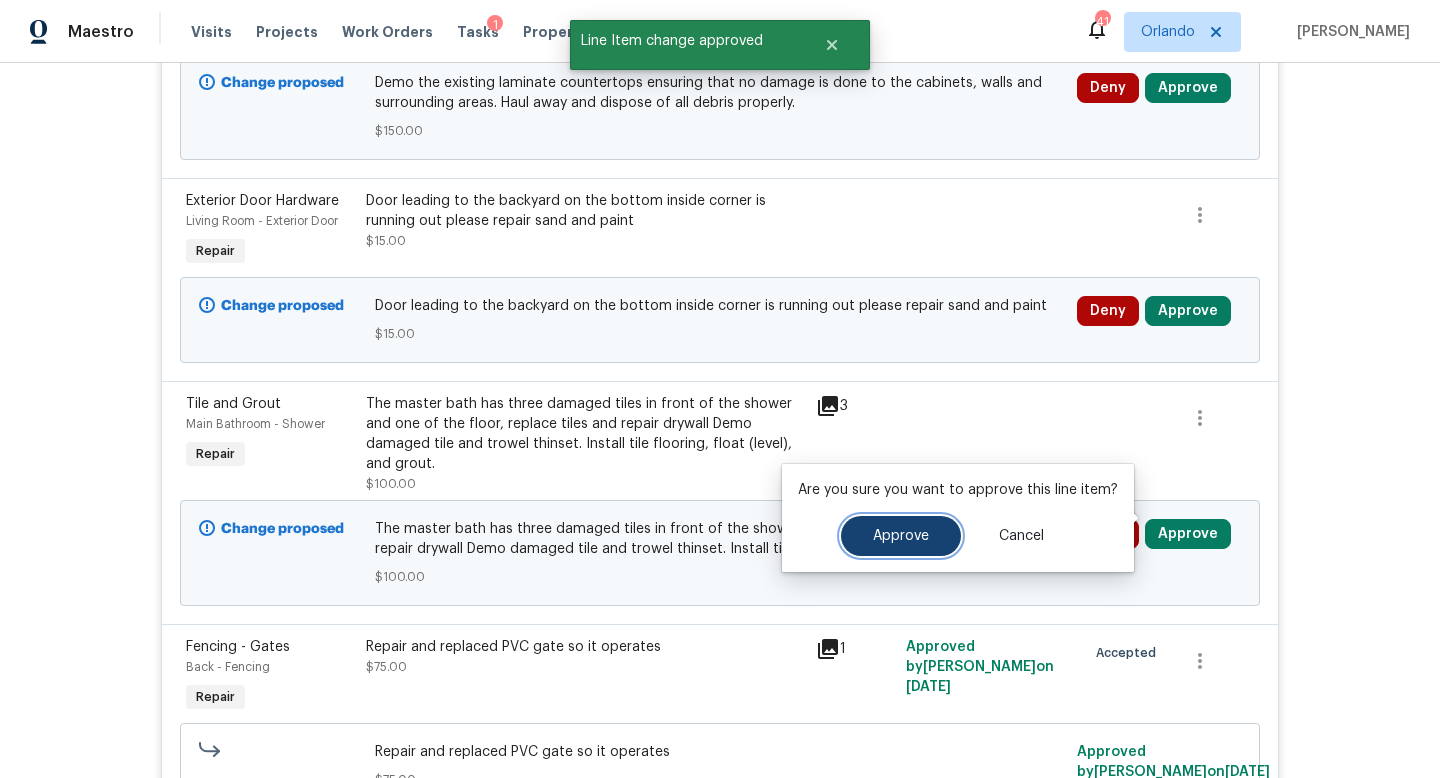 click on "Approve" at bounding box center (901, 536) 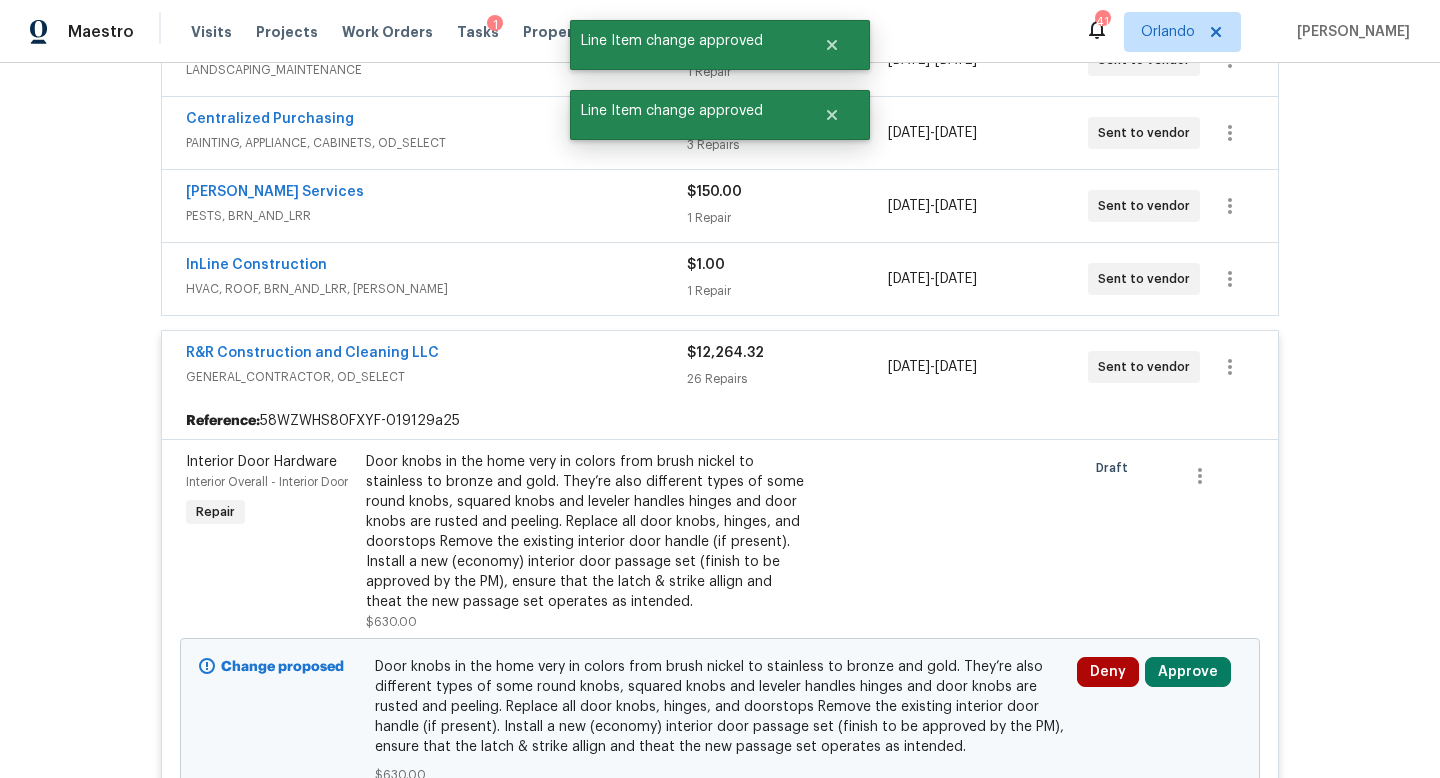 scroll, scrollTop: 2468, scrollLeft: 0, axis: vertical 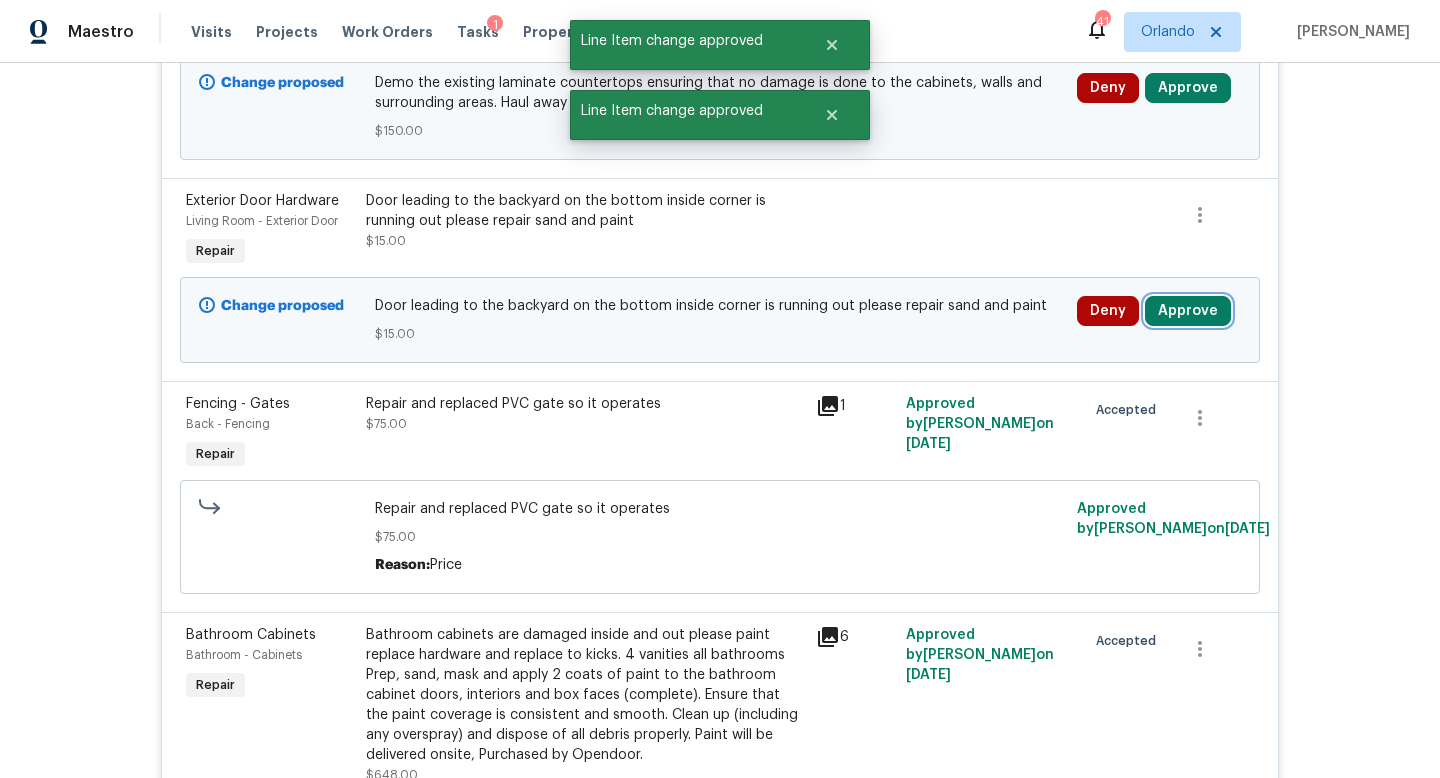 click on "Approve" at bounding box center (1188, 311) 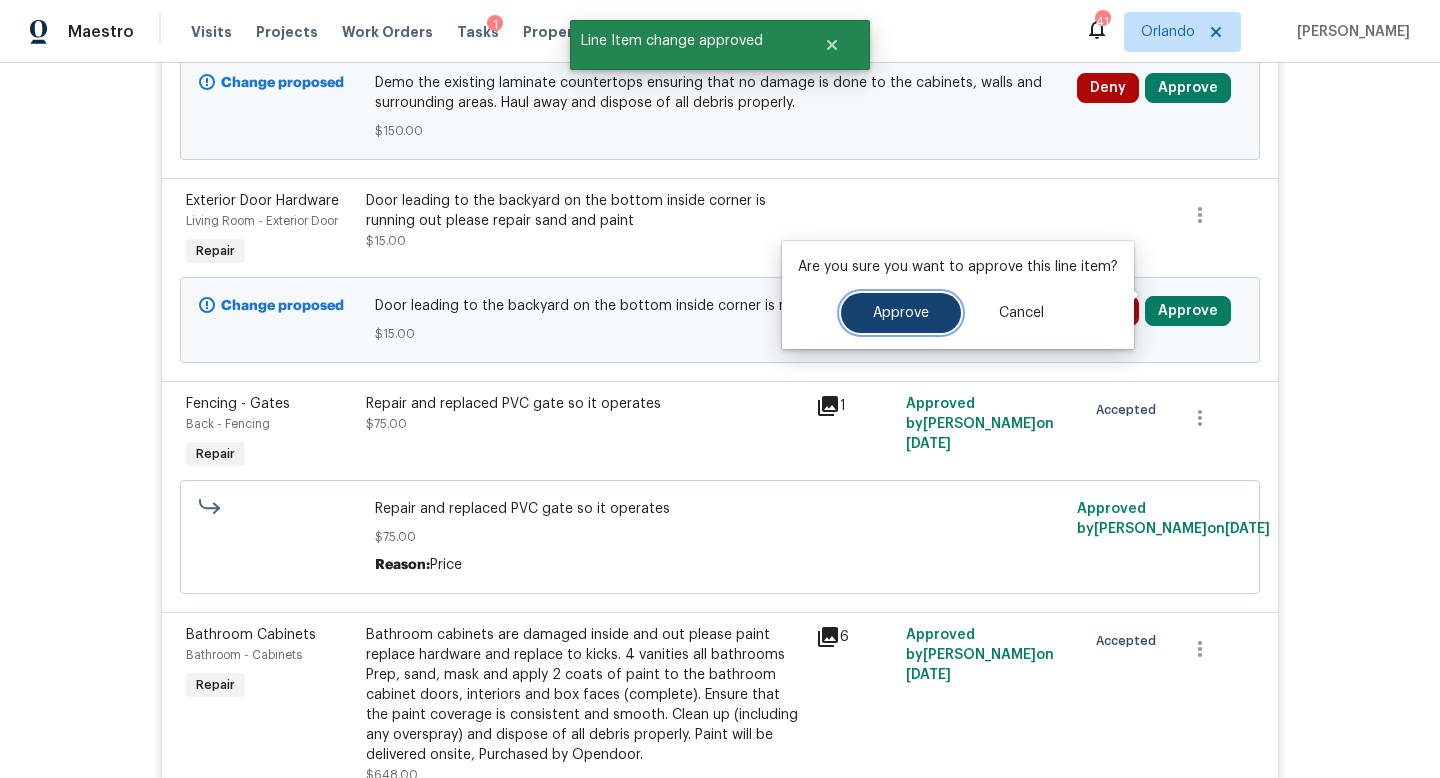 click on "Approve" at bounding box center [901, 313] 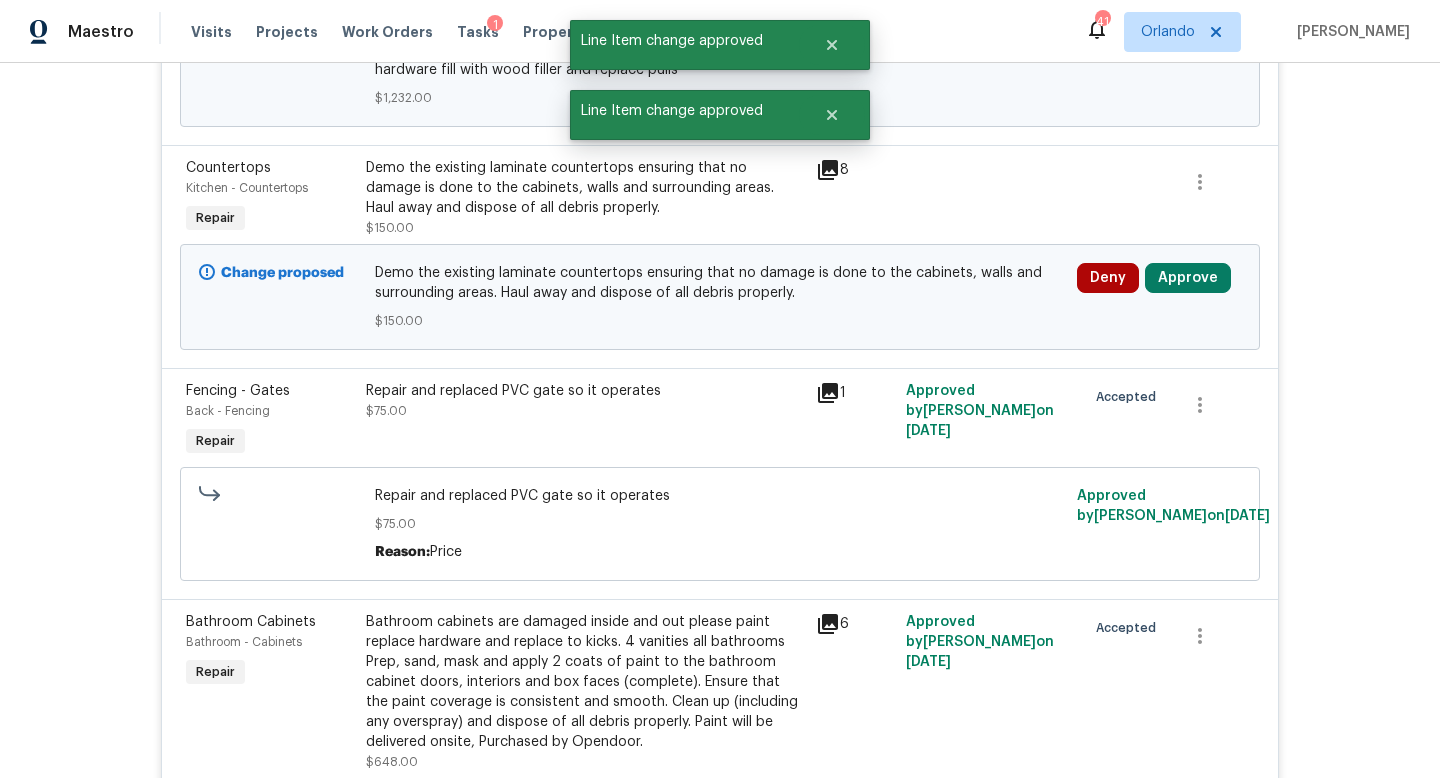 scroll, scrollTop: 2263, scrollLeft: 0, axis: vertical 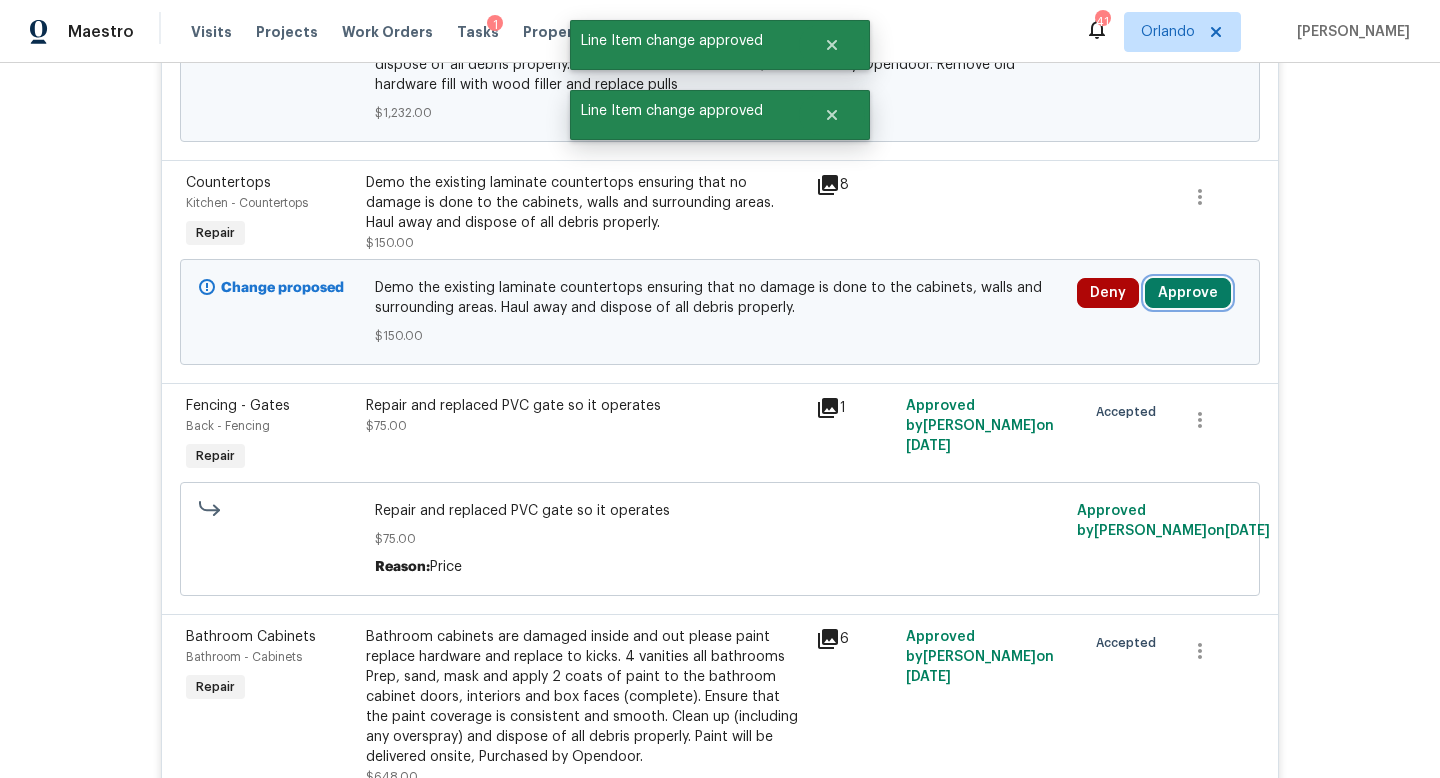 click on "Approve" at bounding box center (1188, 293) 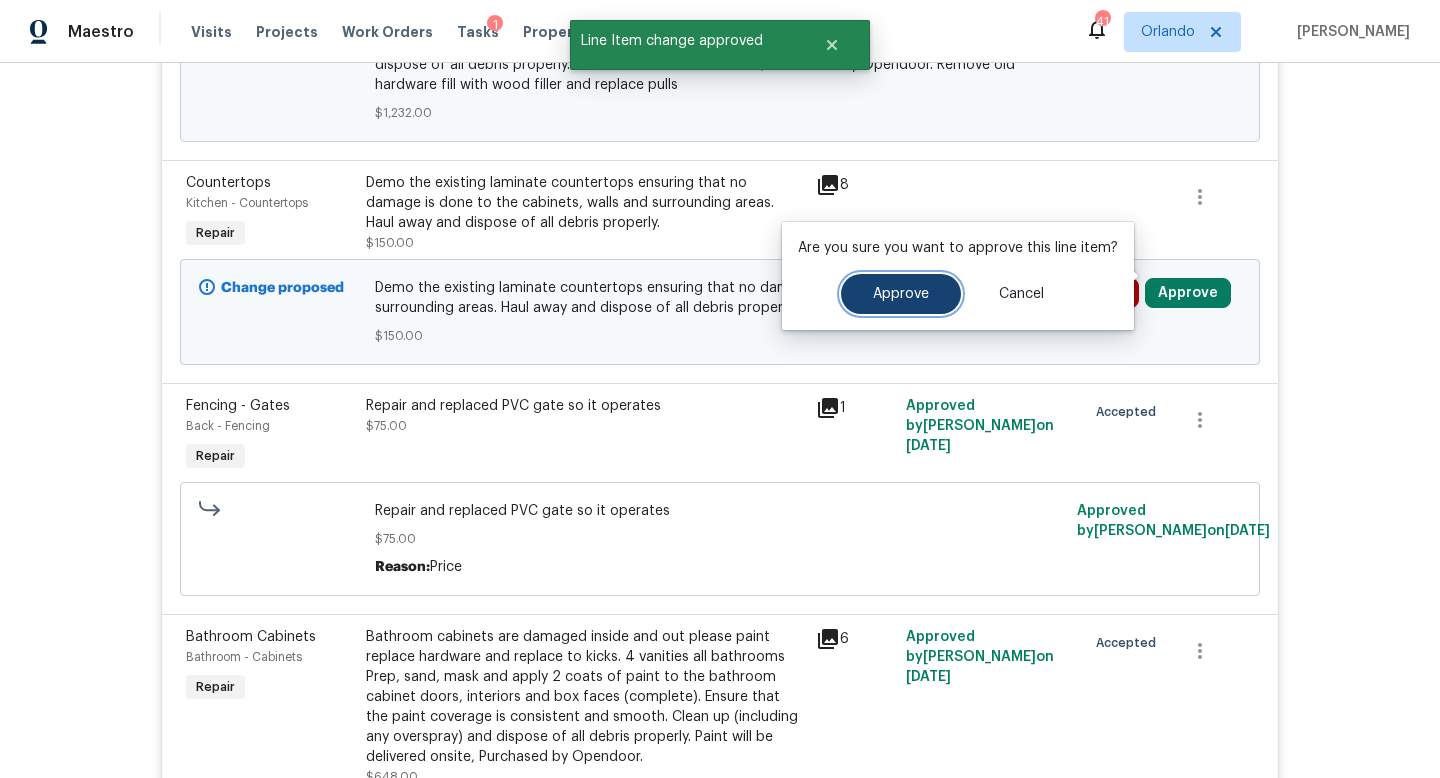 click on "Approve" at bounding box center [901, 294] 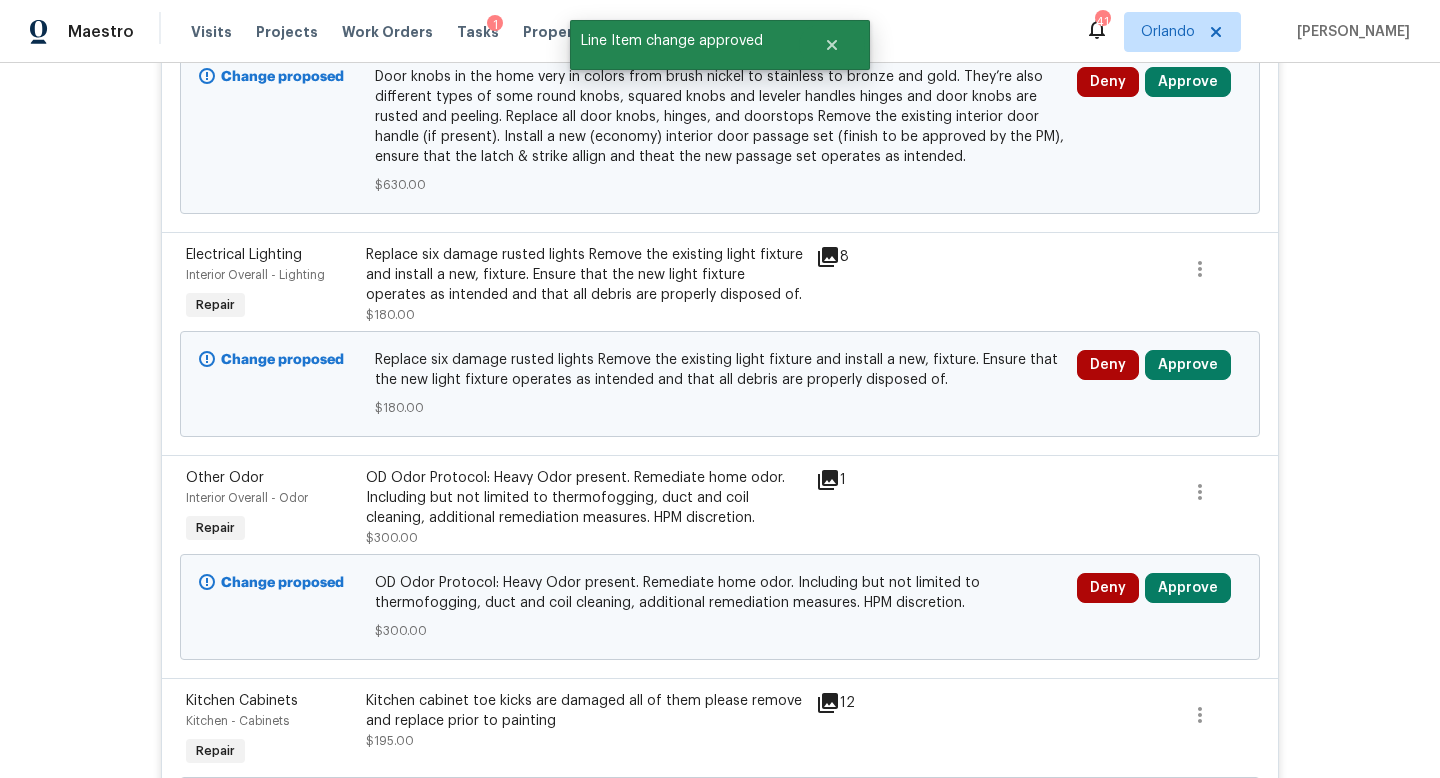 scroll, scrollTop: 1042, scrollLeft: 0, axis: vertical 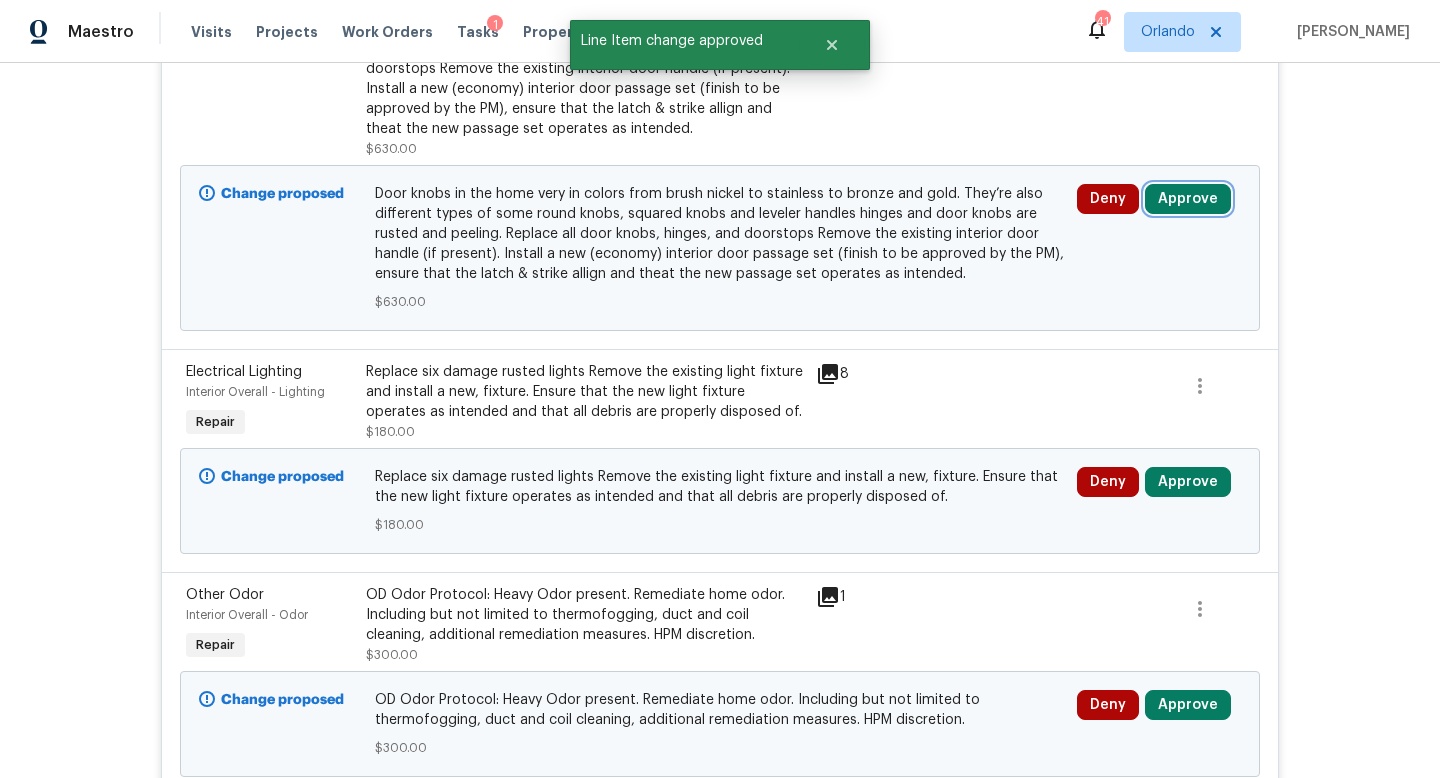 click on "Approve" at bounding box center (1188, 199) 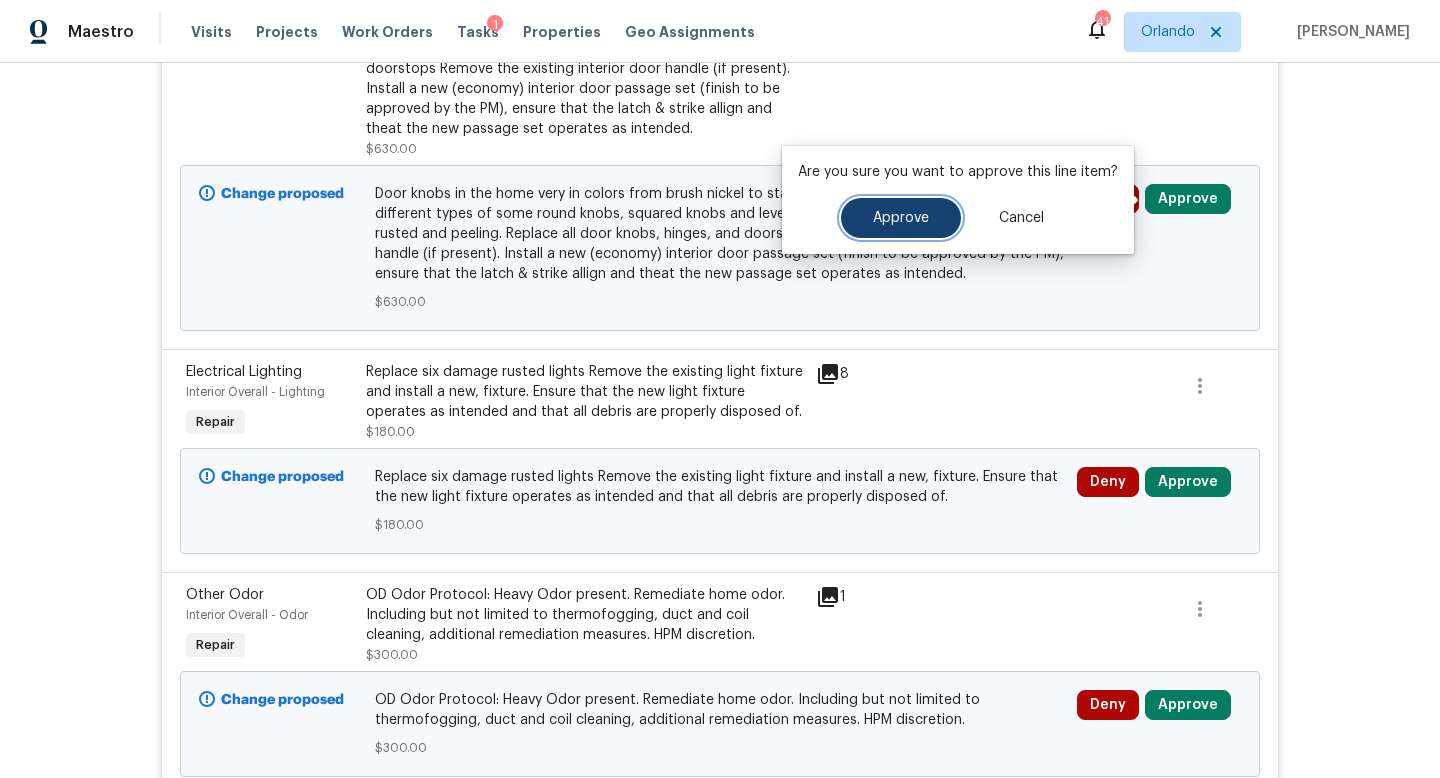 click on "Approve" at bounding box center (901, 218) 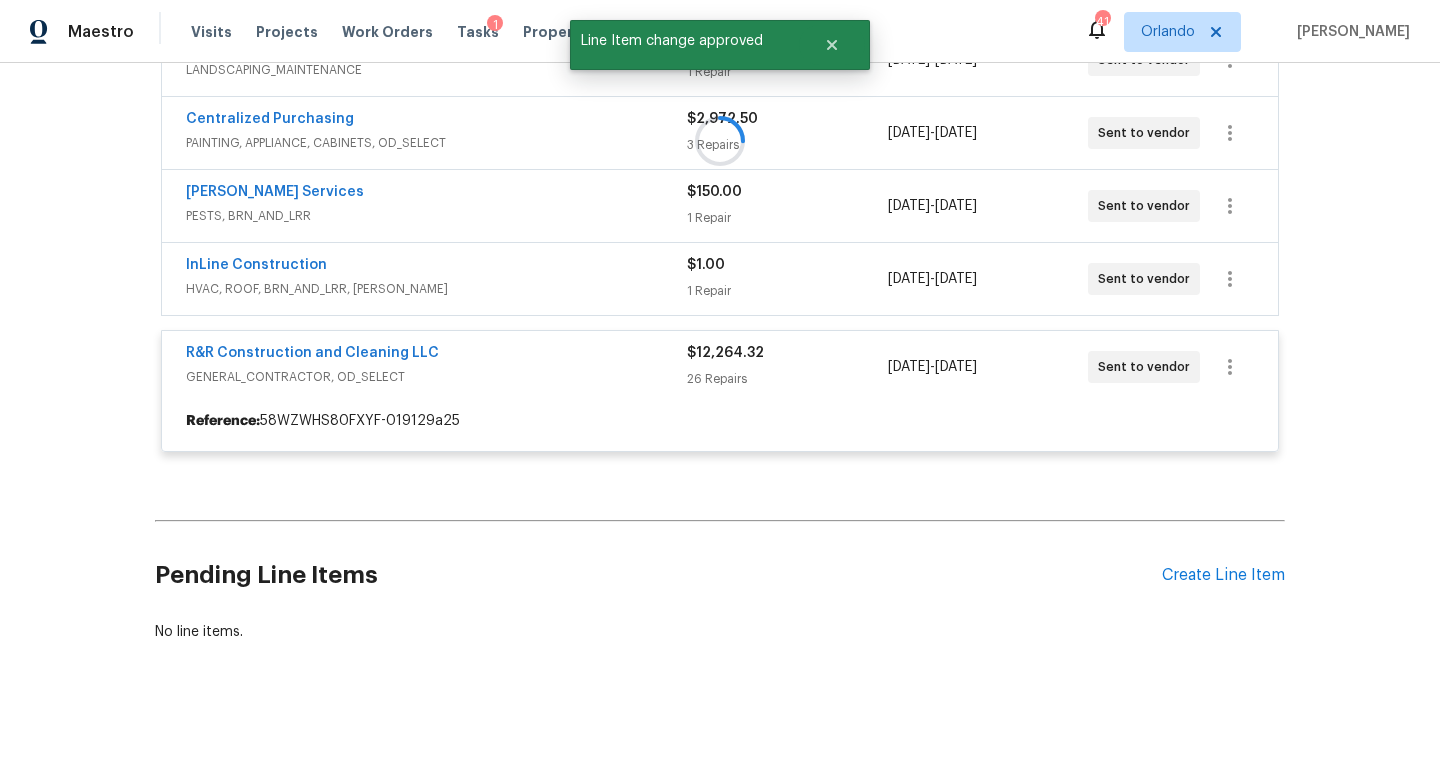 scroll, scrollTop: 1042, scrollLeft: 0, axis: vertical 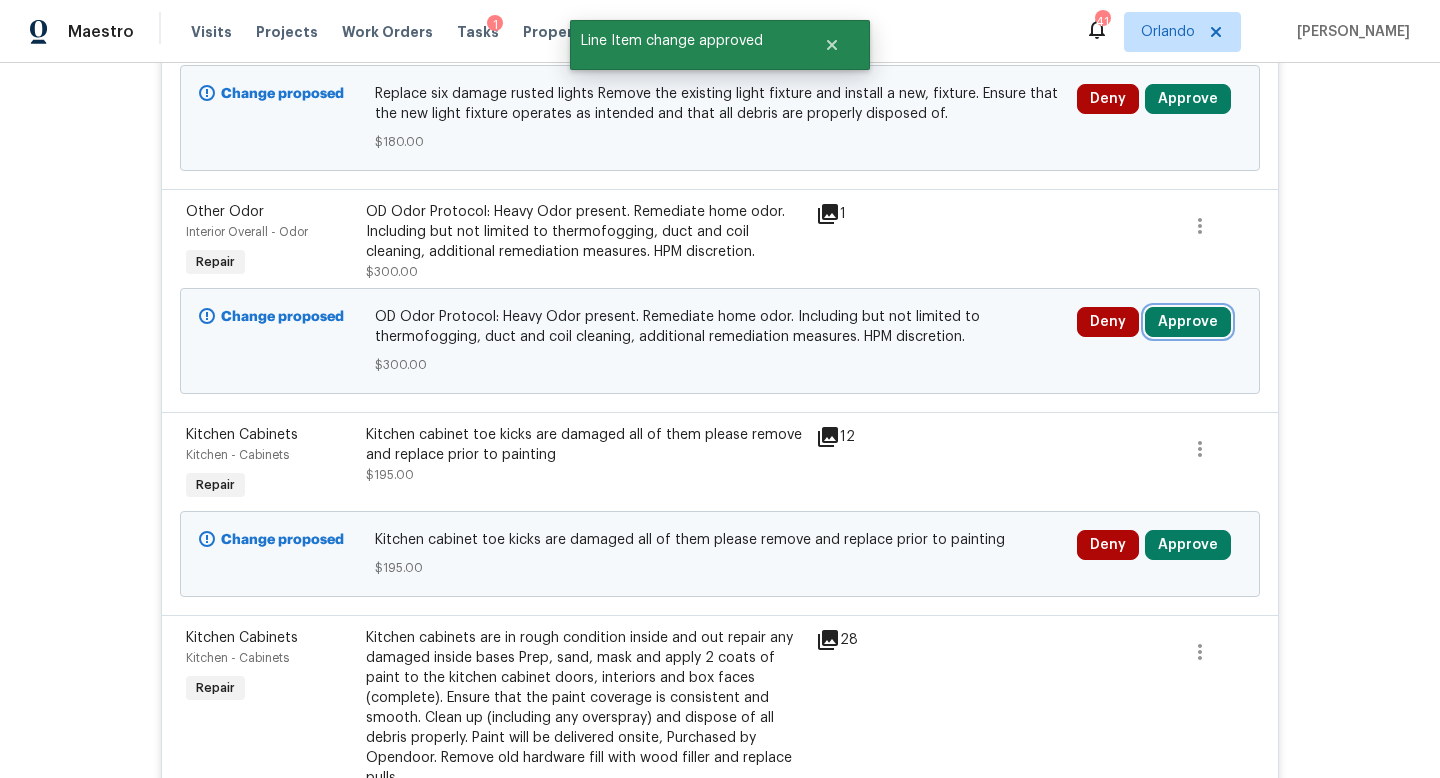 click on "Approve" at bounding box center (1188, 322) 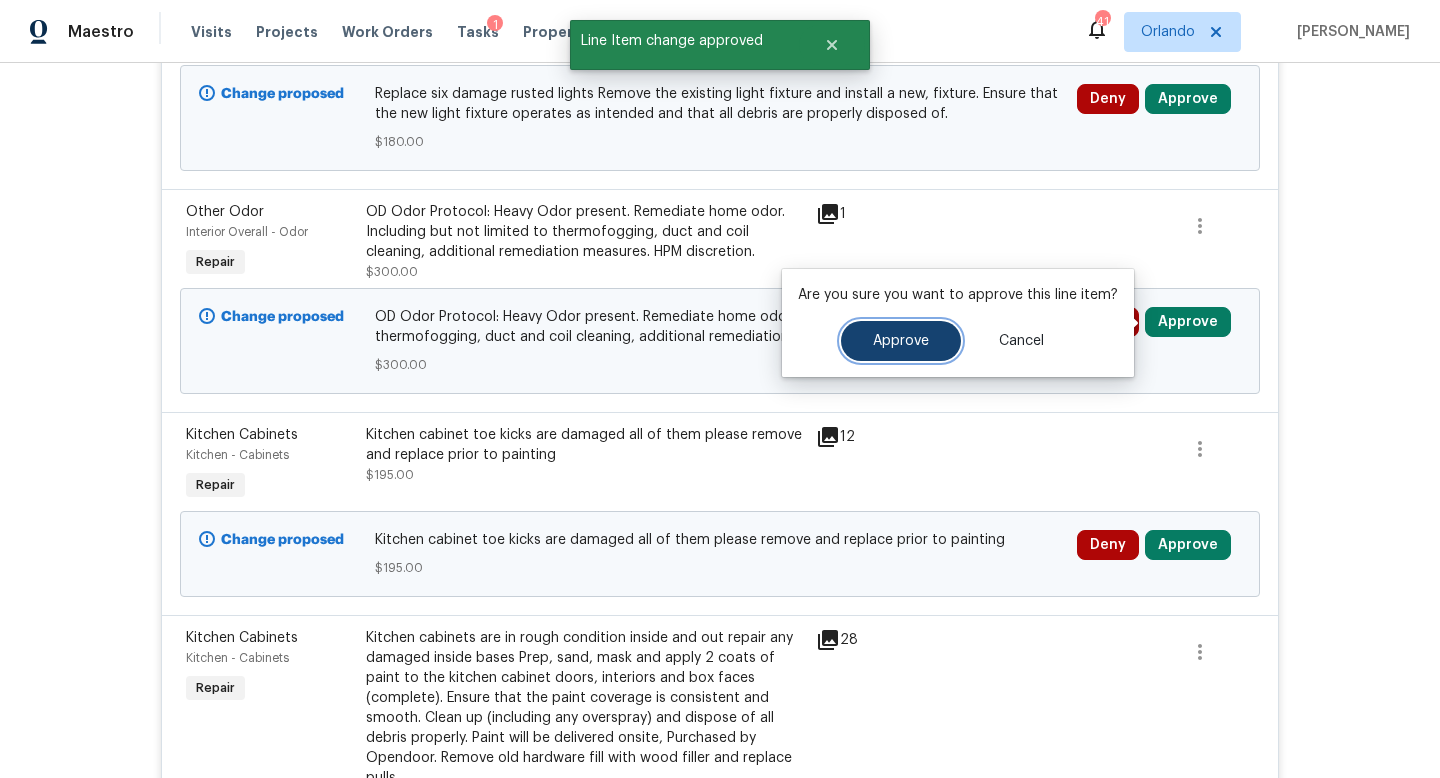 click on "Approve" at bounding box center (901, 341) 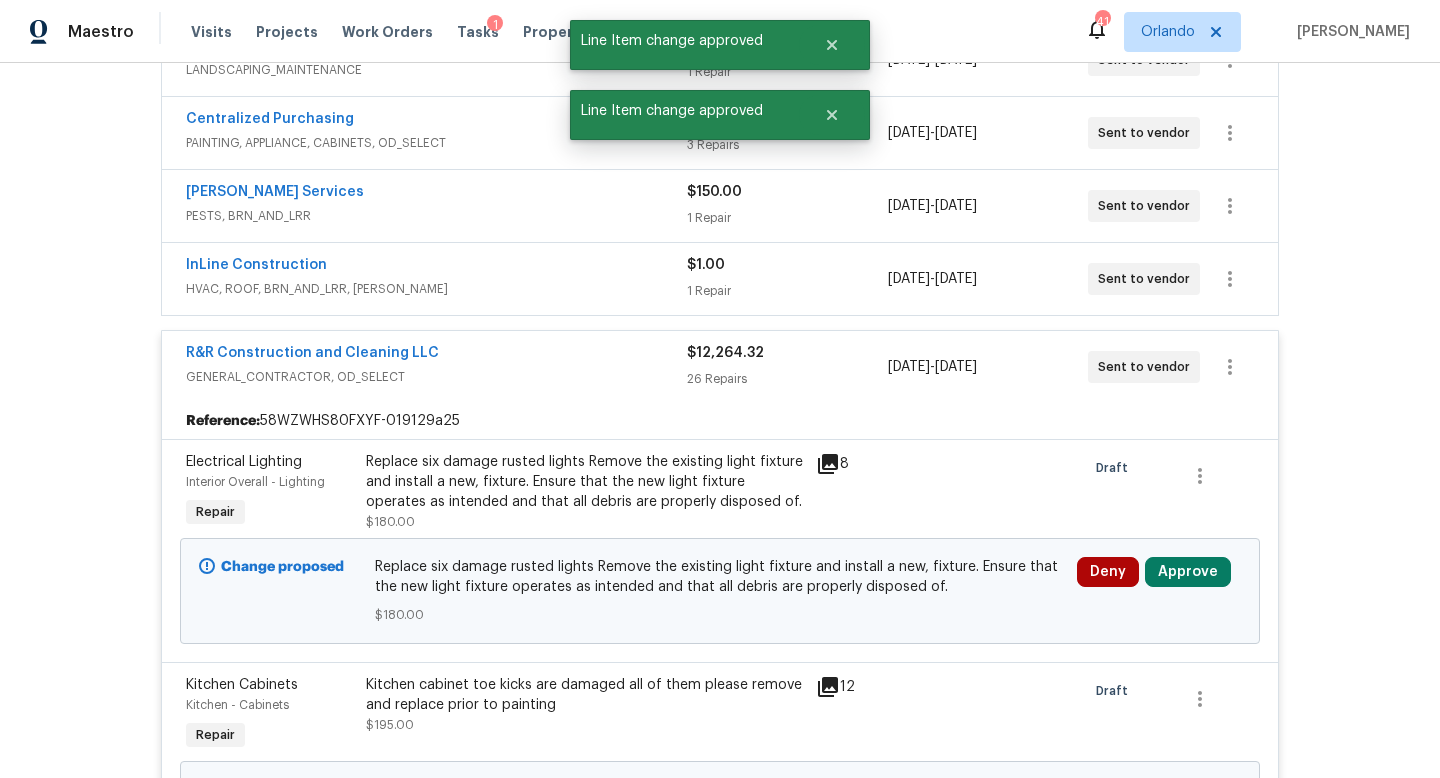 scroll, scrollTop: 1042, scrollLeft: 0, axis: vertical 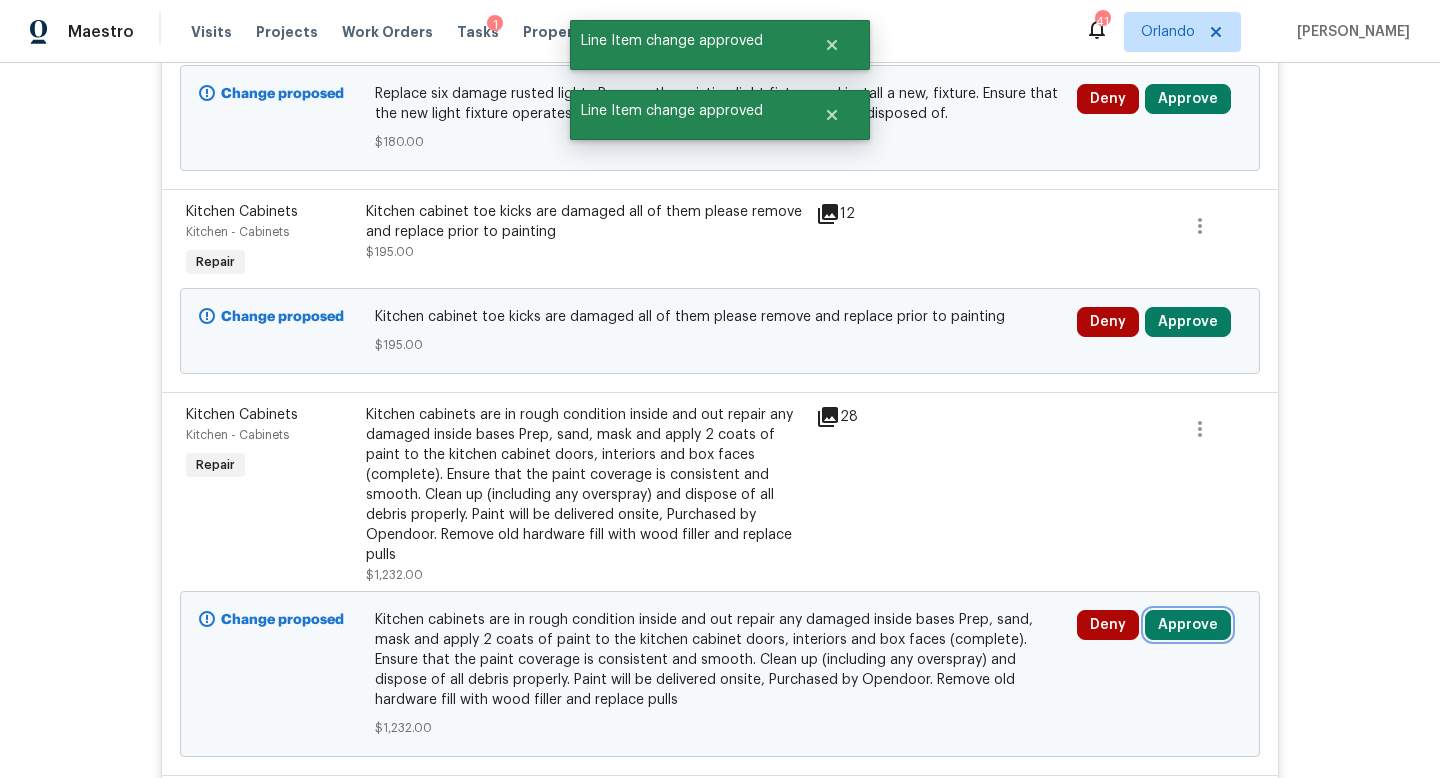 click on "Approve" at bounding box center [1188, 625] 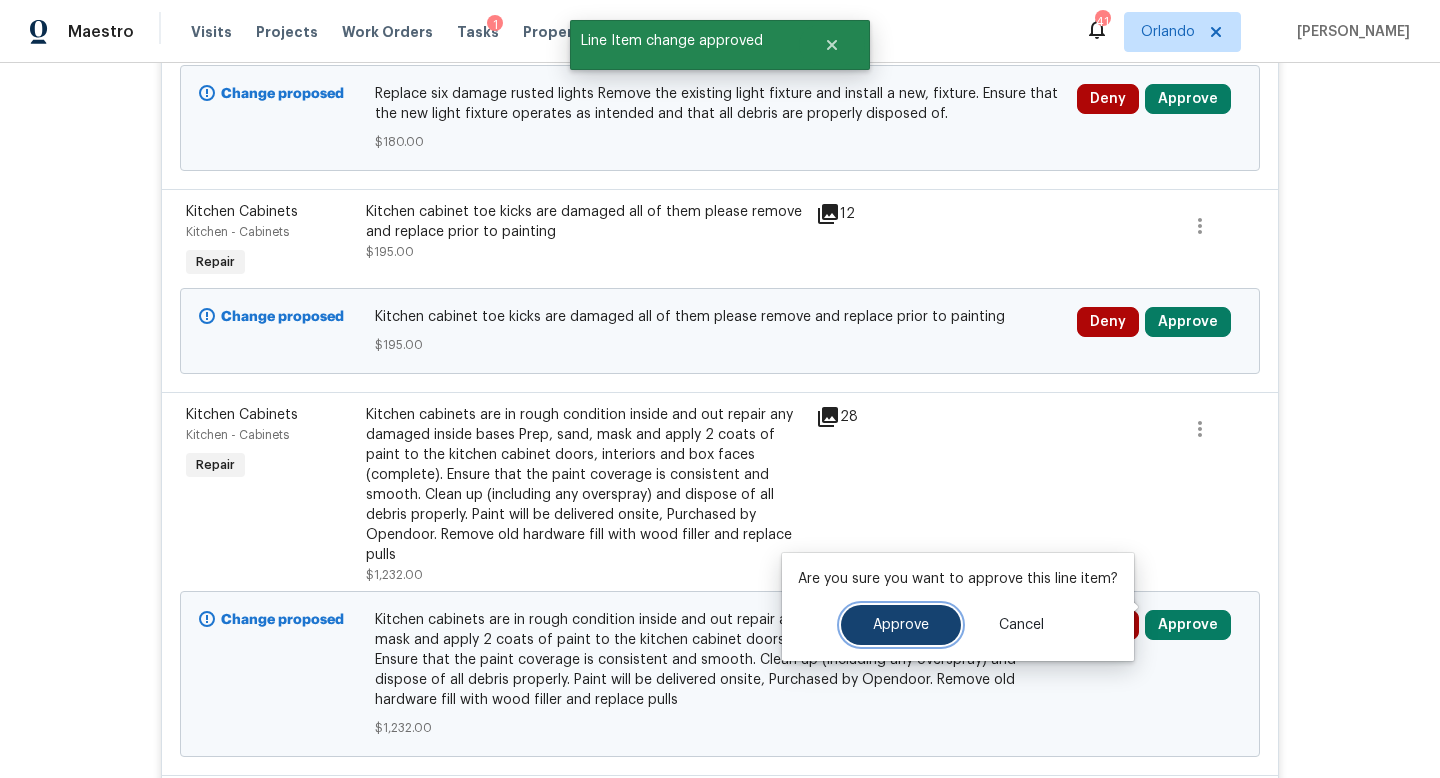 click on "Approve" at bounding box center [901, 625] 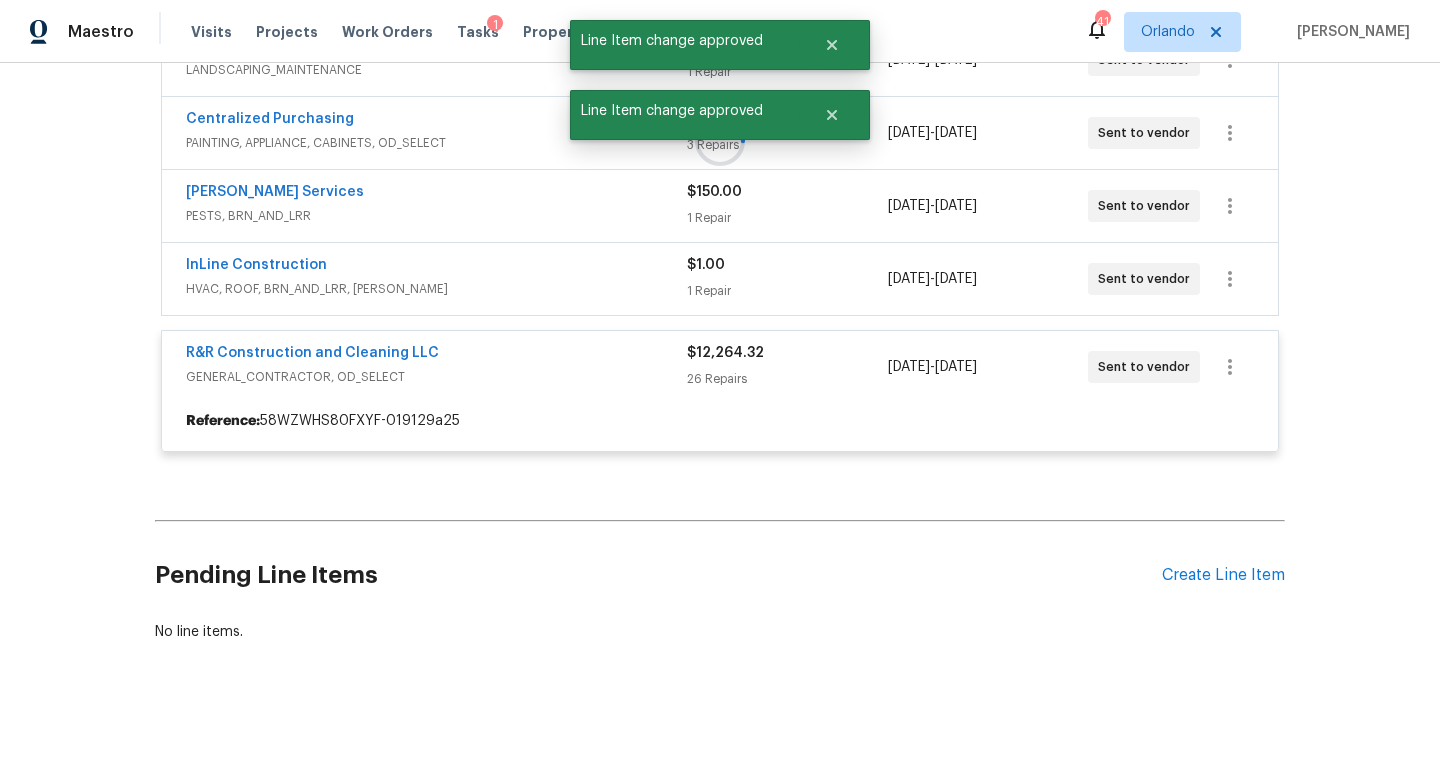 scroll, scrollTop: 1042, scrollLeft: 0, axis: vertical 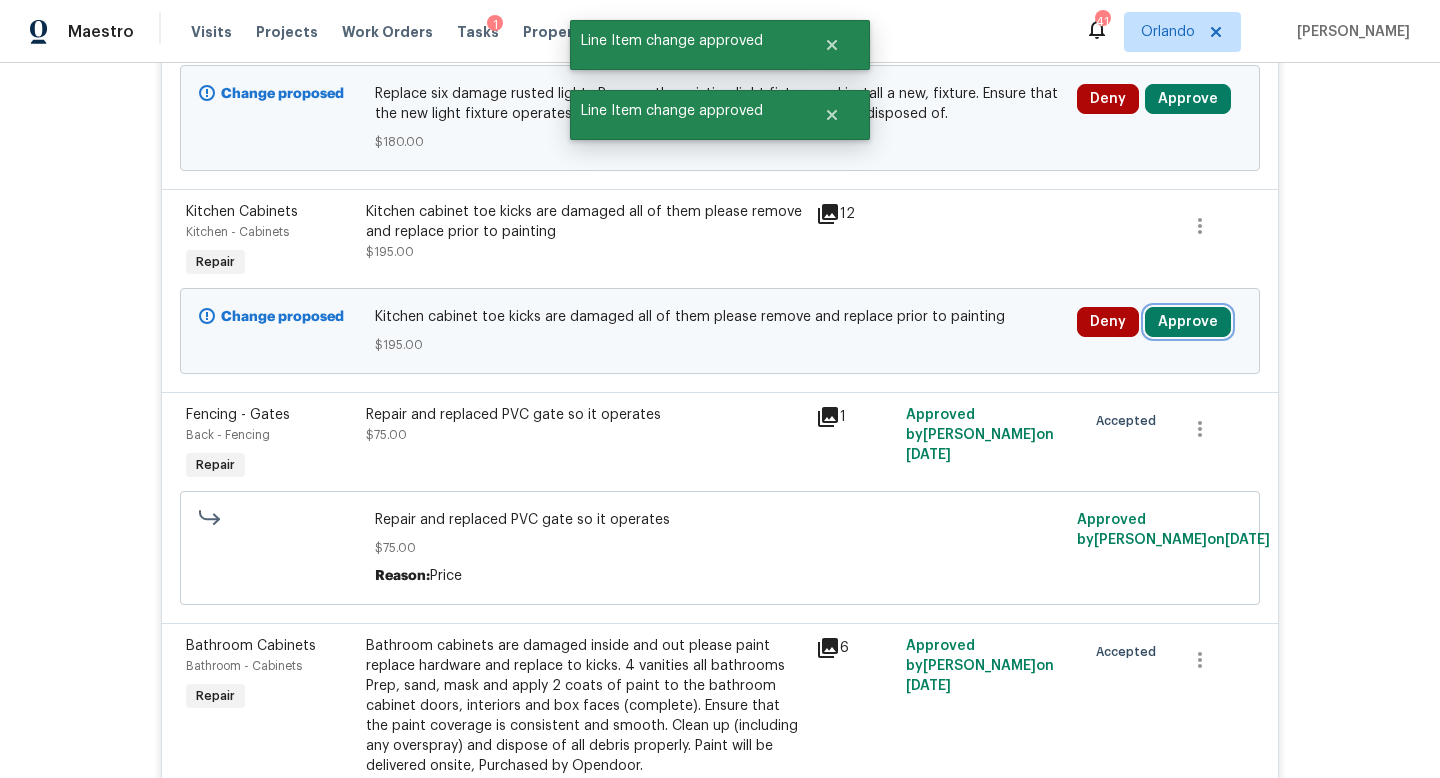 click on "Approve" at bounding box center (1188, 322) 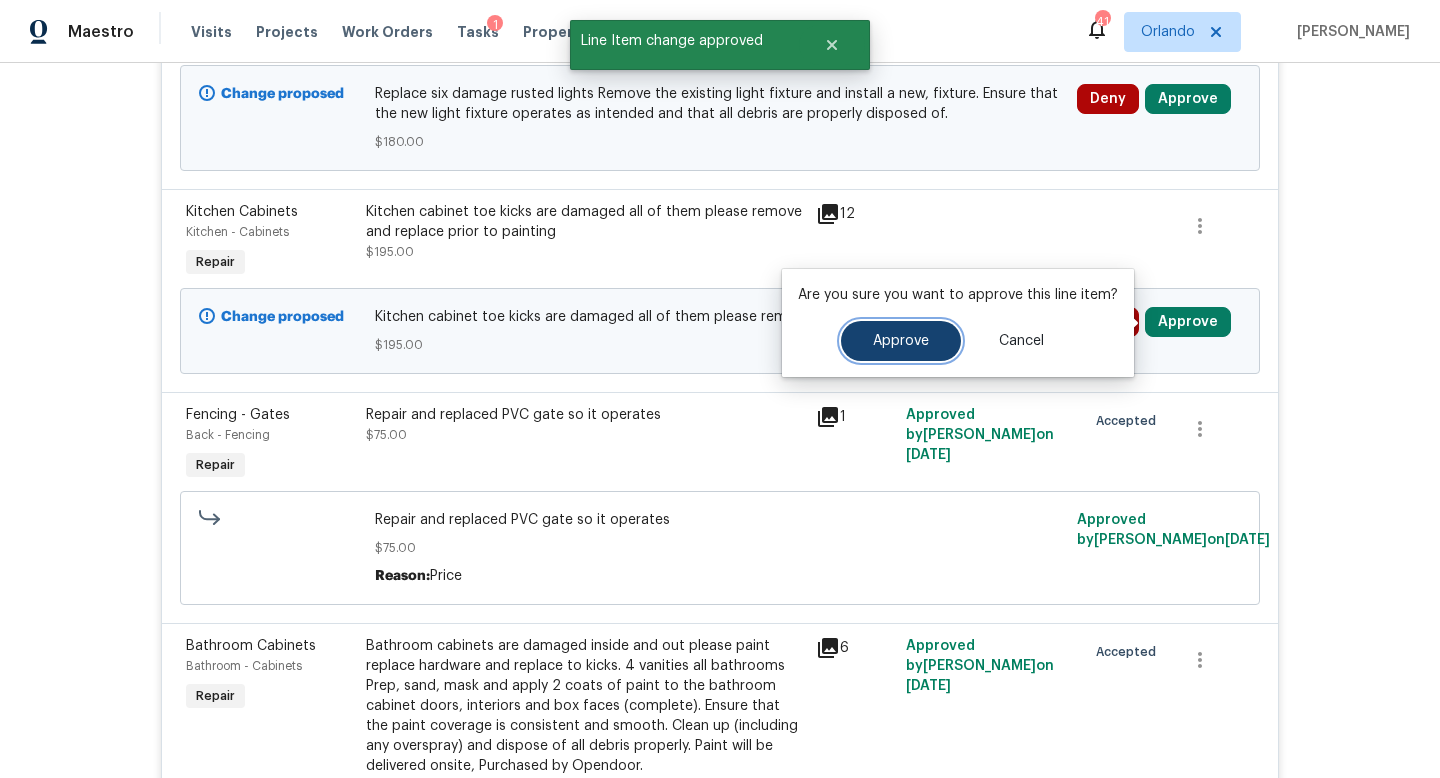 click on "Approve" at bounding box center (901, 341) 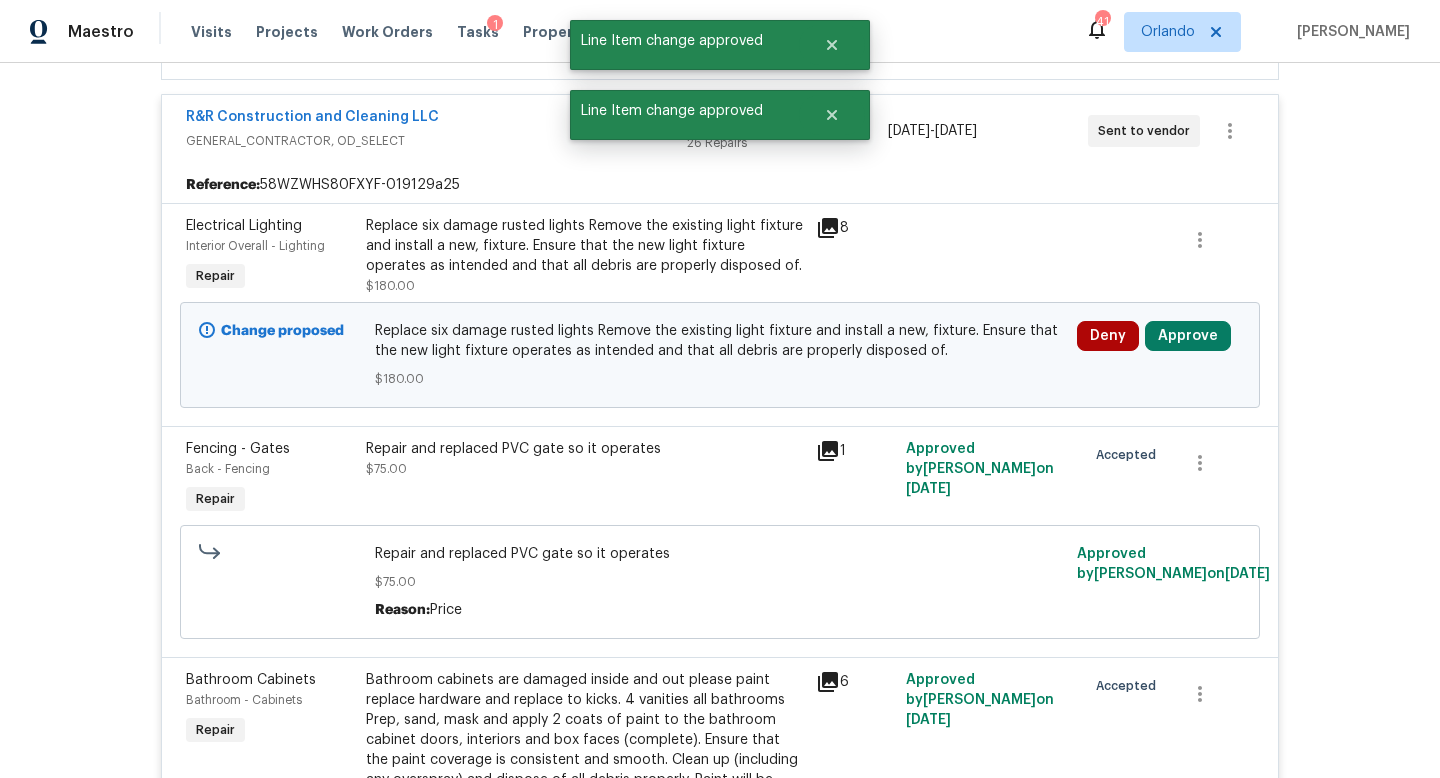 scroll, scrollTop: 733, scrollLeft: 0, axis: vertical 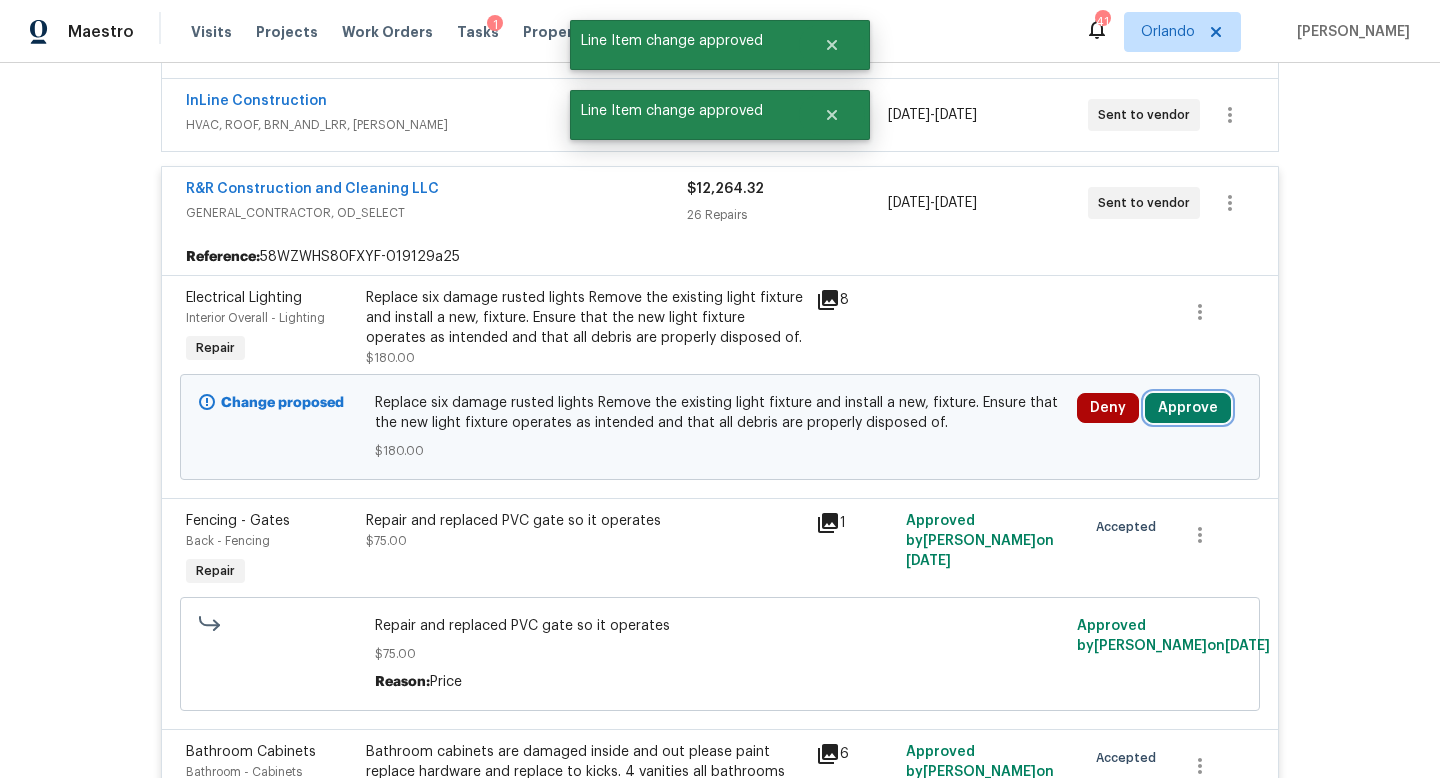 click on "Approve" at bounding box center [1188, 408] 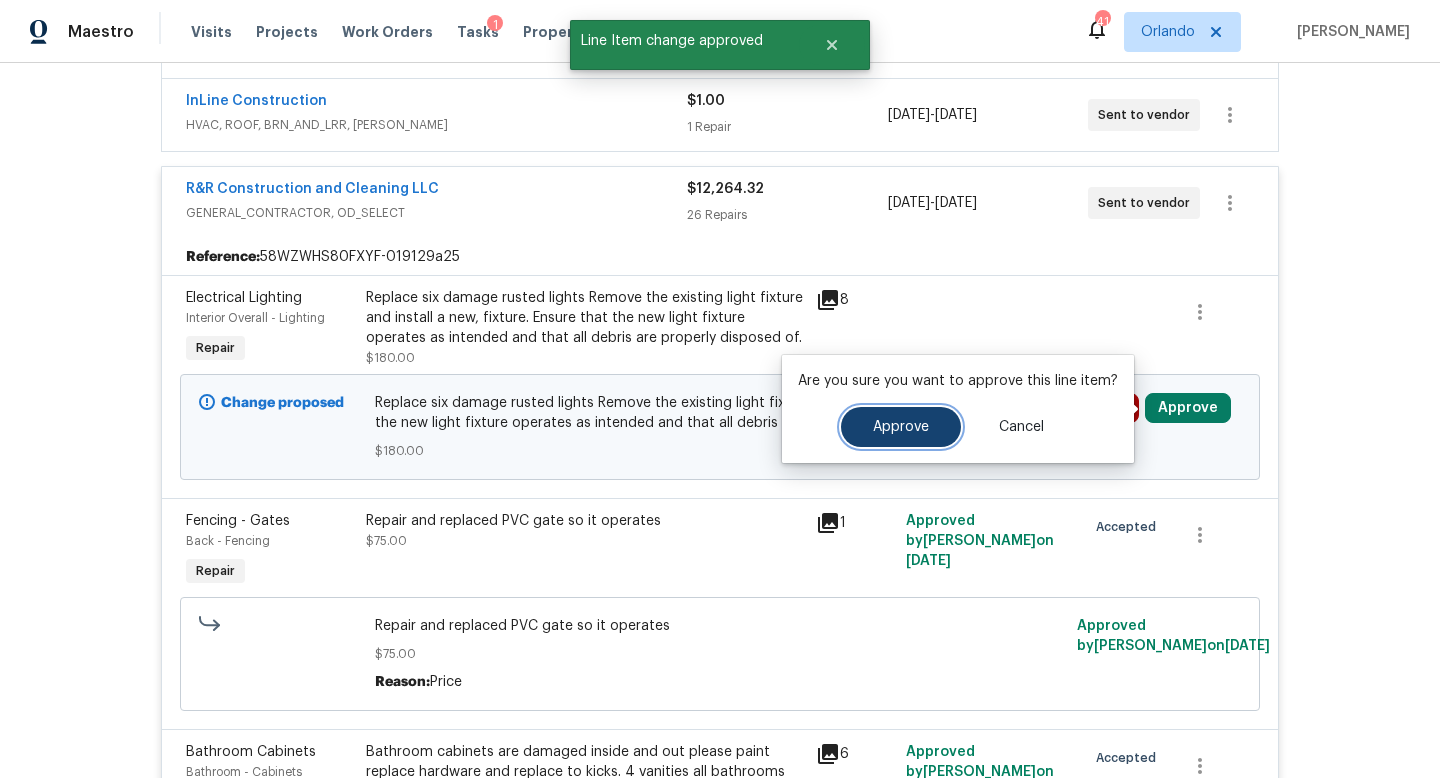 click on "Approve" at bounding box center [901, 427] 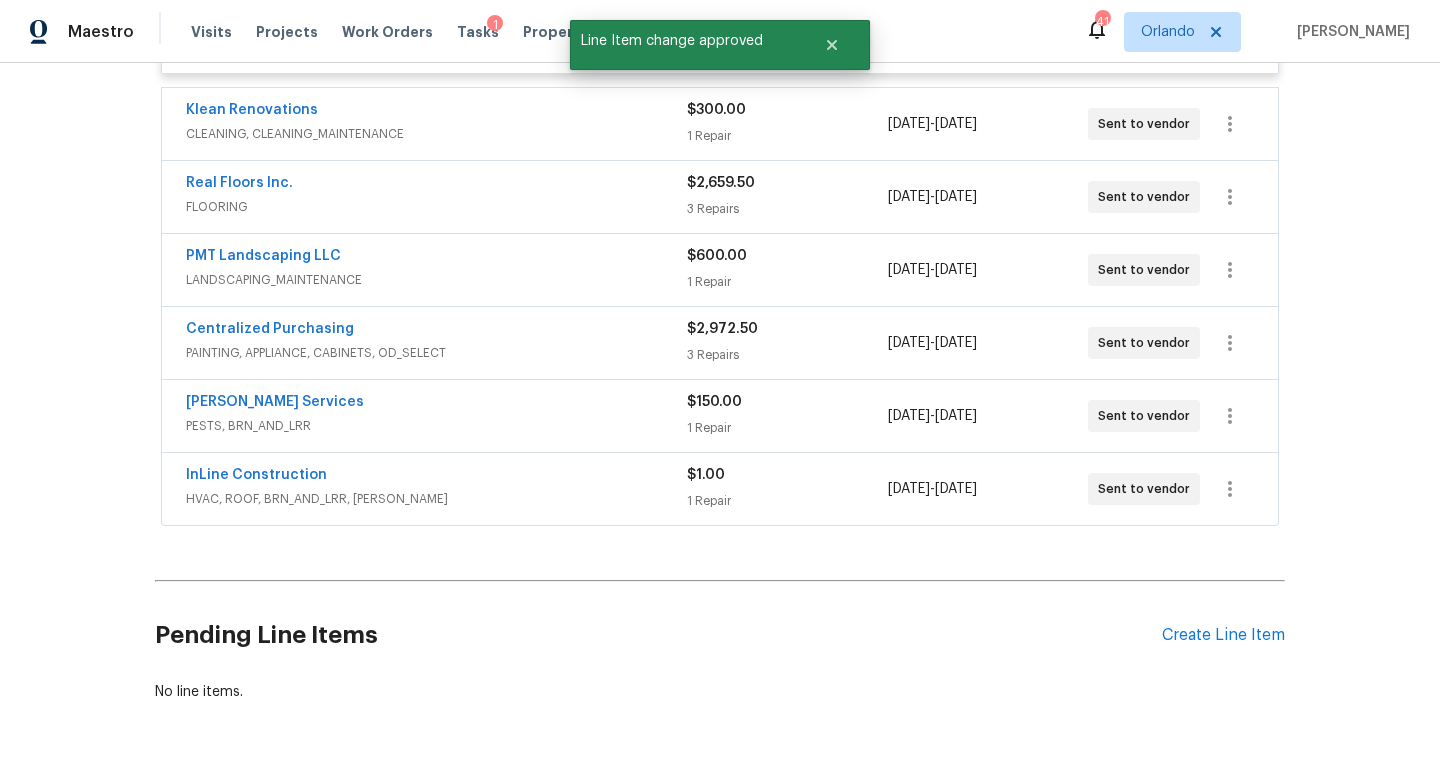 scroll, scrollTop: 7795, scrollLeft: 0, axis: vertical 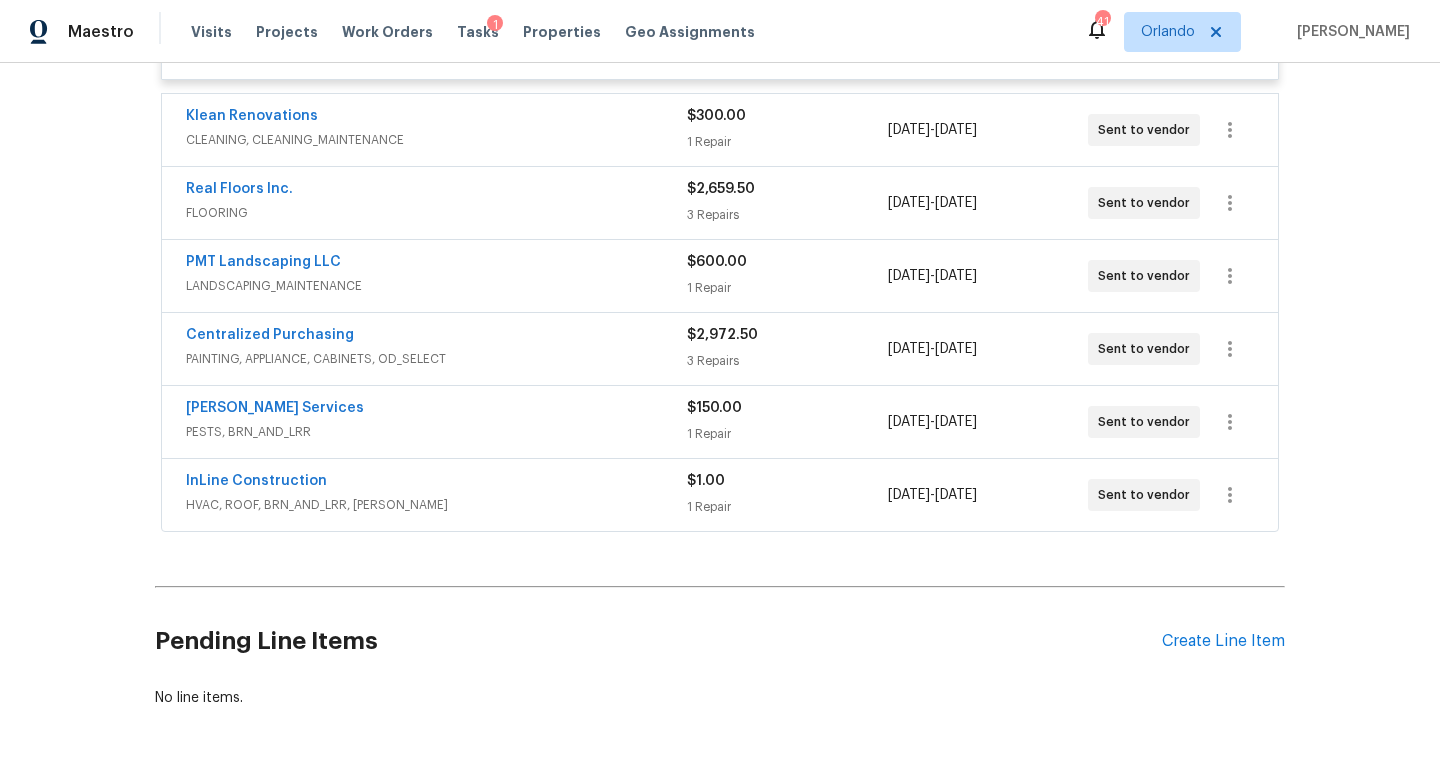 click on "HVAC, ROOF, BRN_AND_LRR, WELLS" at bounding box center (436, 505) 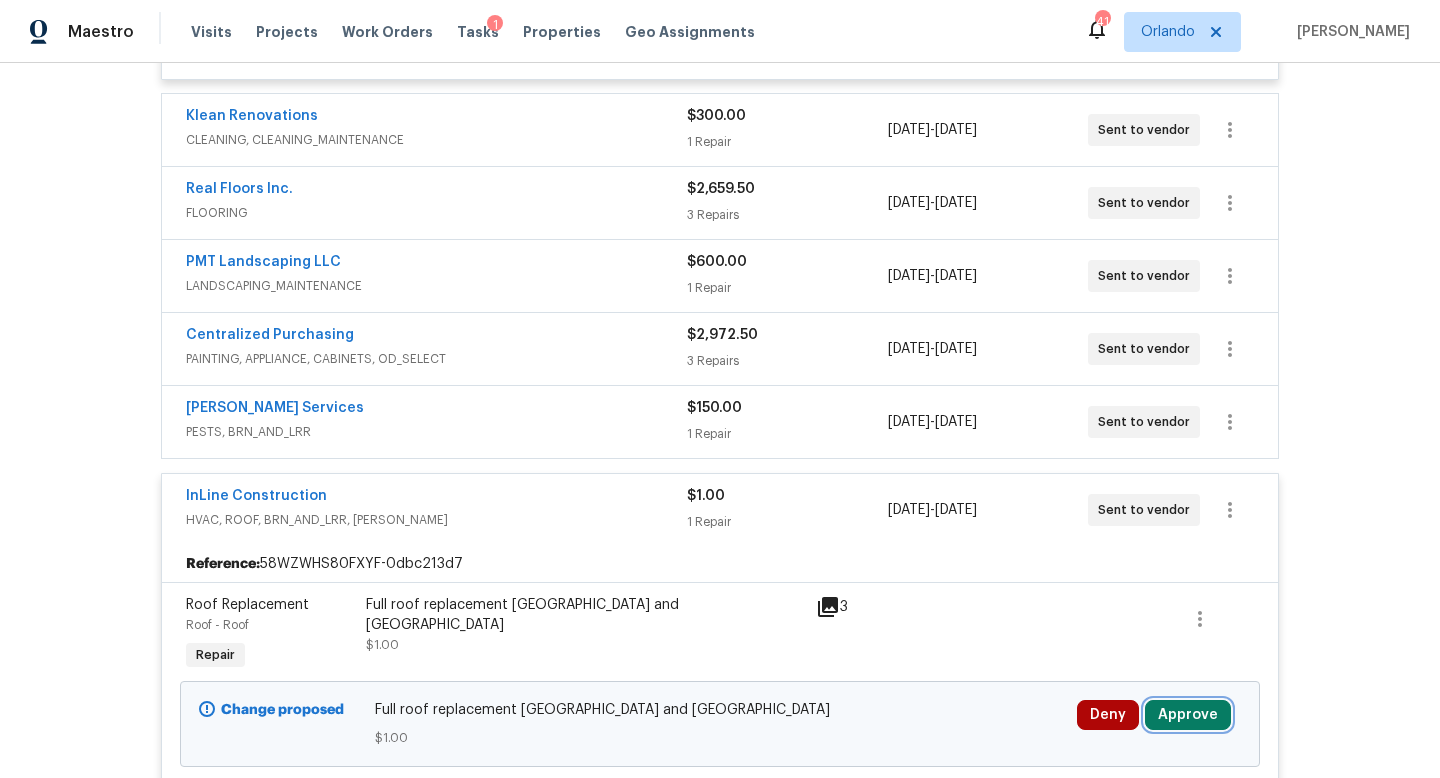 click on "Approve" at bounding box center (1188, 715) 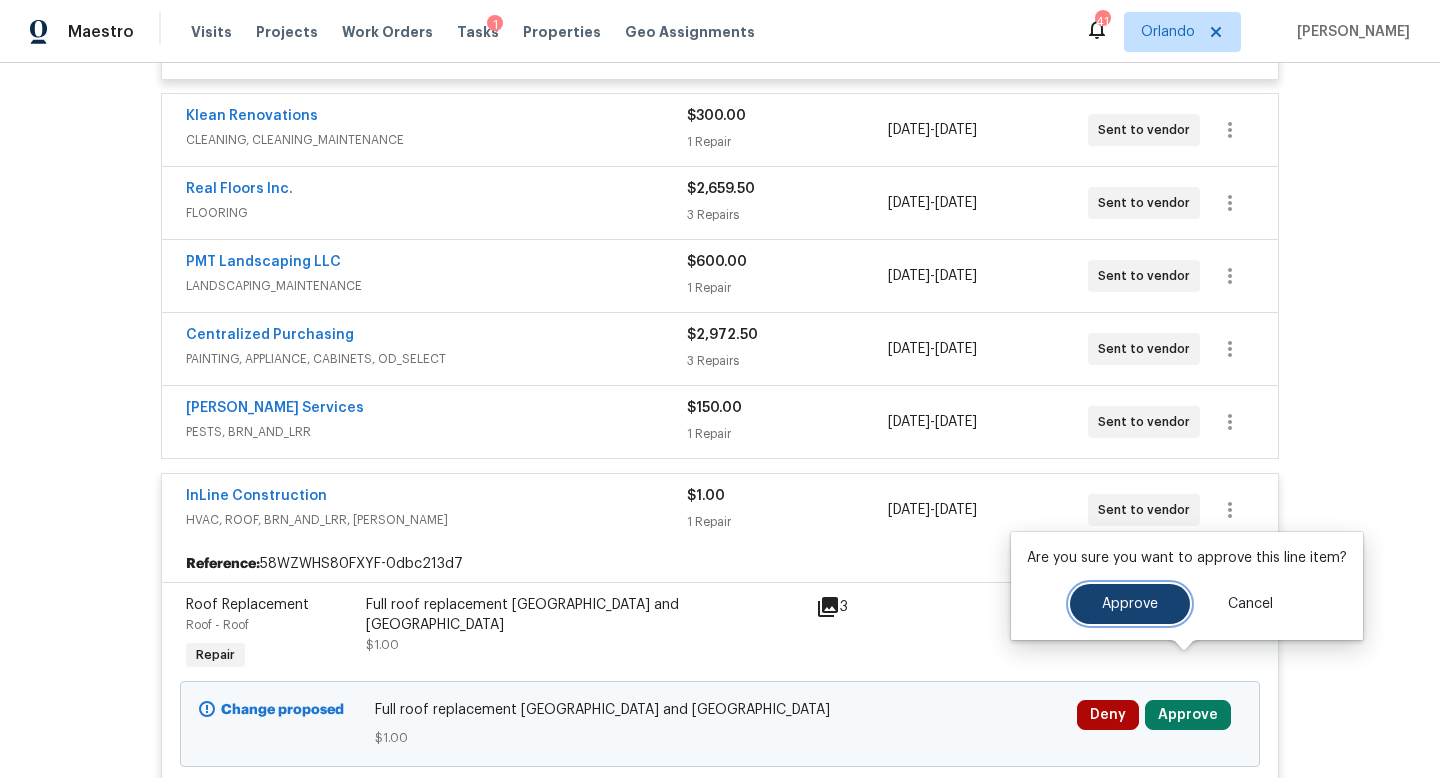 click on "Approve" at bounding box center [1130, 604] 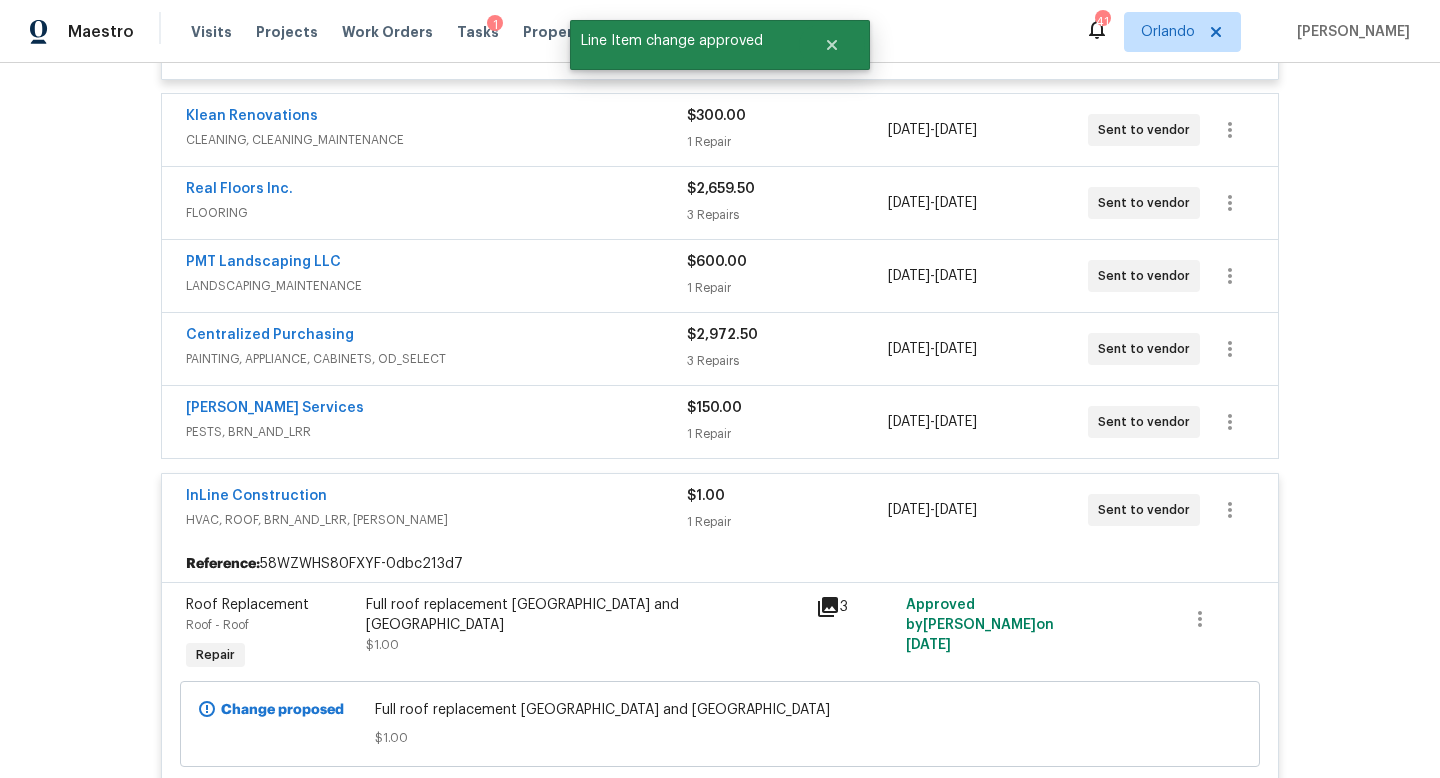 click on "Massey Services" at bounding box center (436, 410) 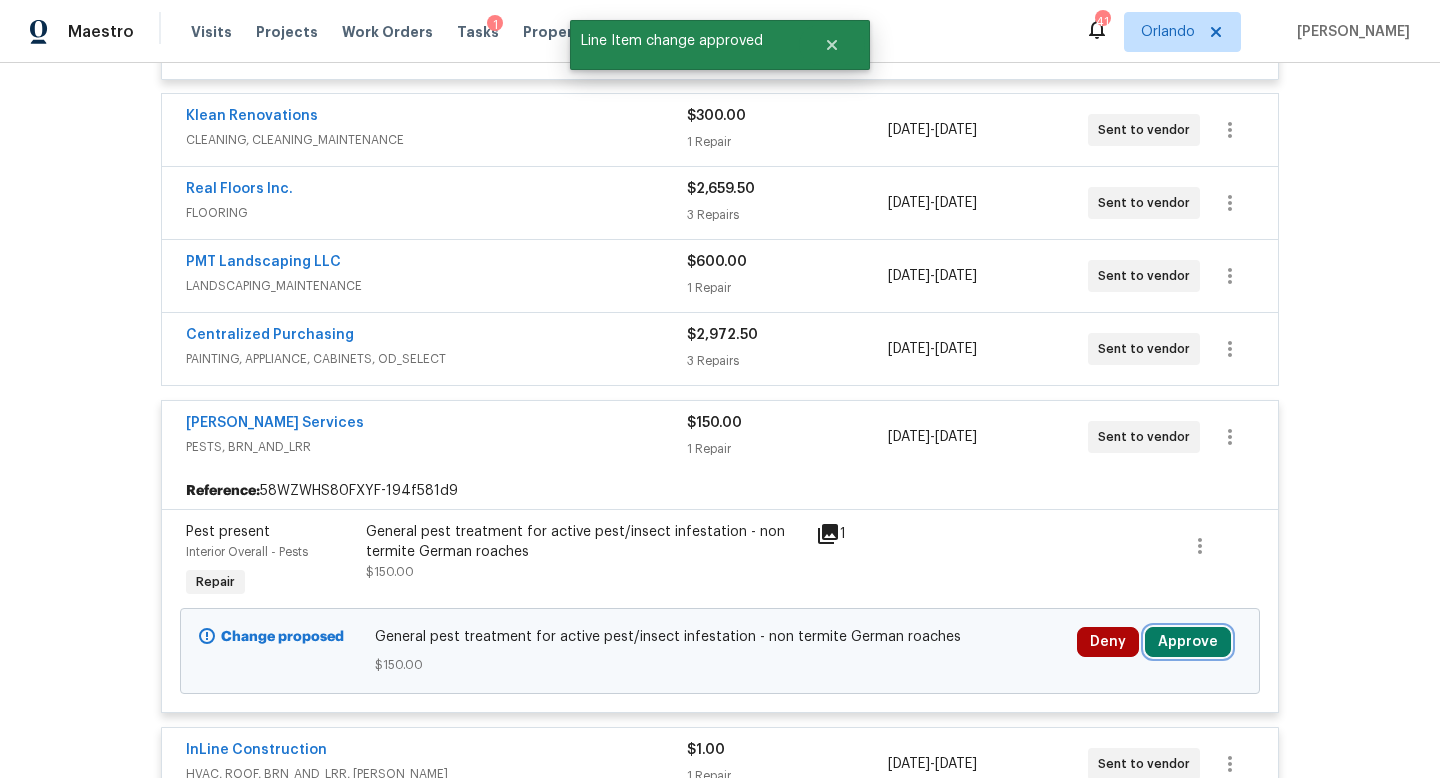 click on "Approve" at bounding box center [1188, 642] 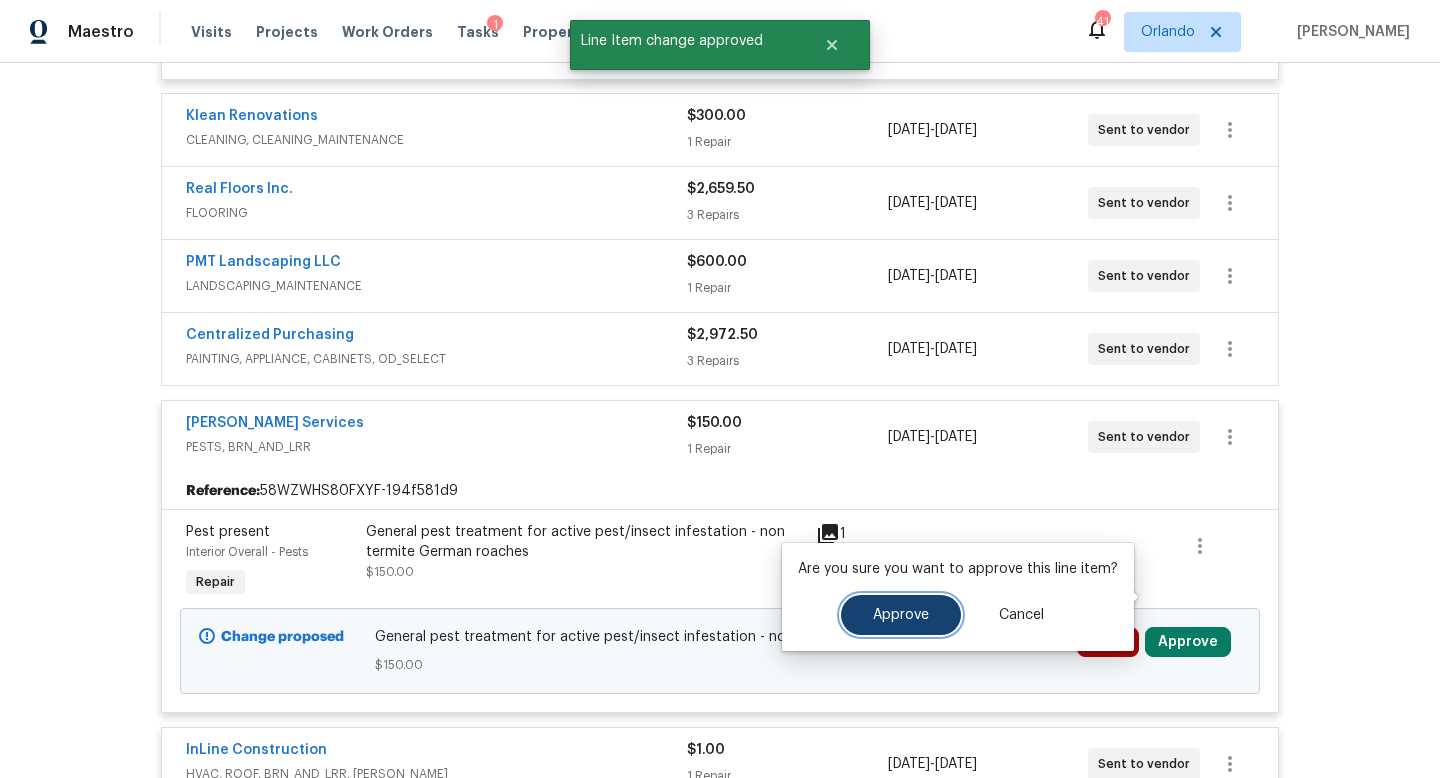 click on "Approve" at bounding box center (901, 615) 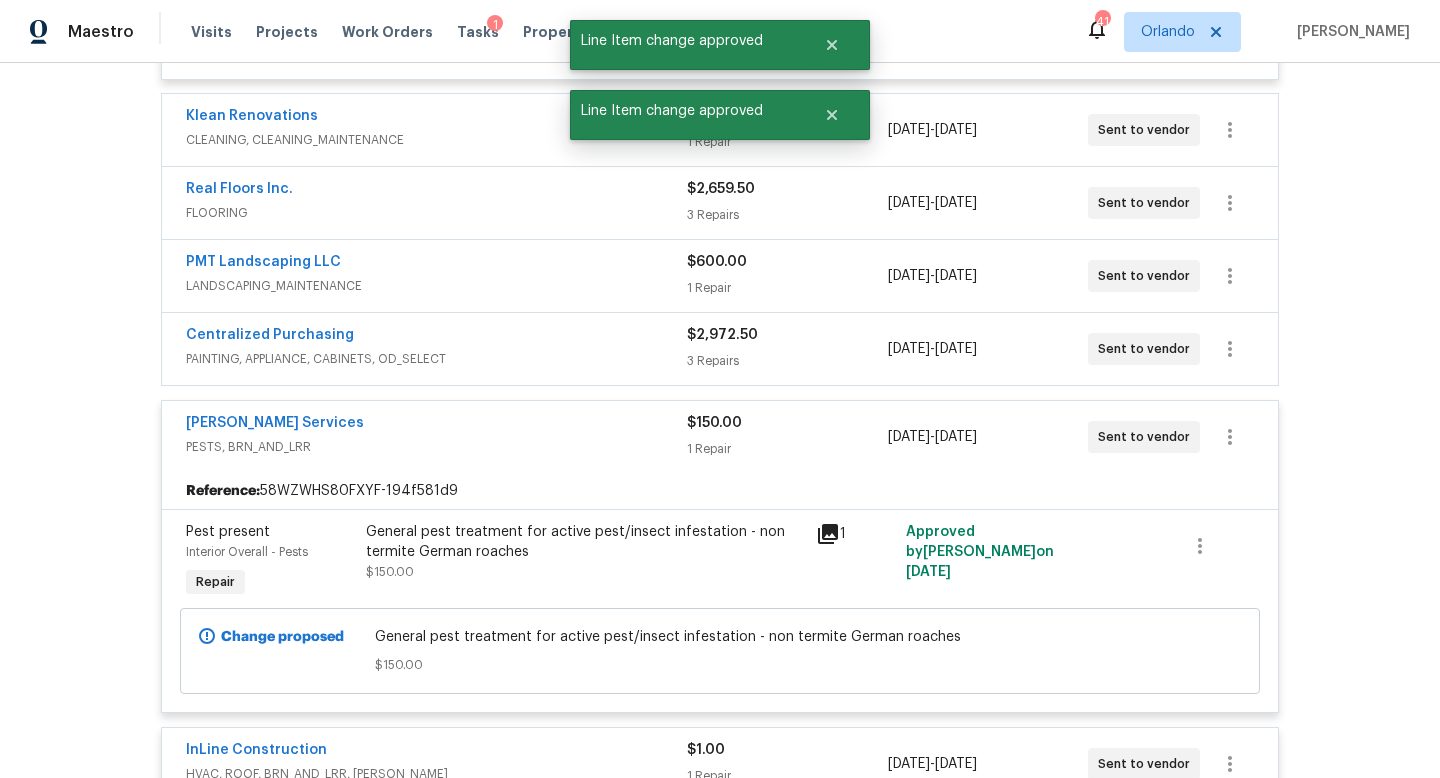 click on "Centralized Purchasing" at bounding box center (436, 337) 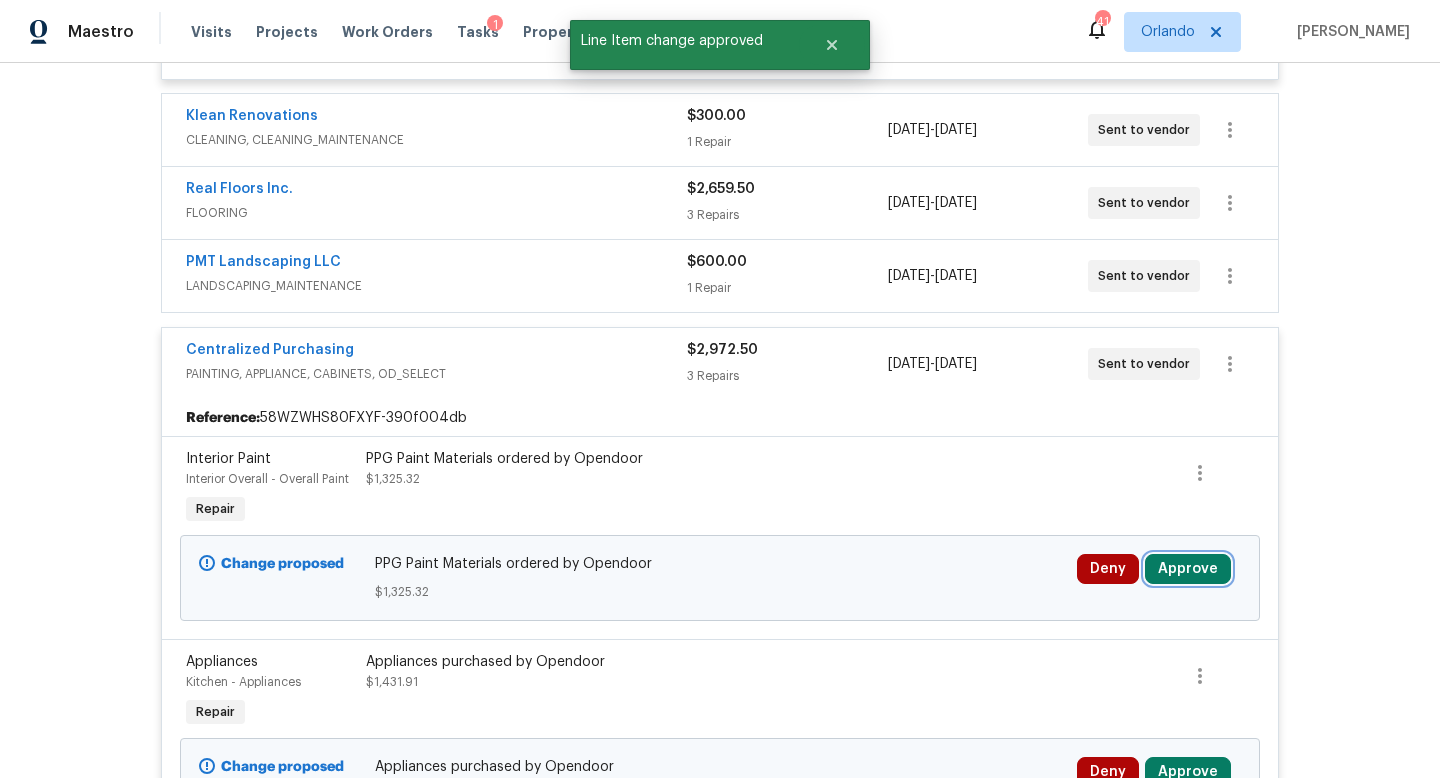 click on "Approve" at bounding box center [1188, 569] 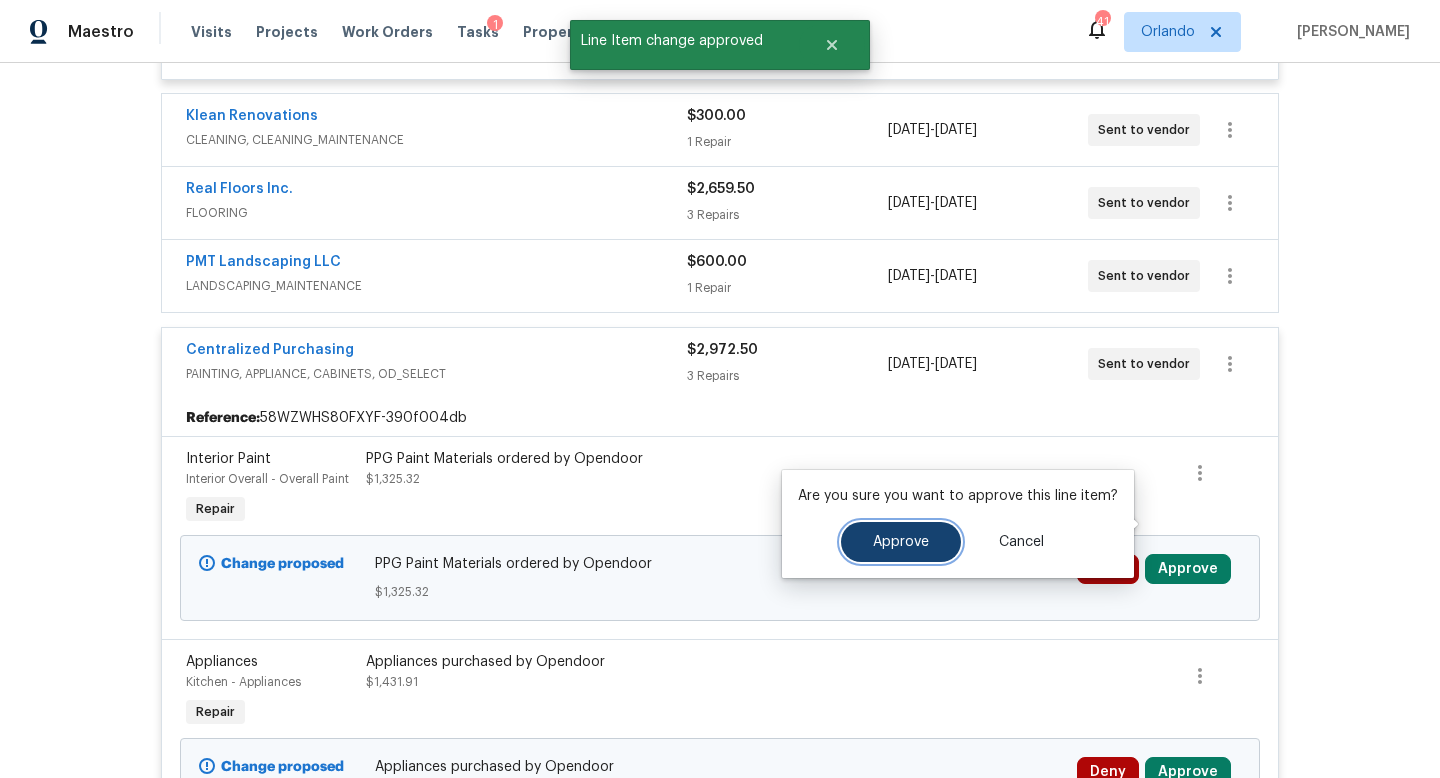 click on "Approve" at bounding box center [901, 542] 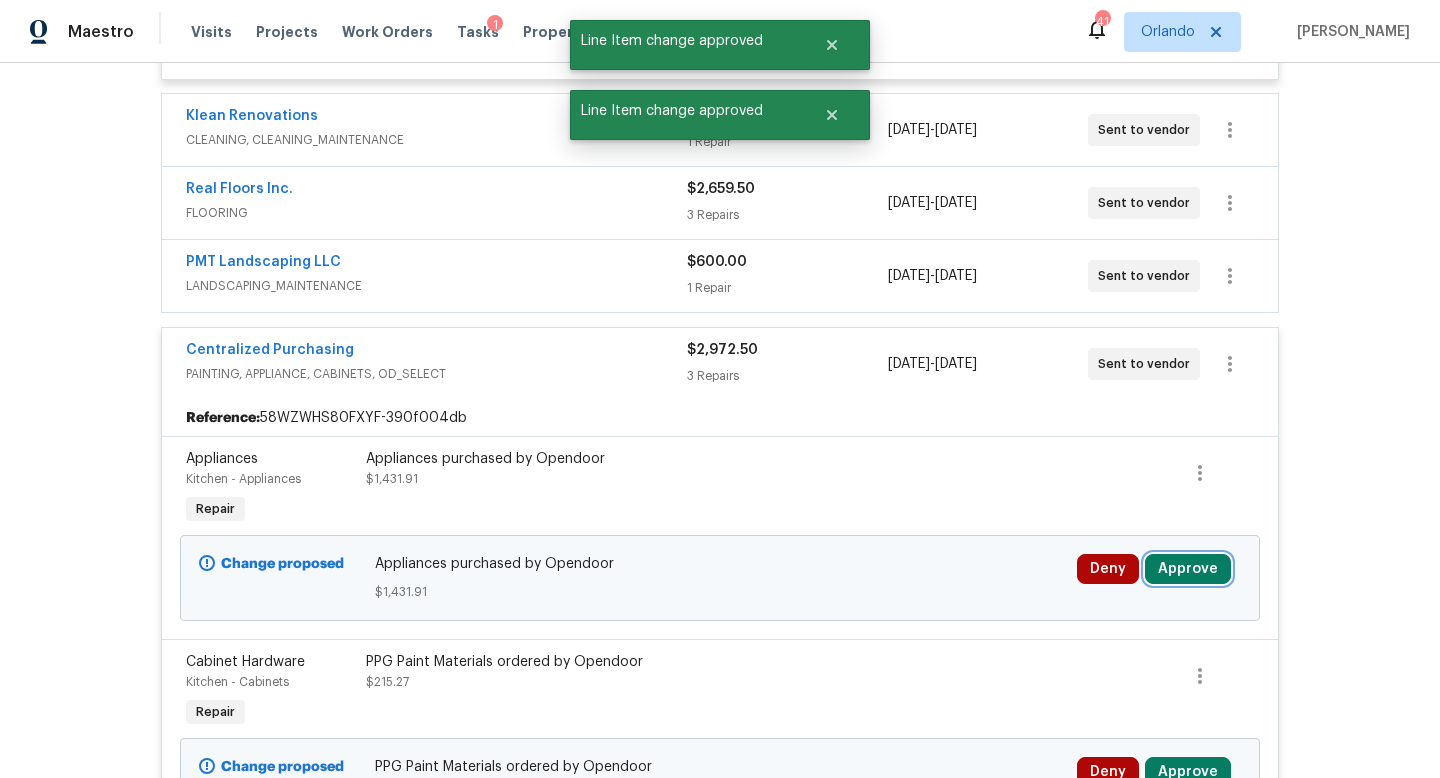 click on "Approve" at bounding box center (1188, 569) 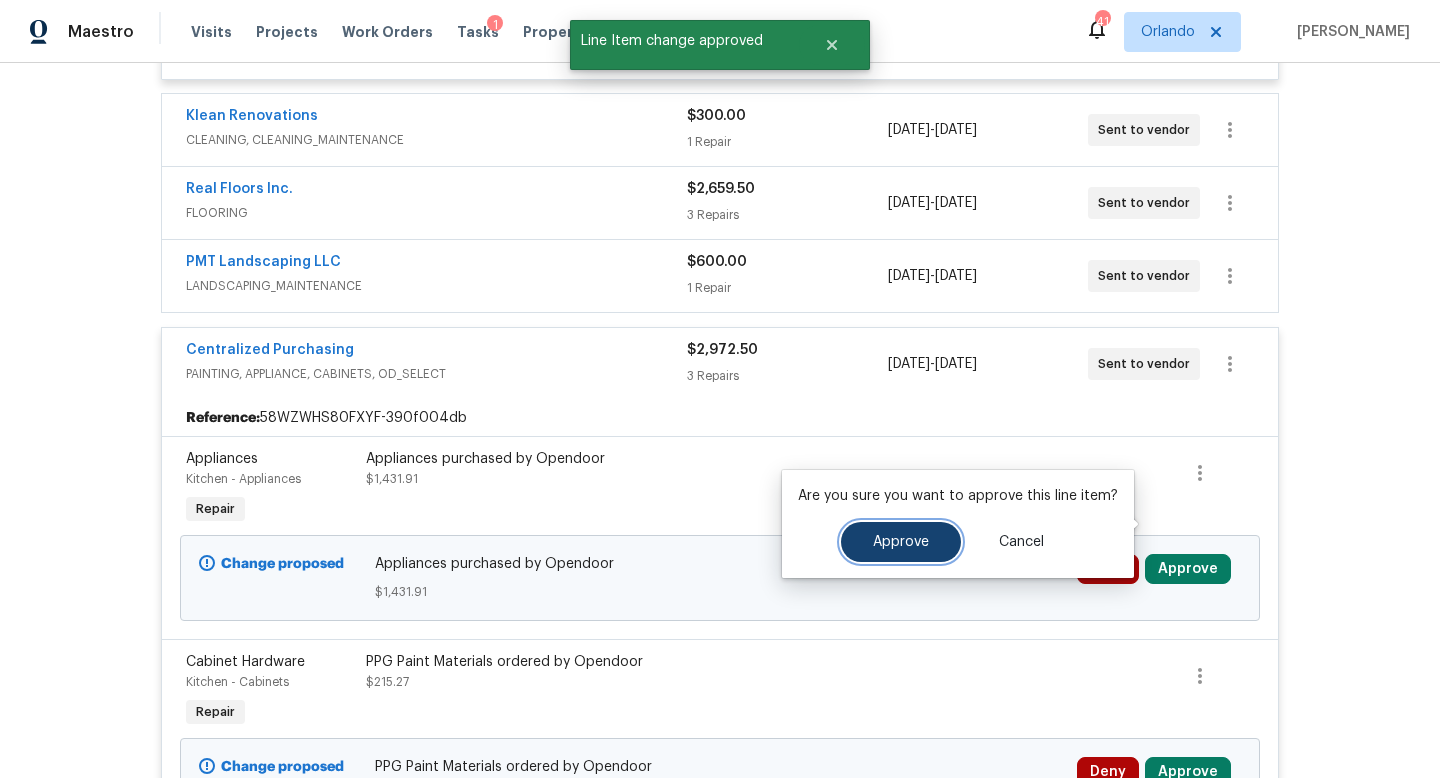 click on "Approve" at bounding box center (901, 542) 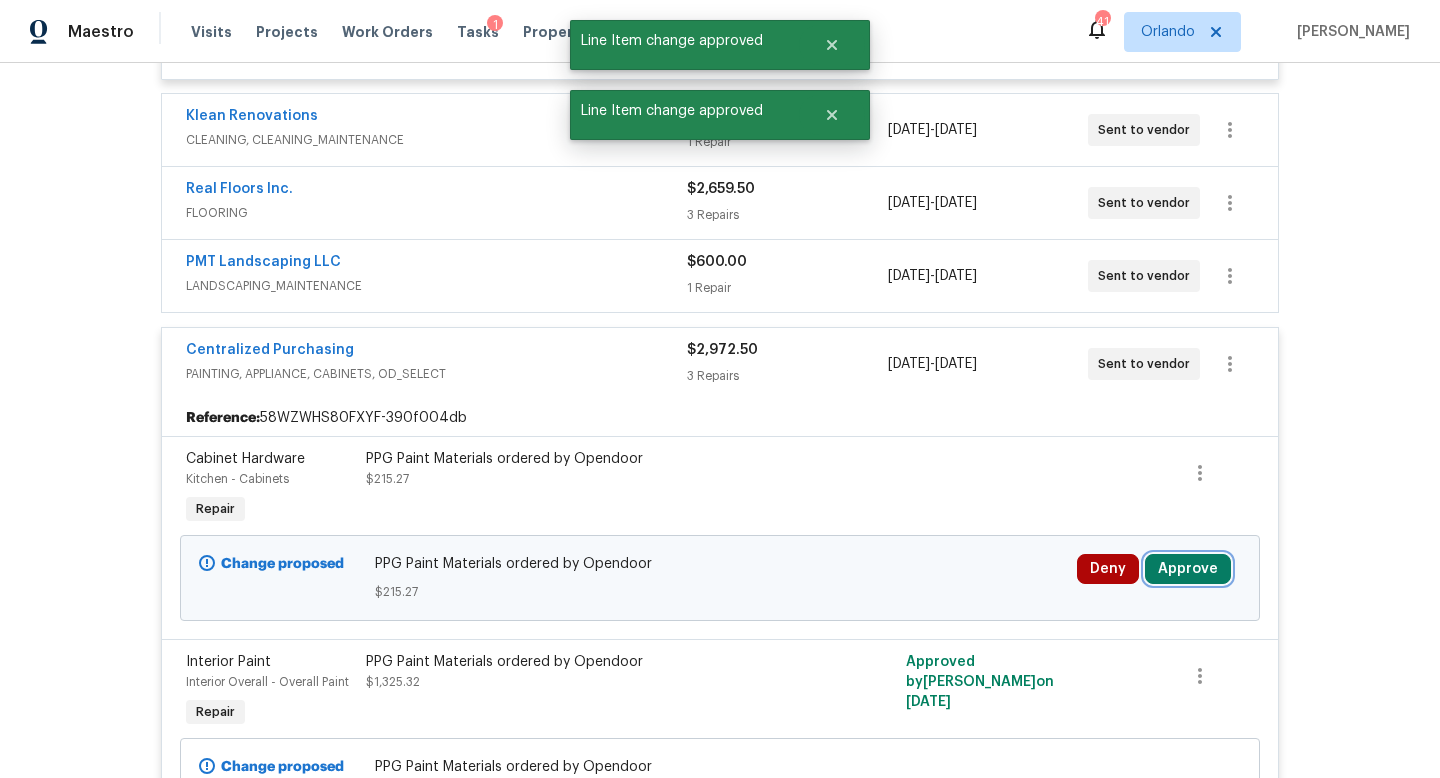 click on "Approve" at bounding box center (1188, 569) 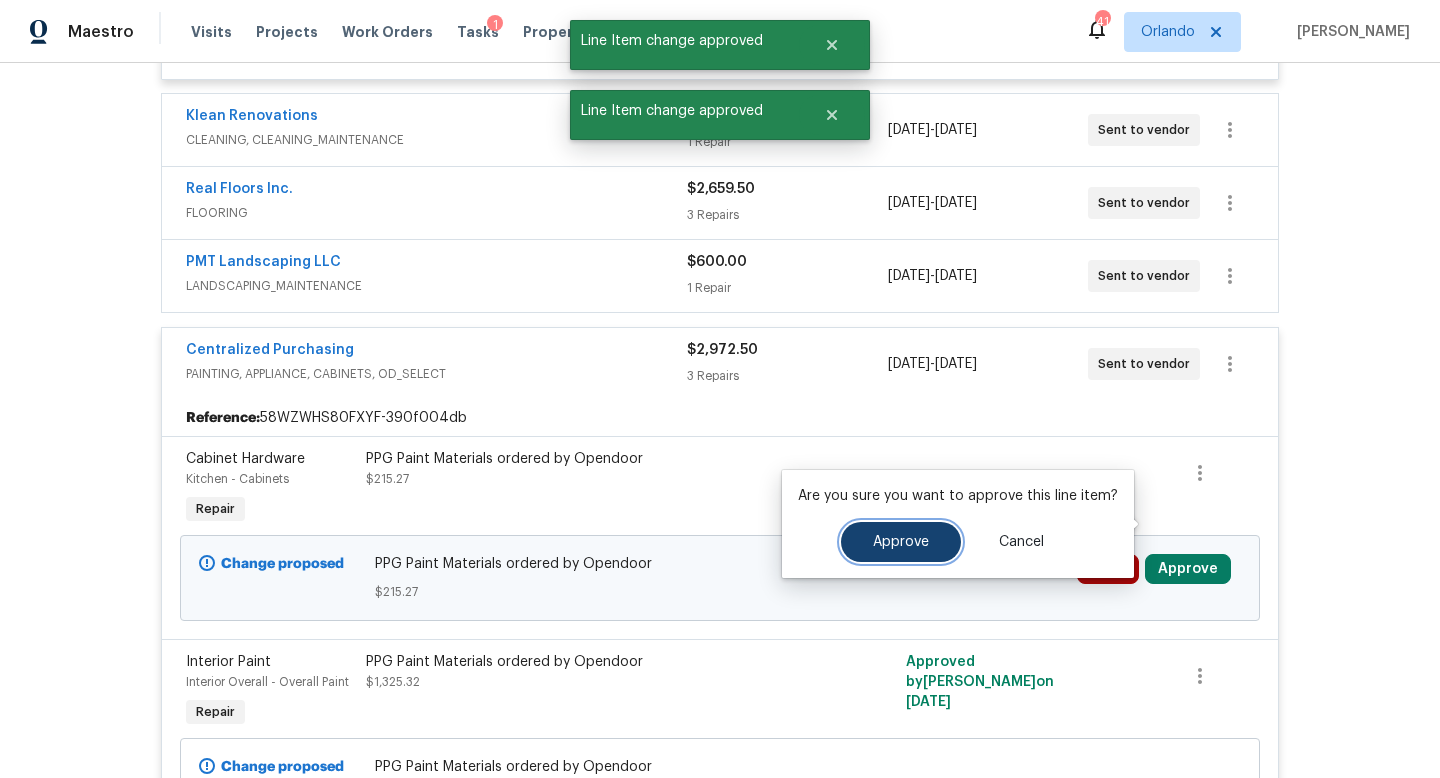 click on "Approve" at bounding box center [901, 542] 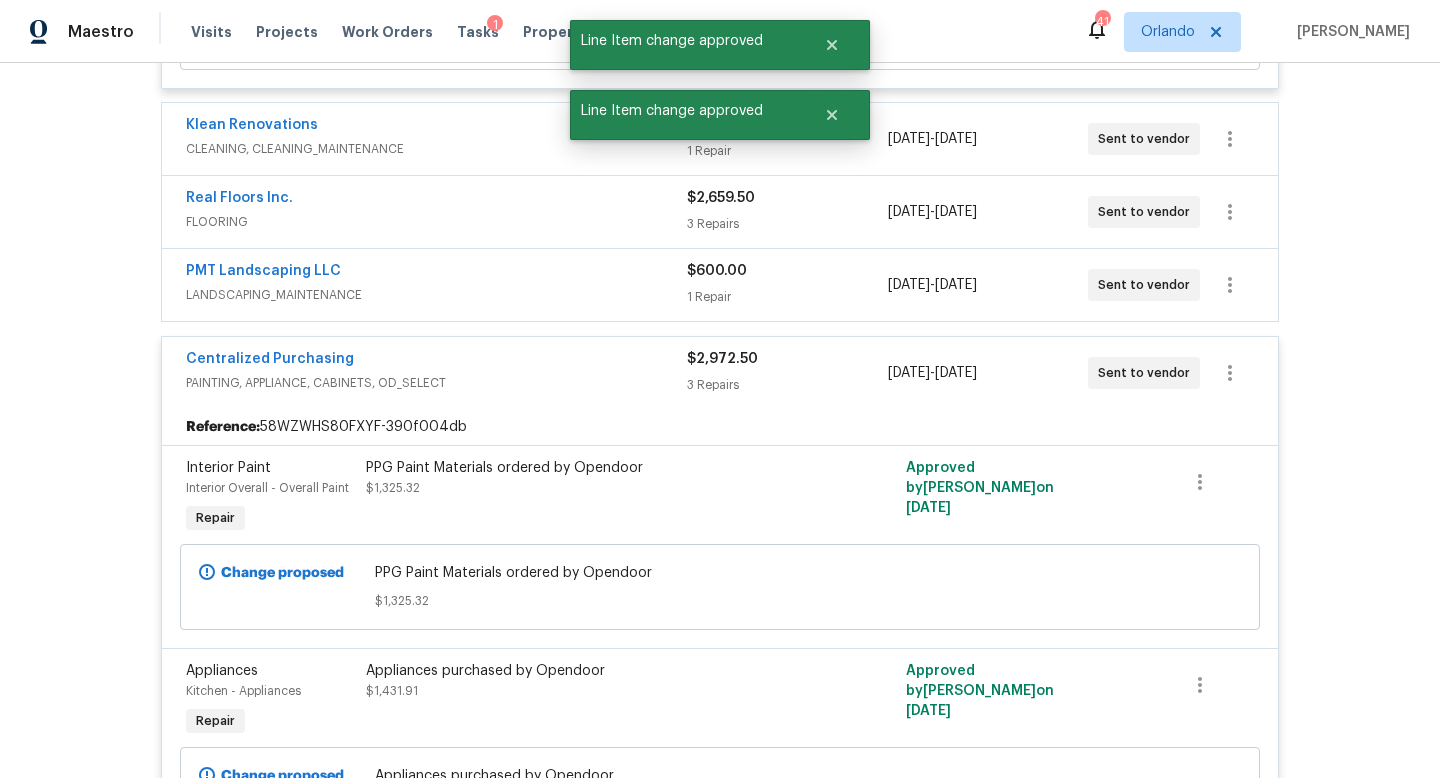 scroll, scrollTop: 7689, scrollLeft: 0, axis: vertical 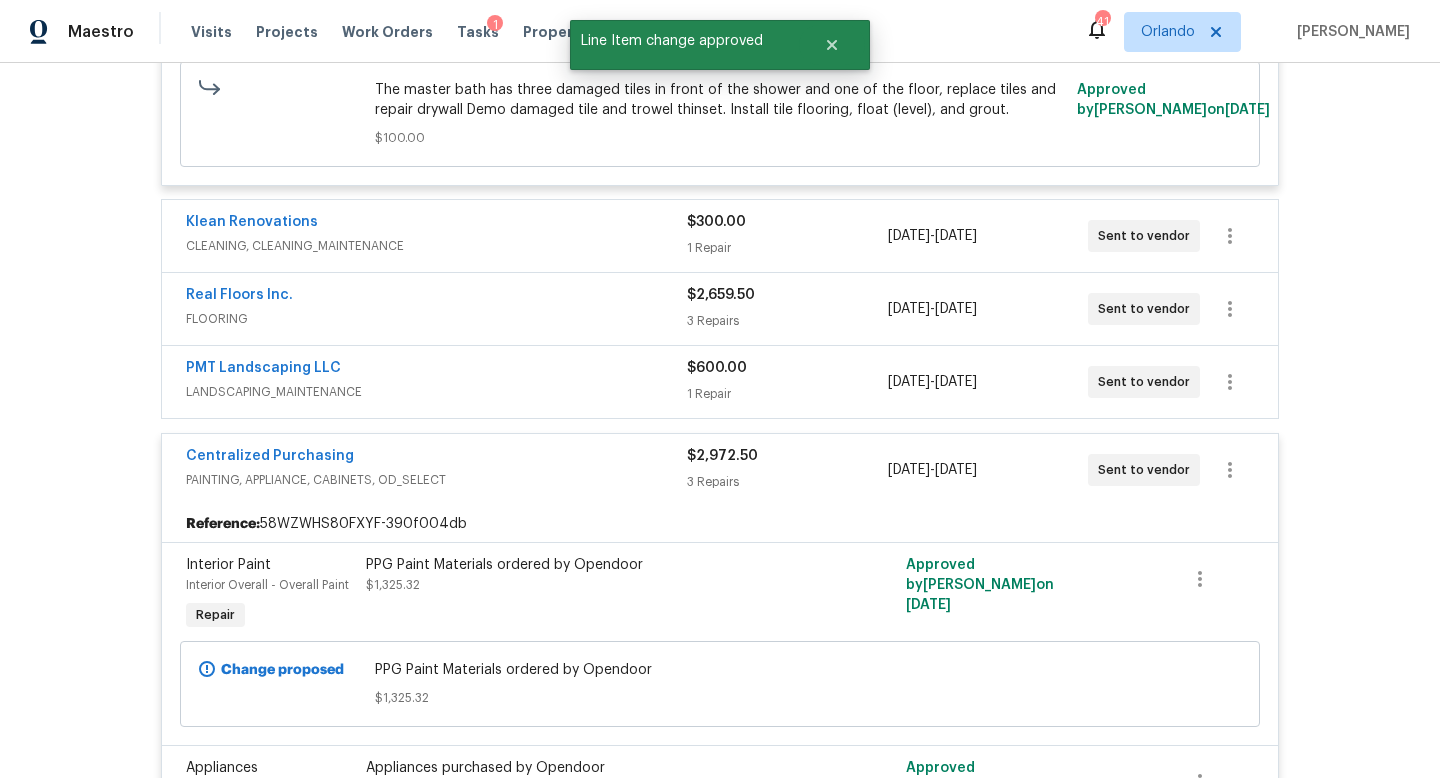 click on "PMT Landscaping LLC" at bounding box center (436, 370) 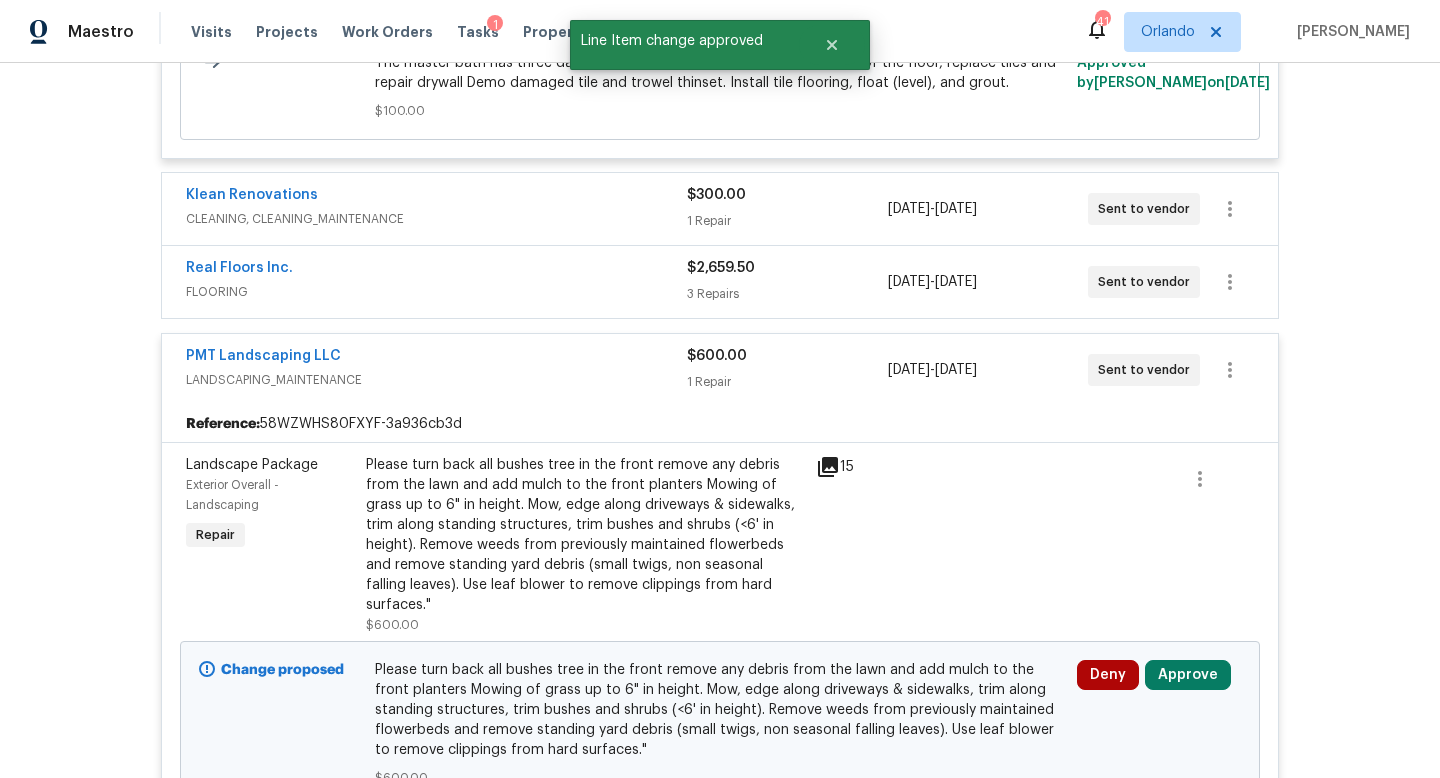 scroll, scrollTop: 7790, scrollLeft: 0, axis: vertical 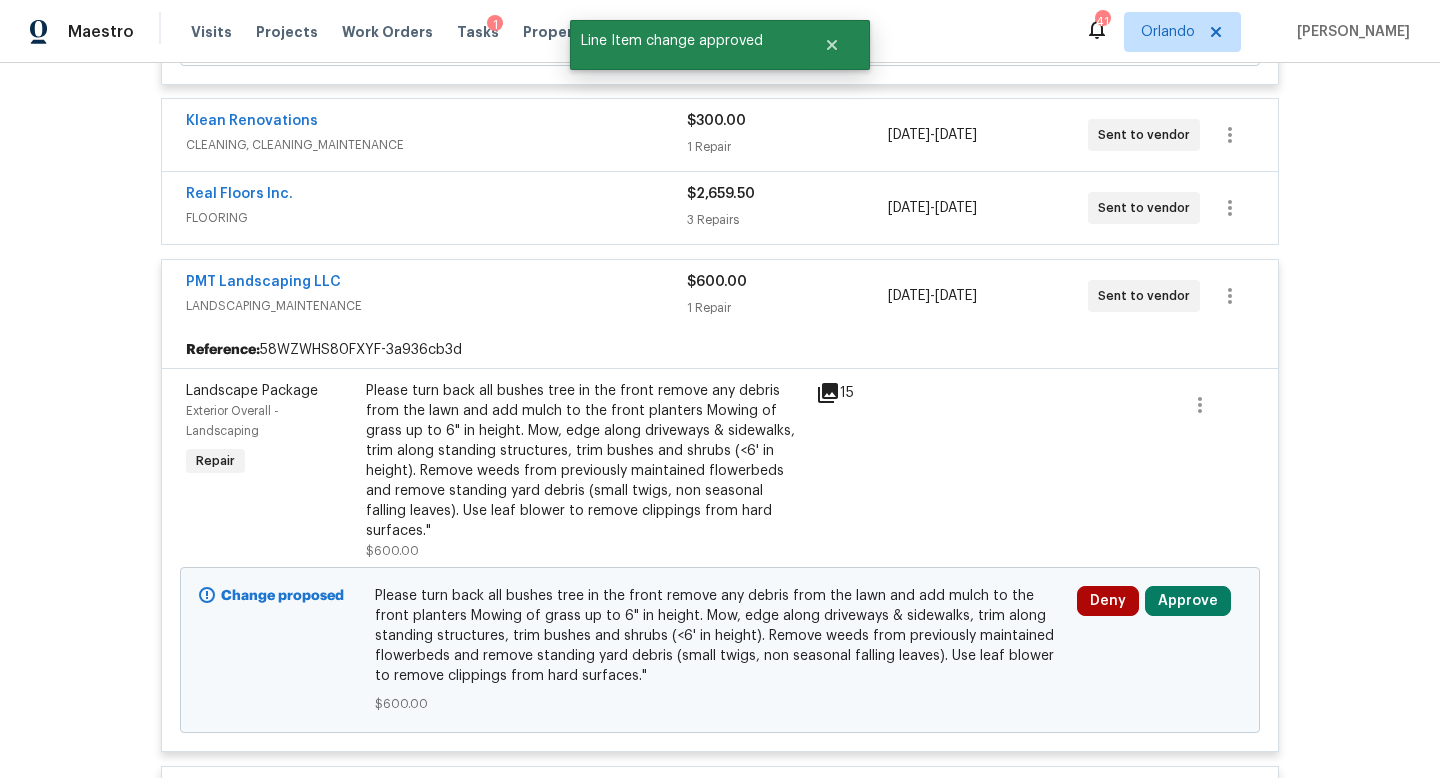 click 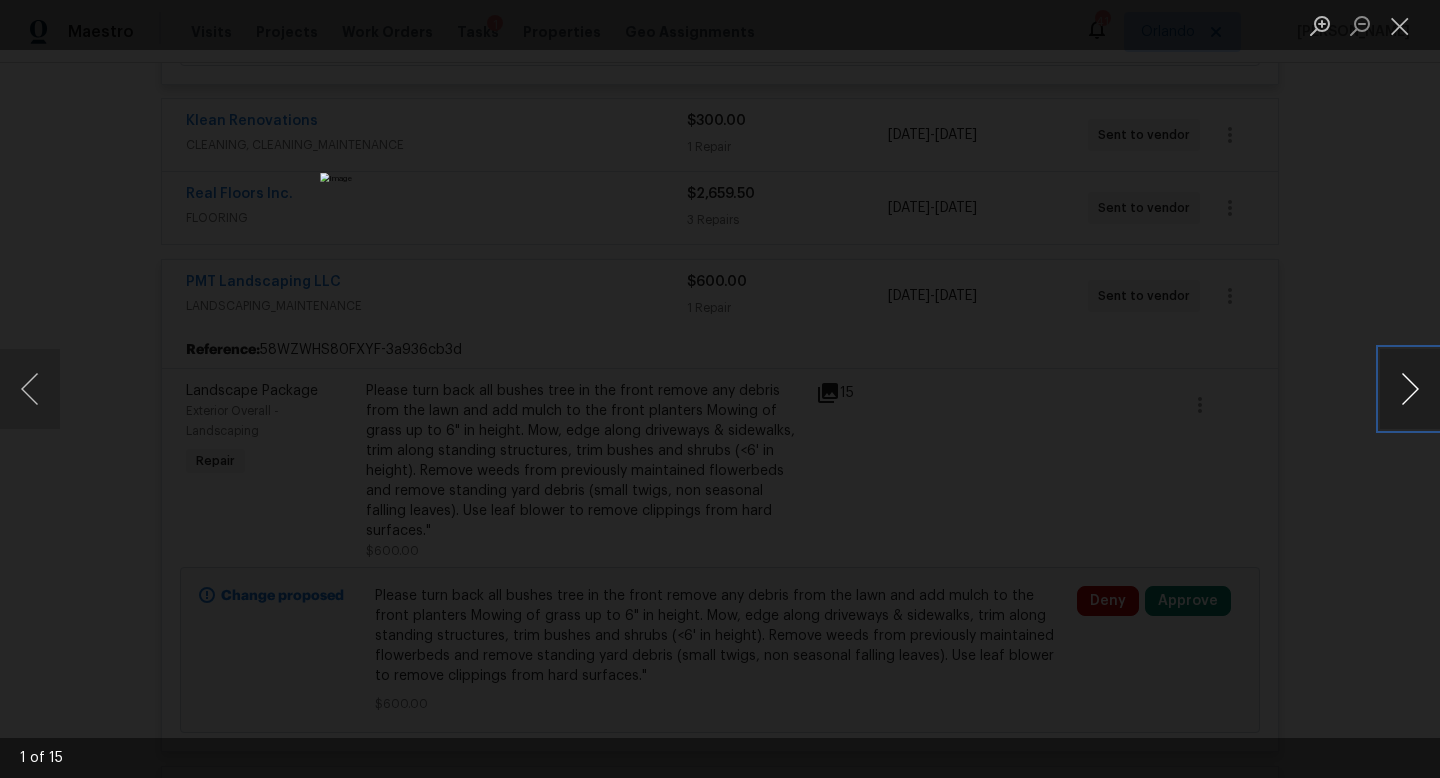 click at bounding box center (1410, 389) 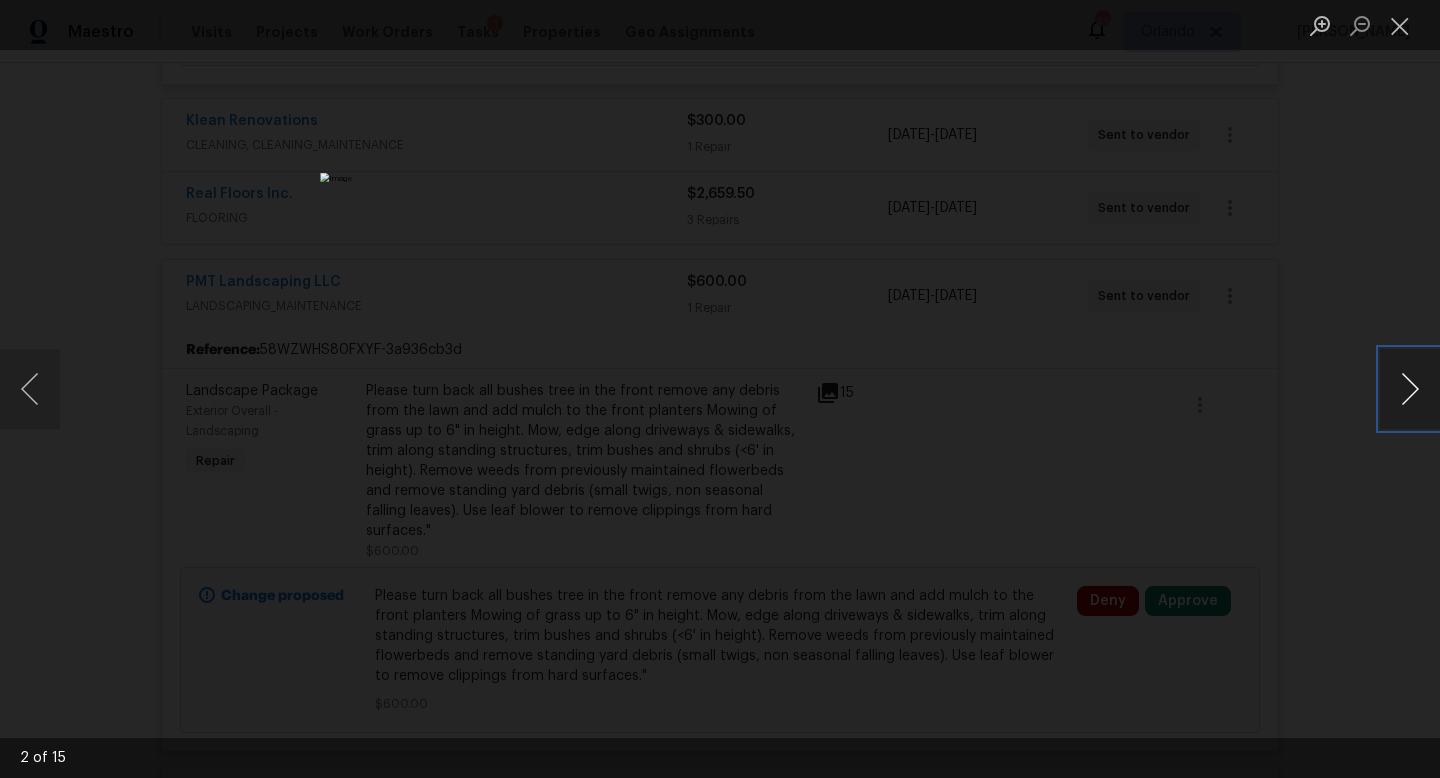 click at bounding box center [1410, 389] 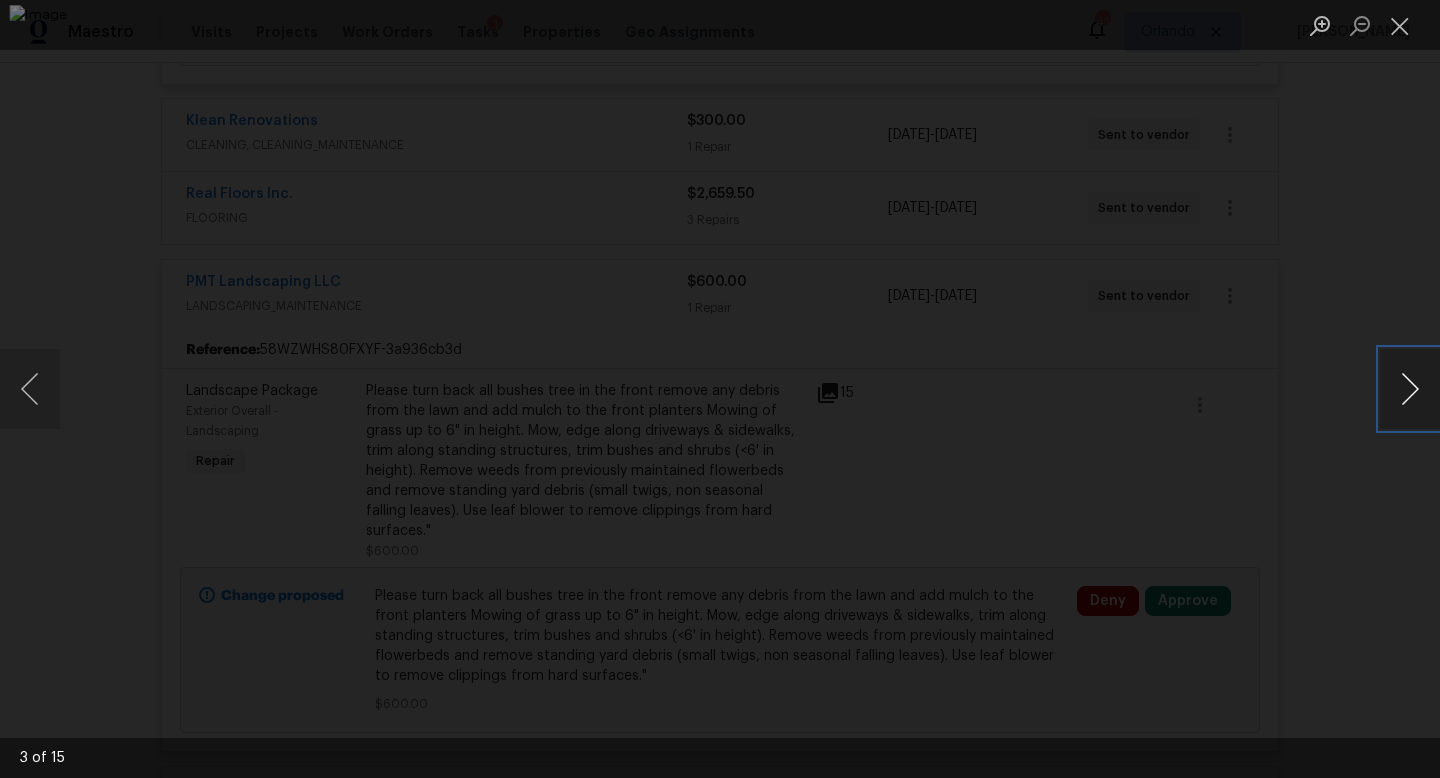 click at bounding box center (1410, 389) 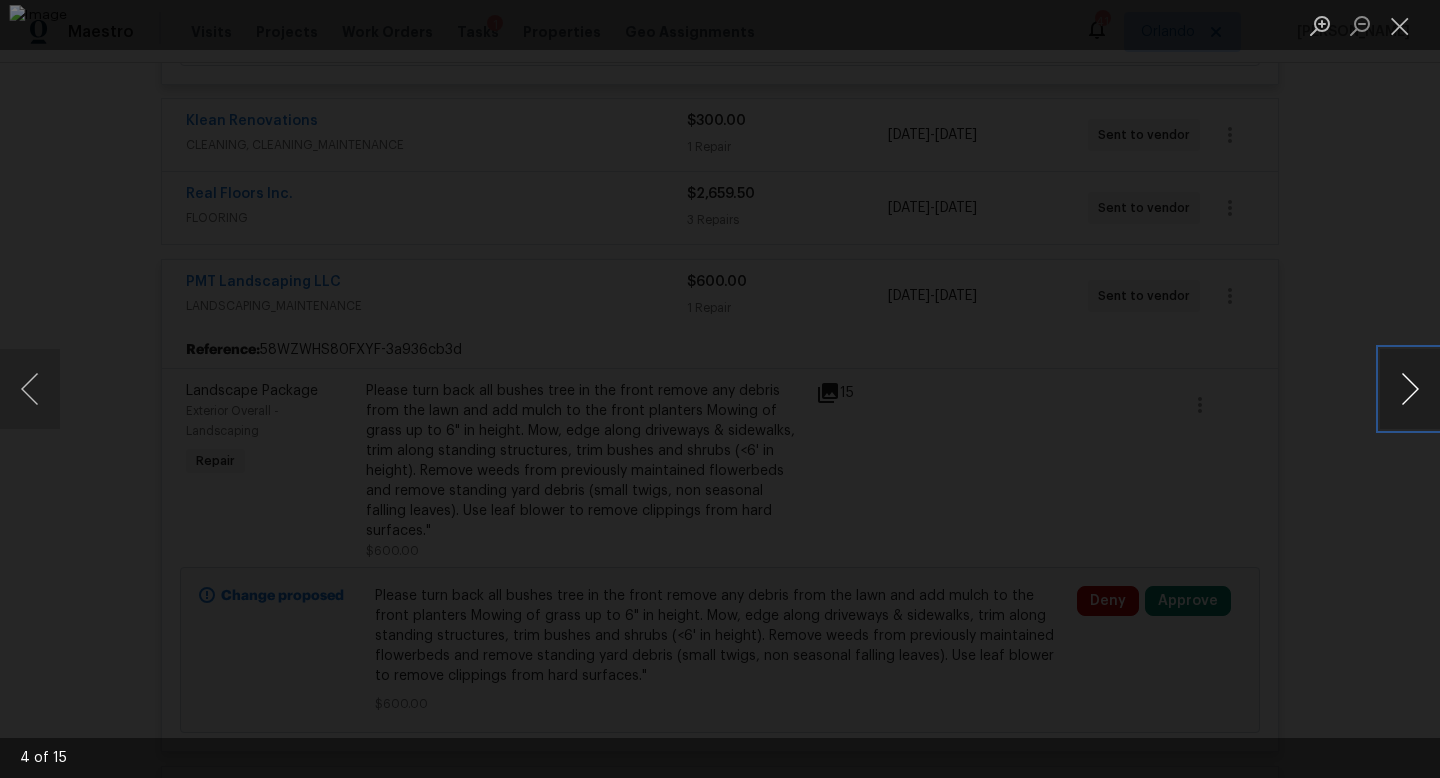 click at bounding box center (1410, 389) 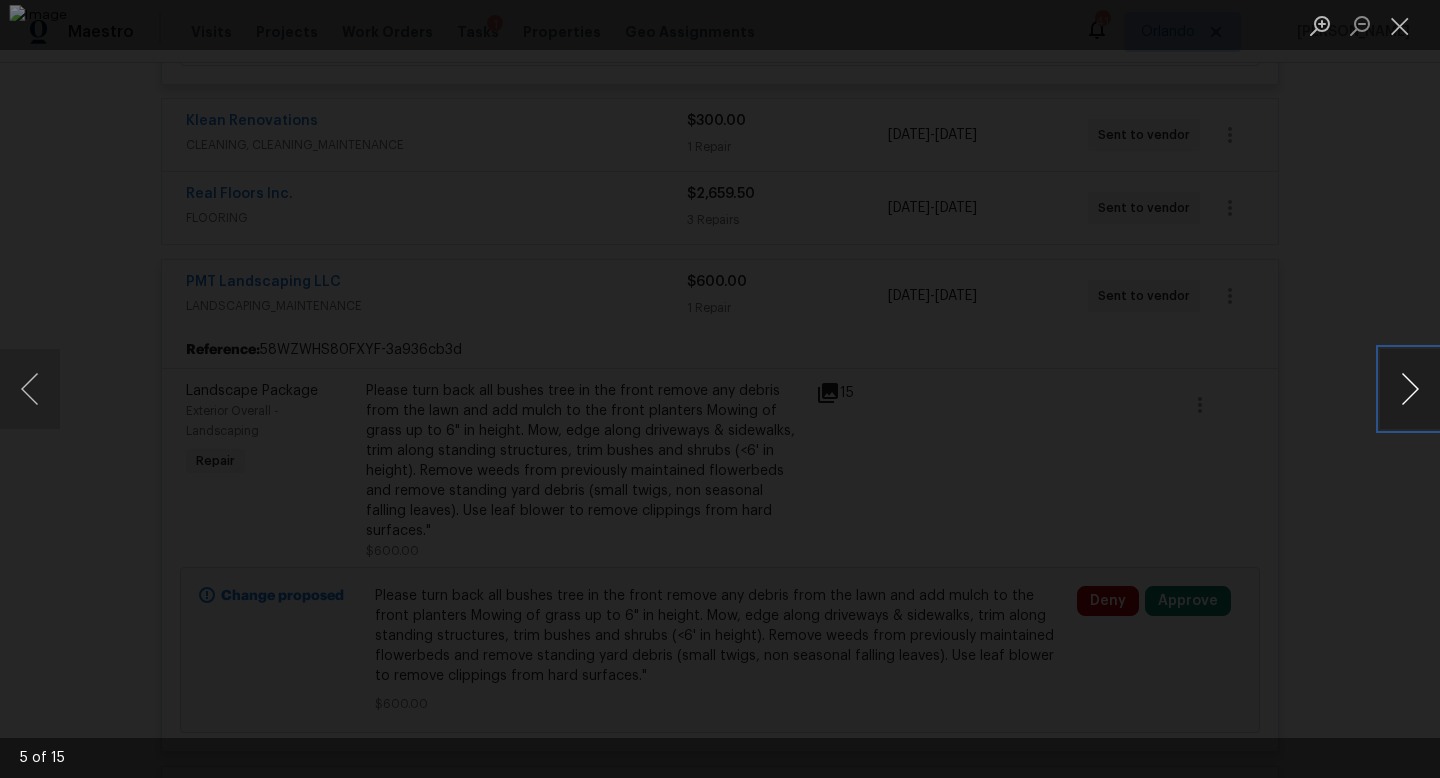 click at bounding box center [1410, 389] 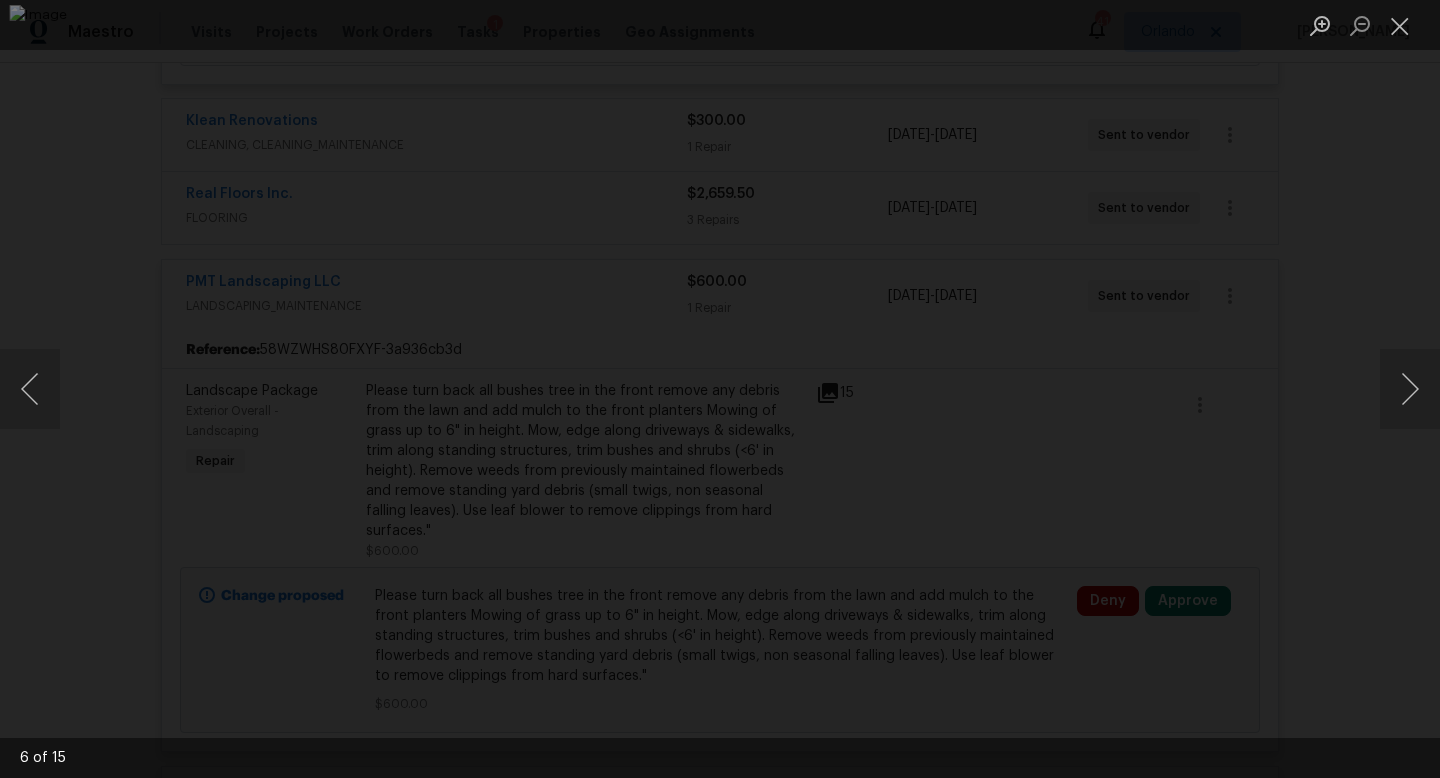 click at bounding box center [720, 389] 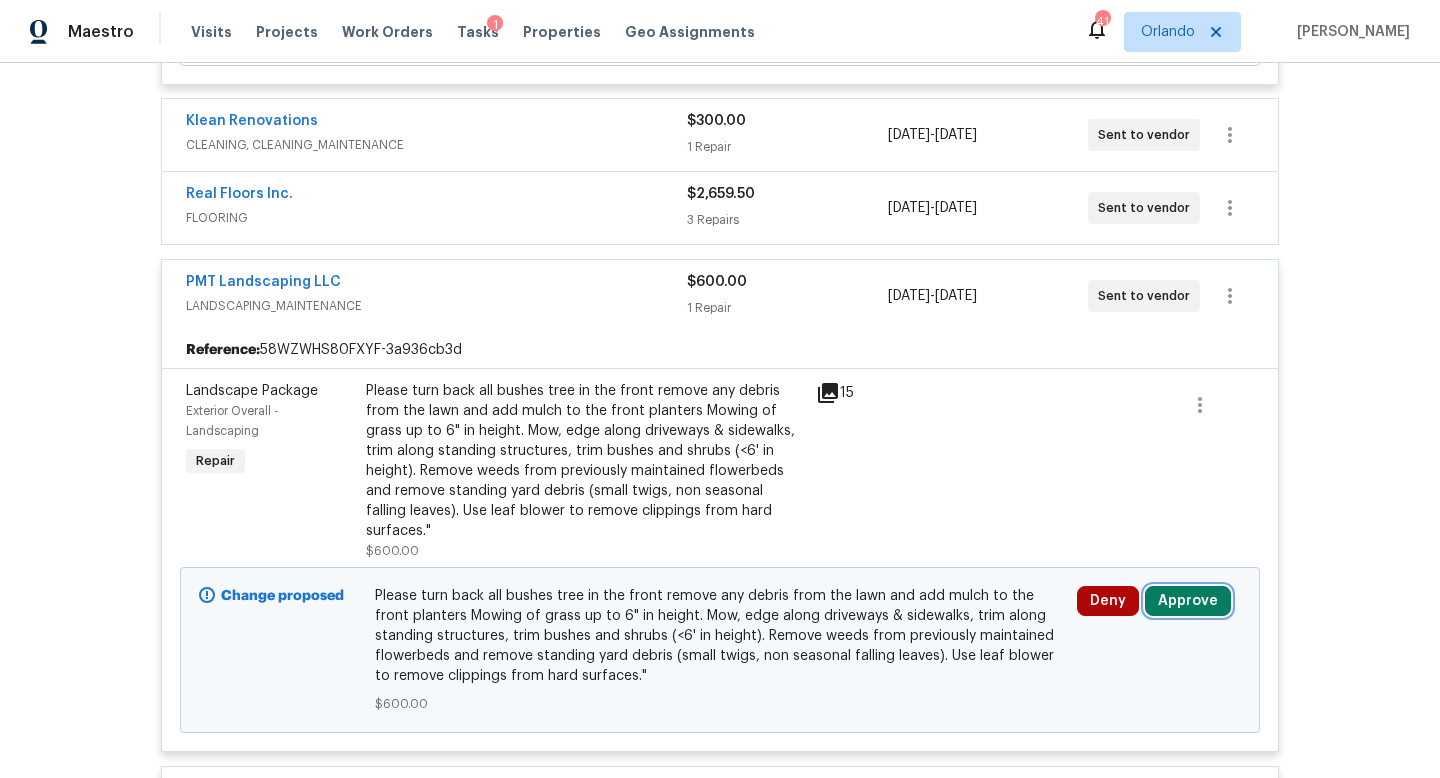 click on "Approve" at bounding box center (1188, 601) 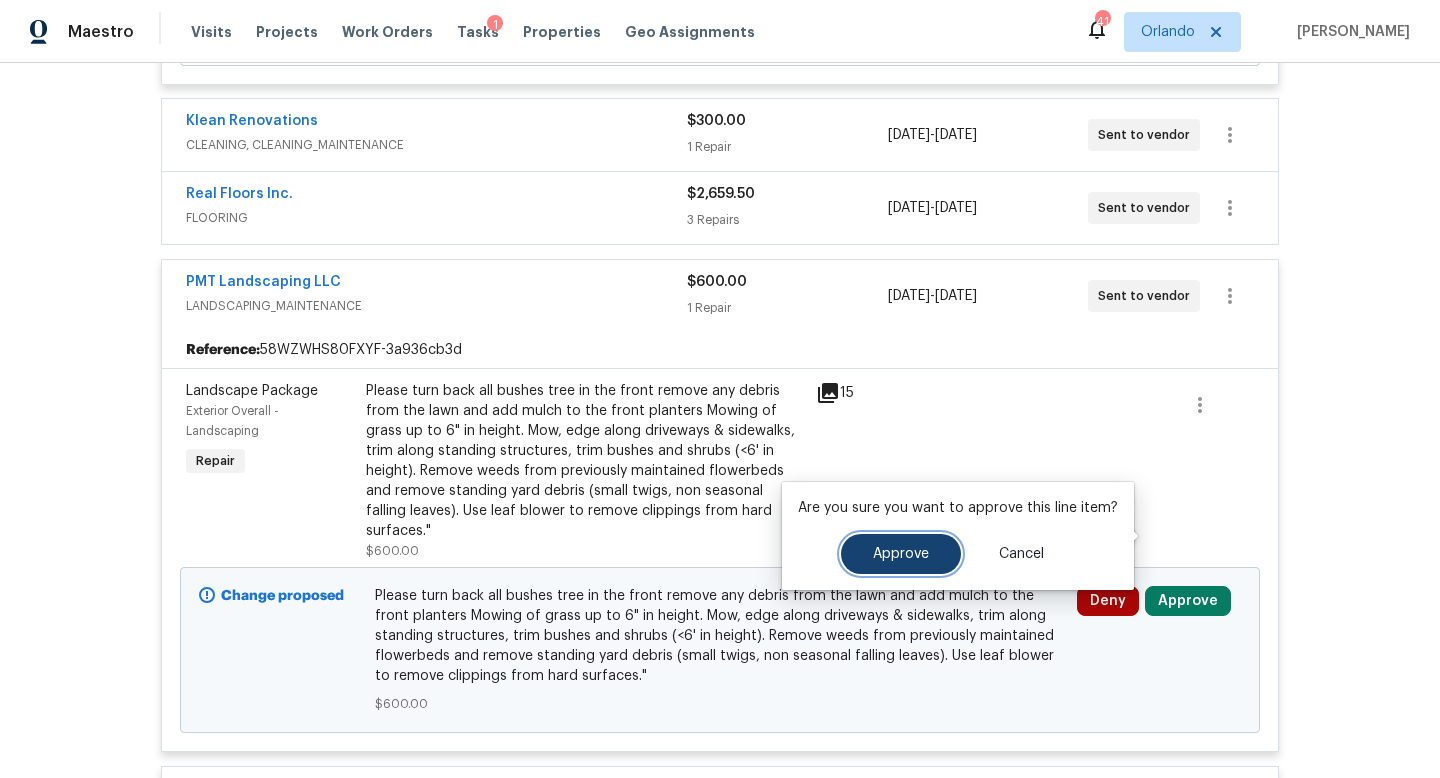 click on "Approve" at bounding box center [901, 554] 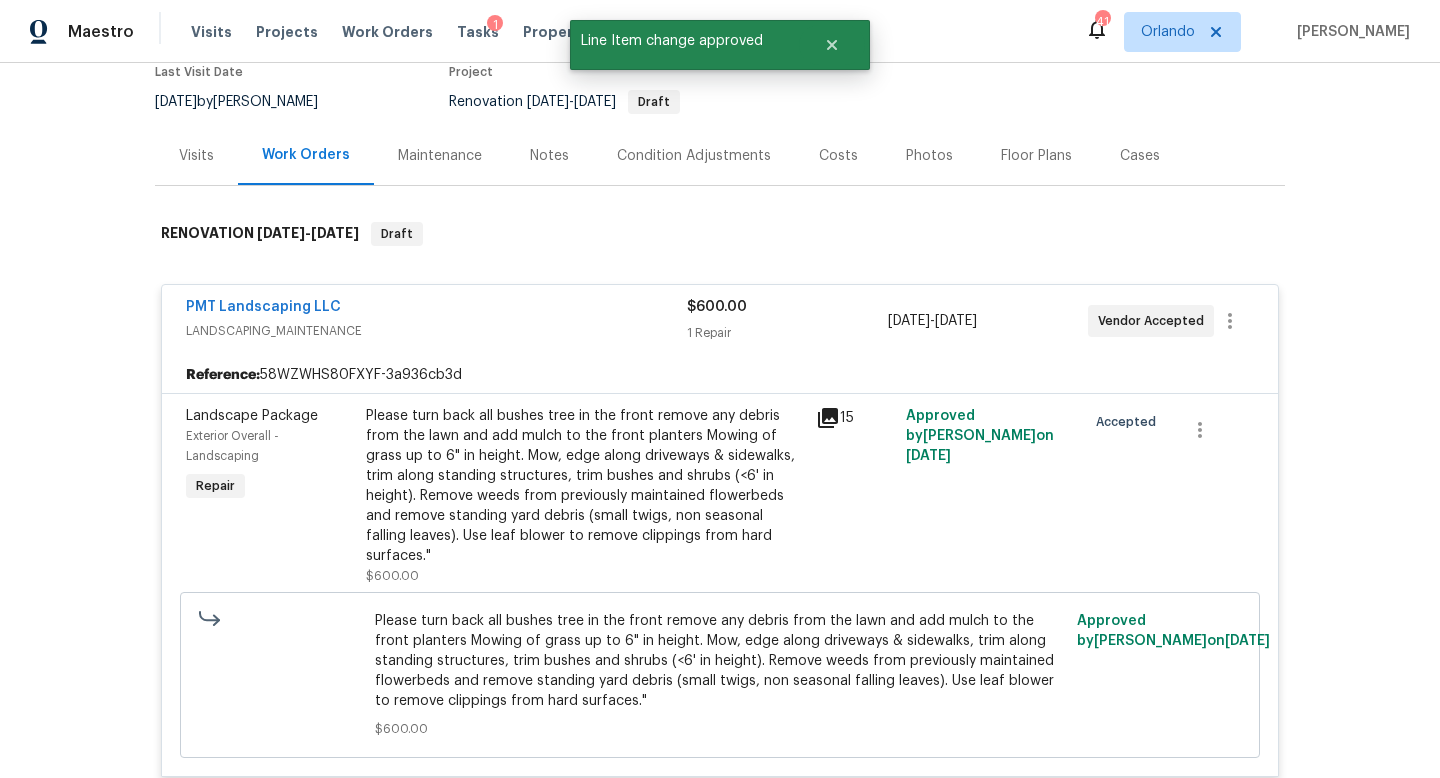 scroll, scrollTop: 143, scrollLeft: 0, axis: vertical 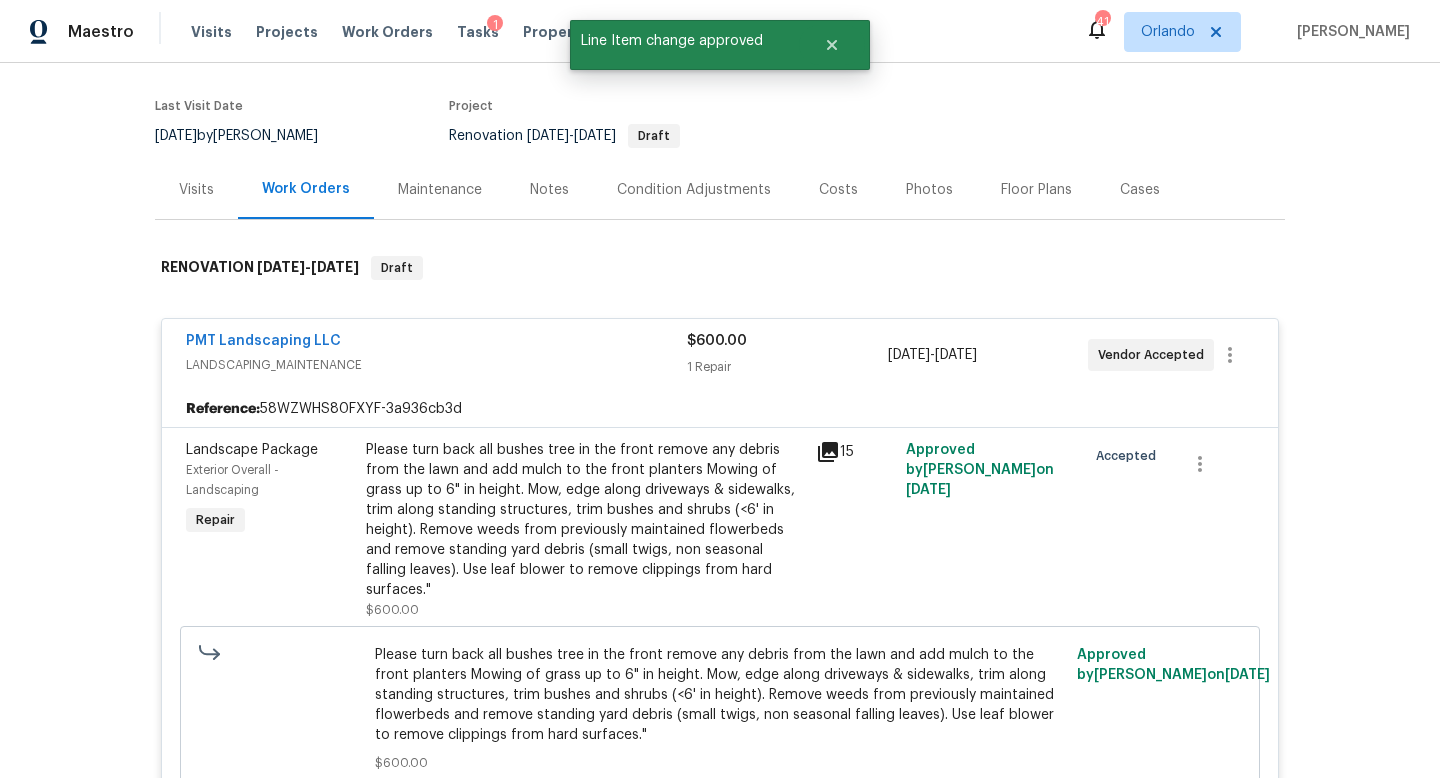 click on "LANDSCAPING_MAINTENANCE" at bounding box center [436, 365] 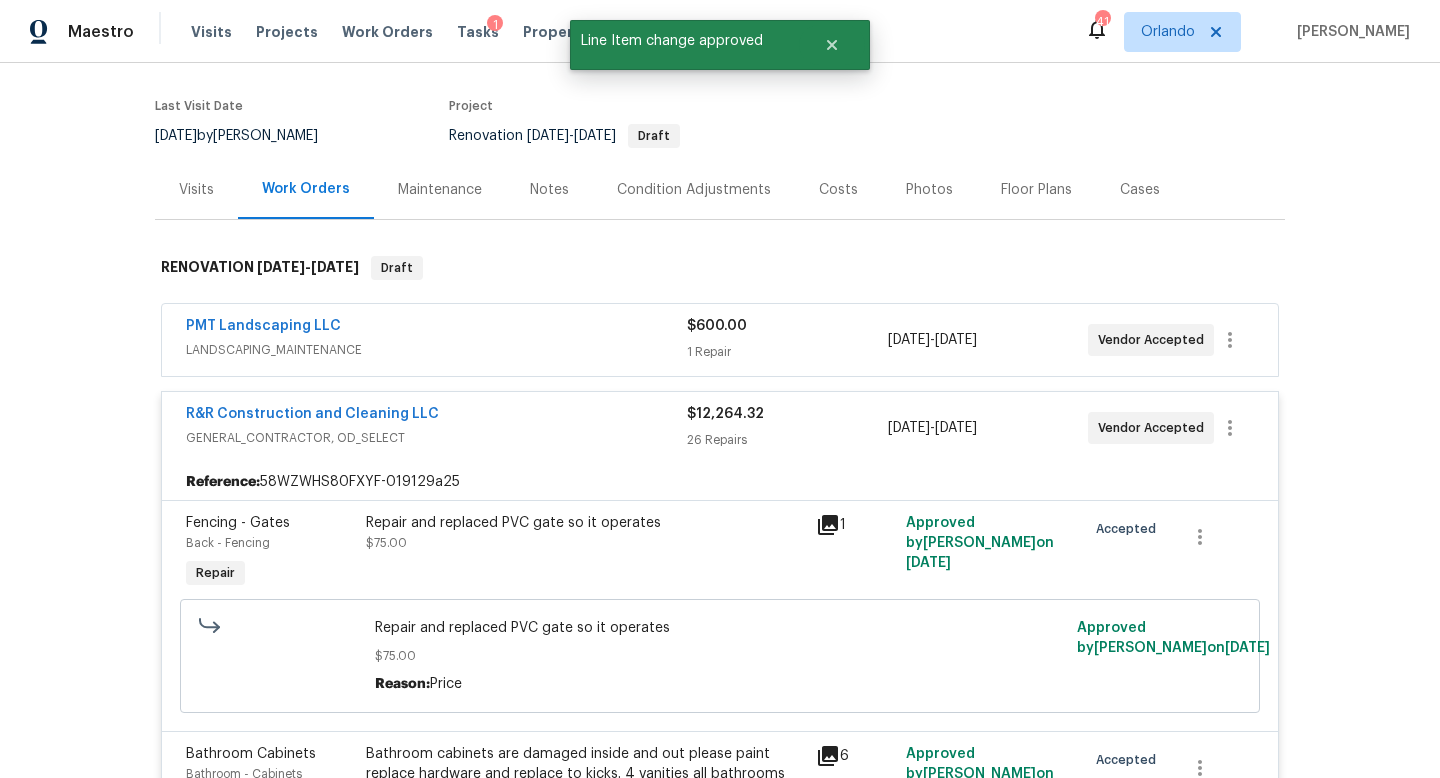 click on "R&R Construction and Cleaning LLC" at bounding box center [436, 416] 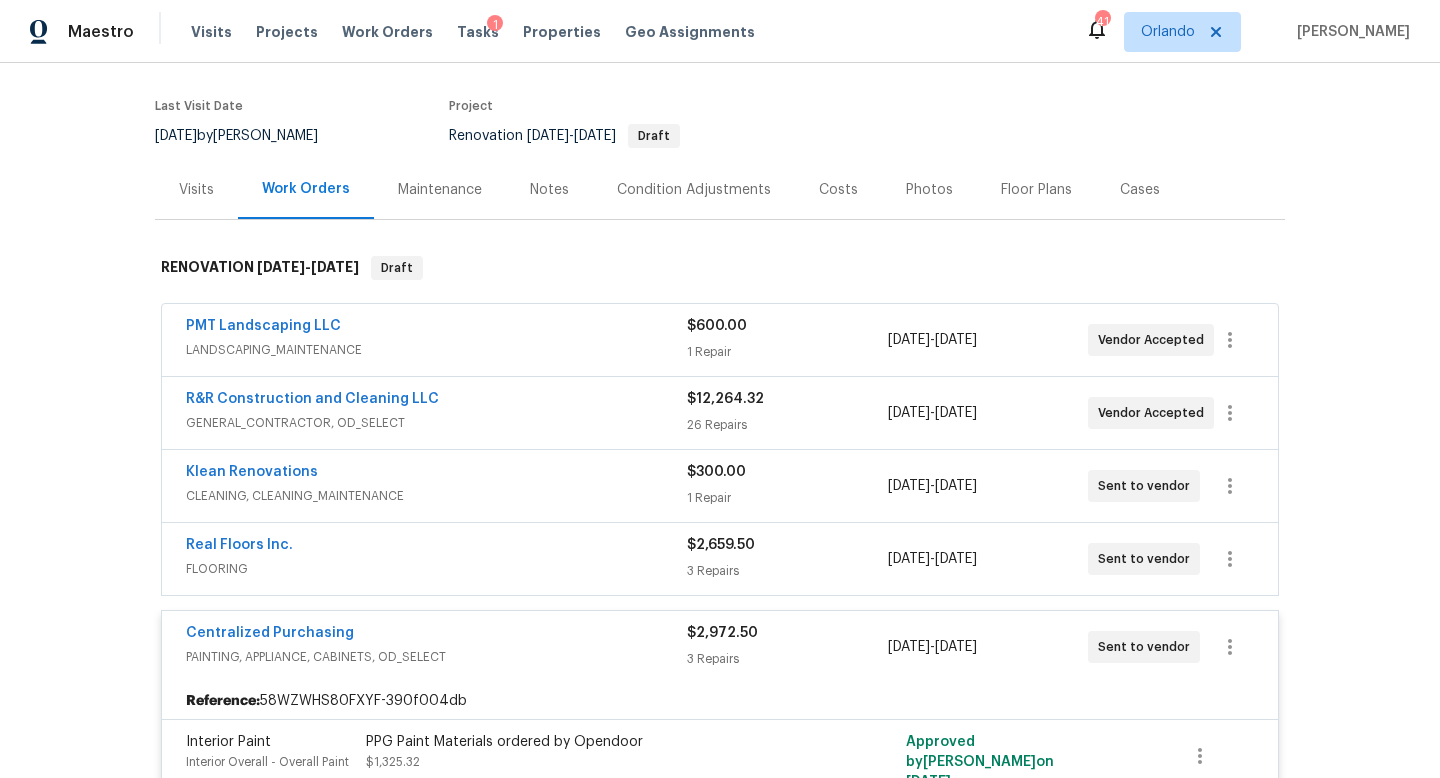 click on "Klean Renovations" at bounding box center (436, 474) 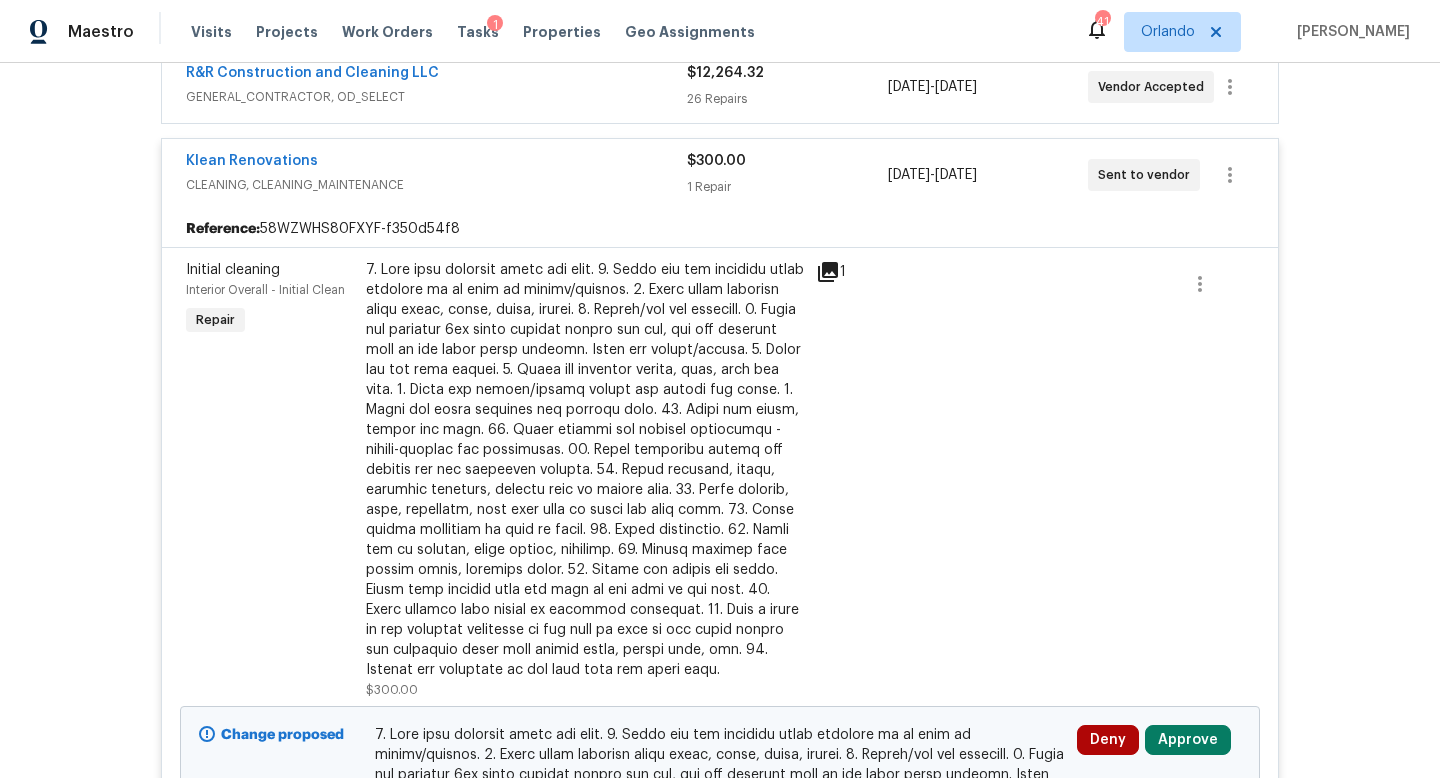 scroll, scrollTop: 664, scrollLeft: 0, axis: vertical 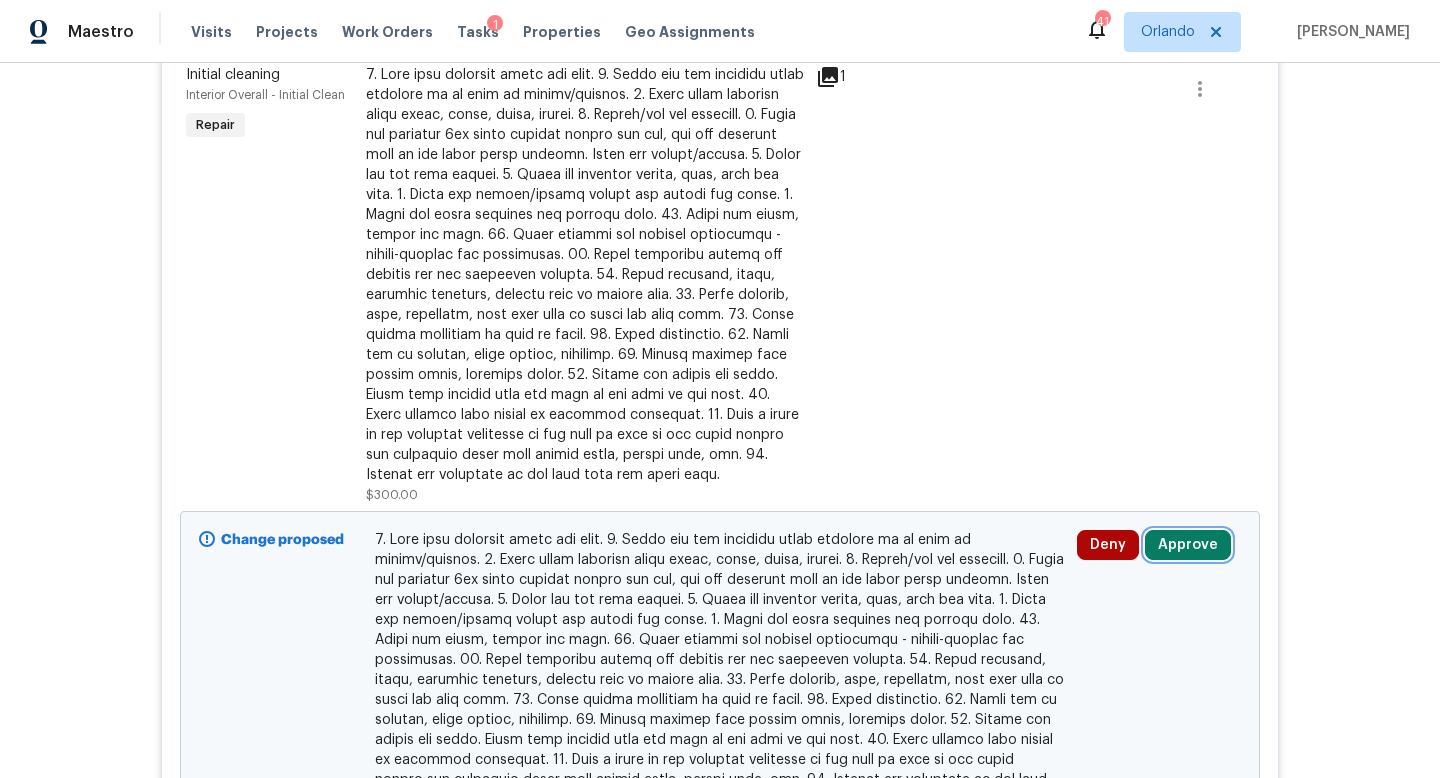 click on "Approve" at bounding box center [1188, 545] 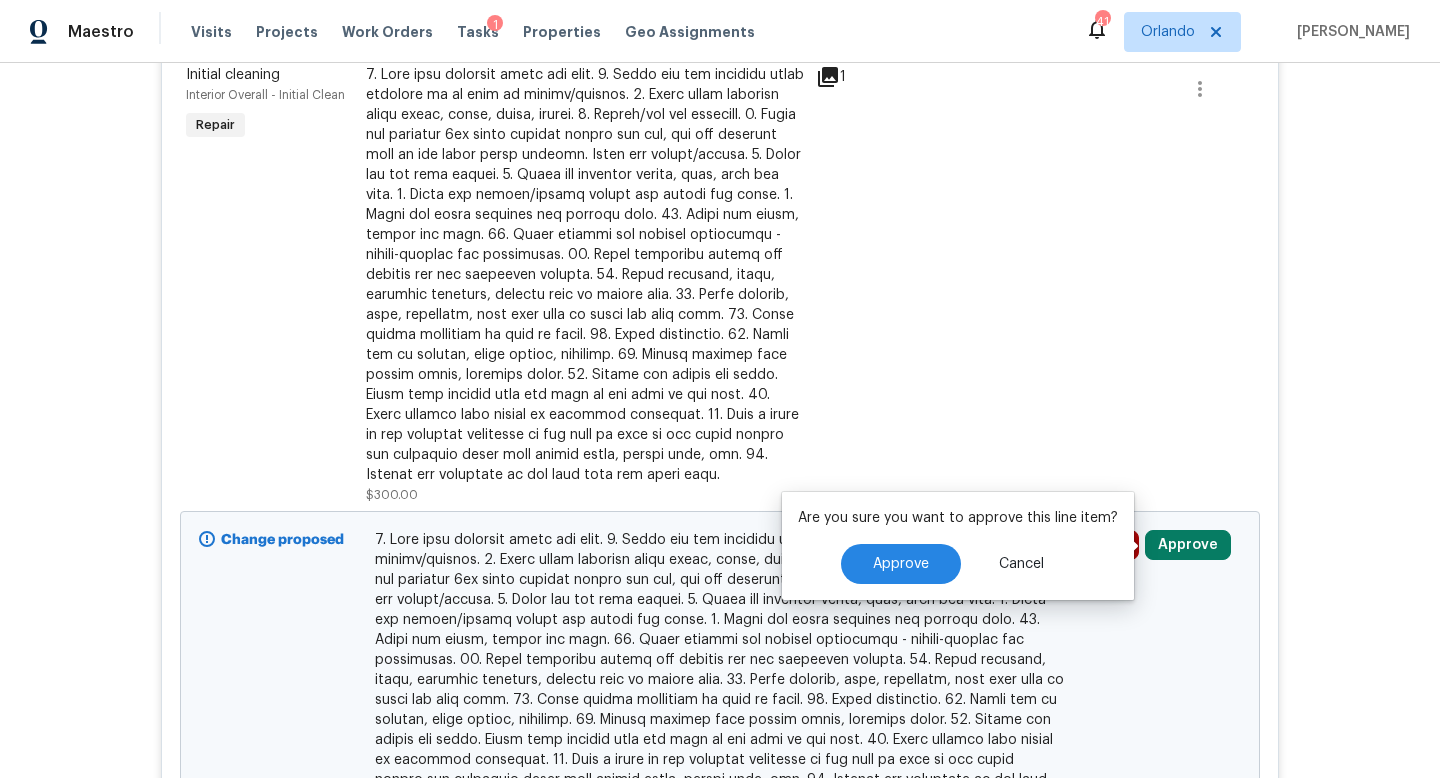 click on "Are you sure you want to approve this line item? Approve Cancel" at bounding box center [958, 546] 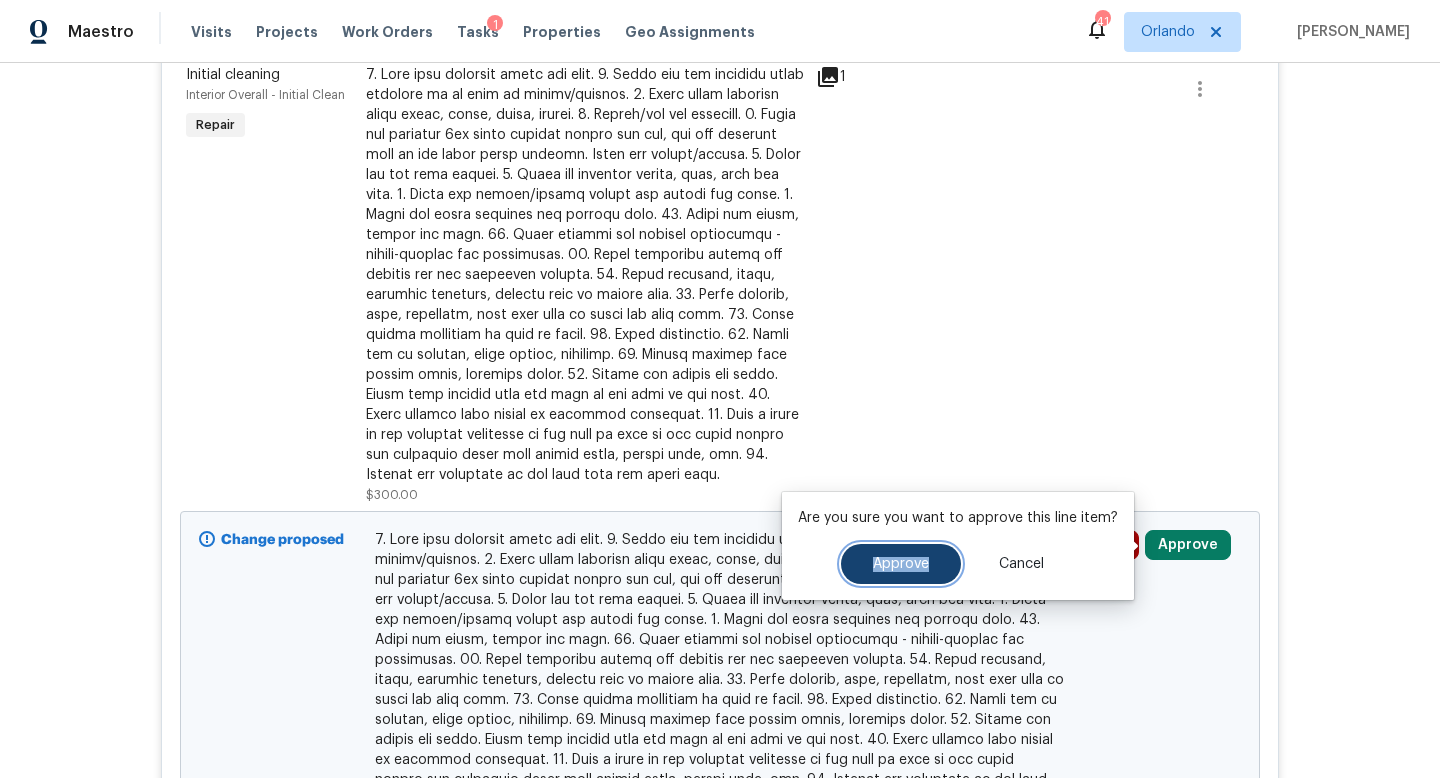 click on "Approve" at bounding box center [901, 564] 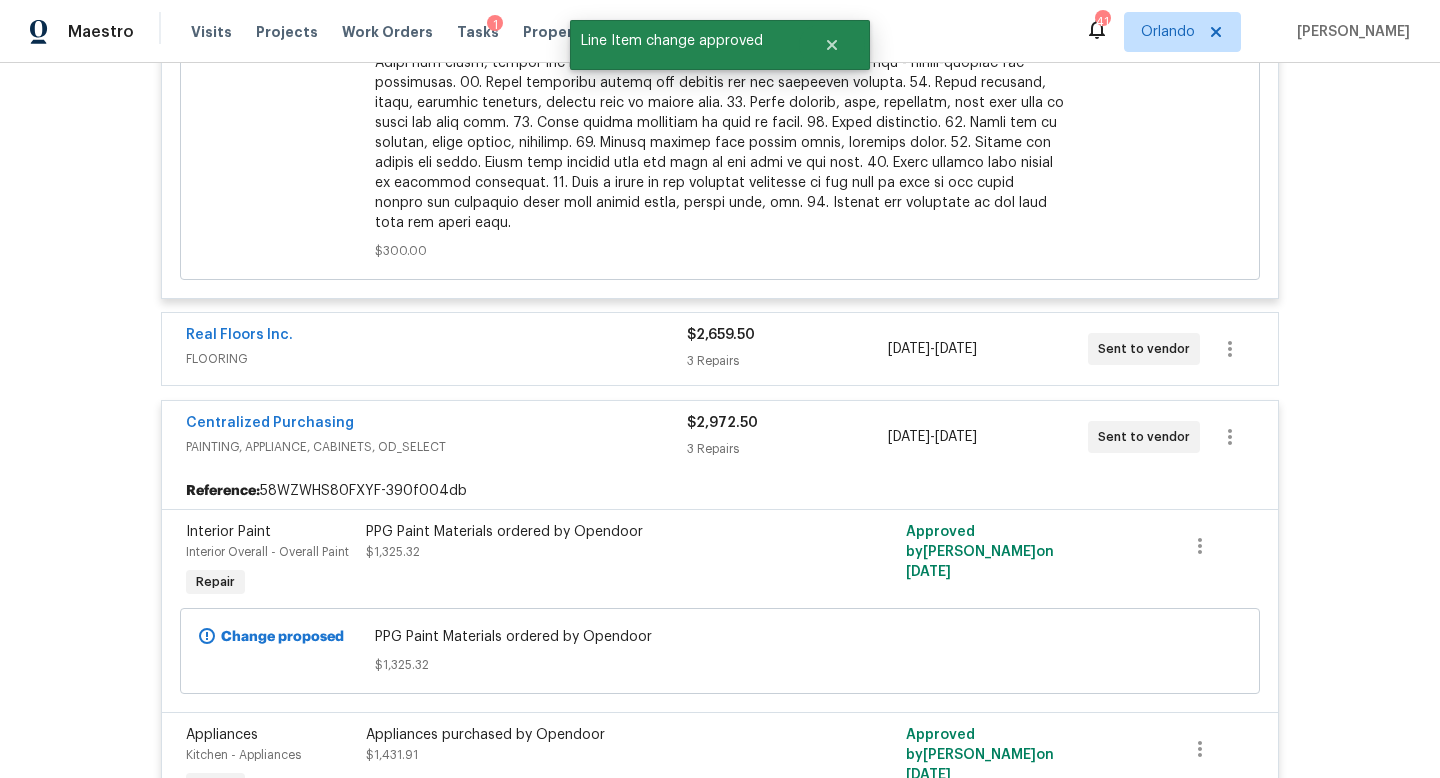 scroll, scrollTop: 1272, scrollLeft: 0, axis: vertical 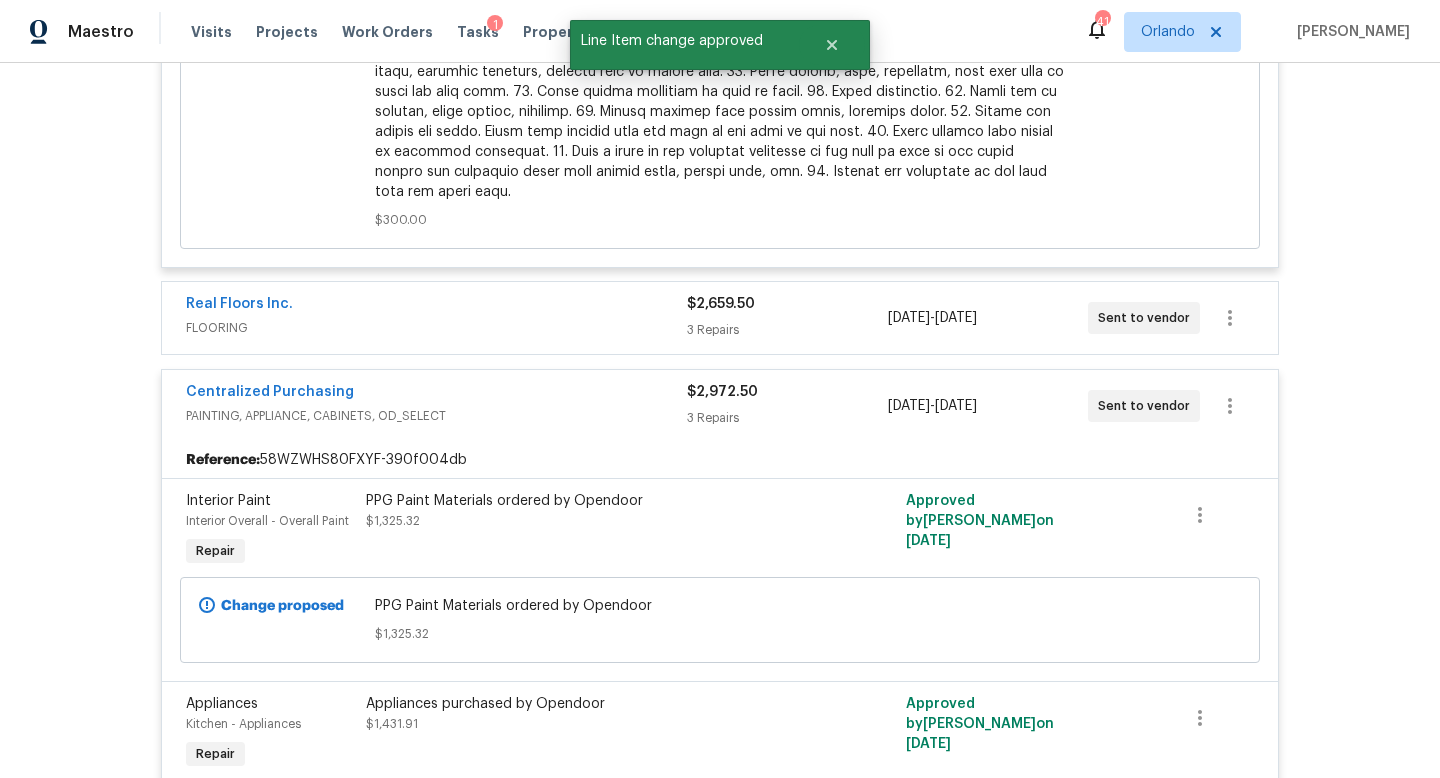 click on "FLOORING" at bounding box center (436, 328) 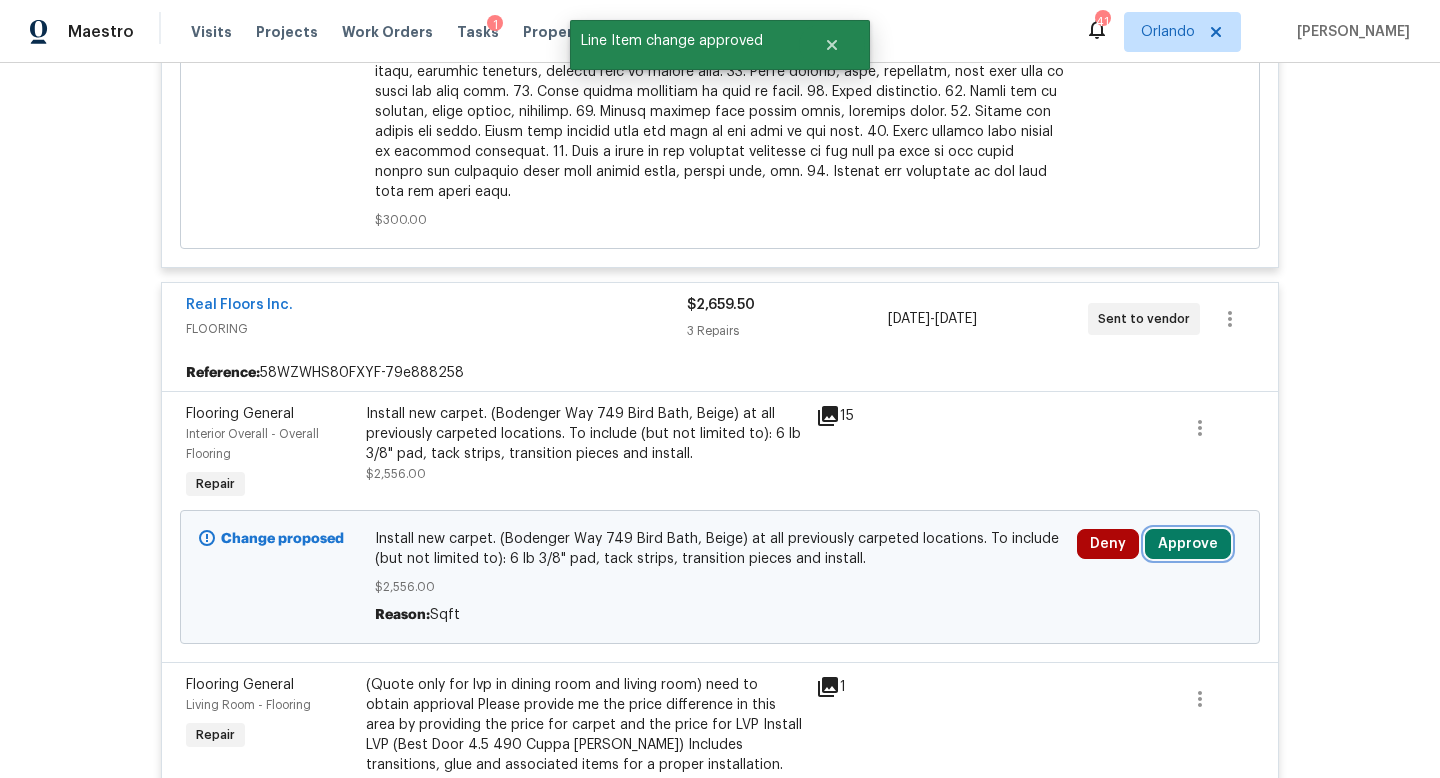 click on "Approve" at bounding box center (1188, 544) 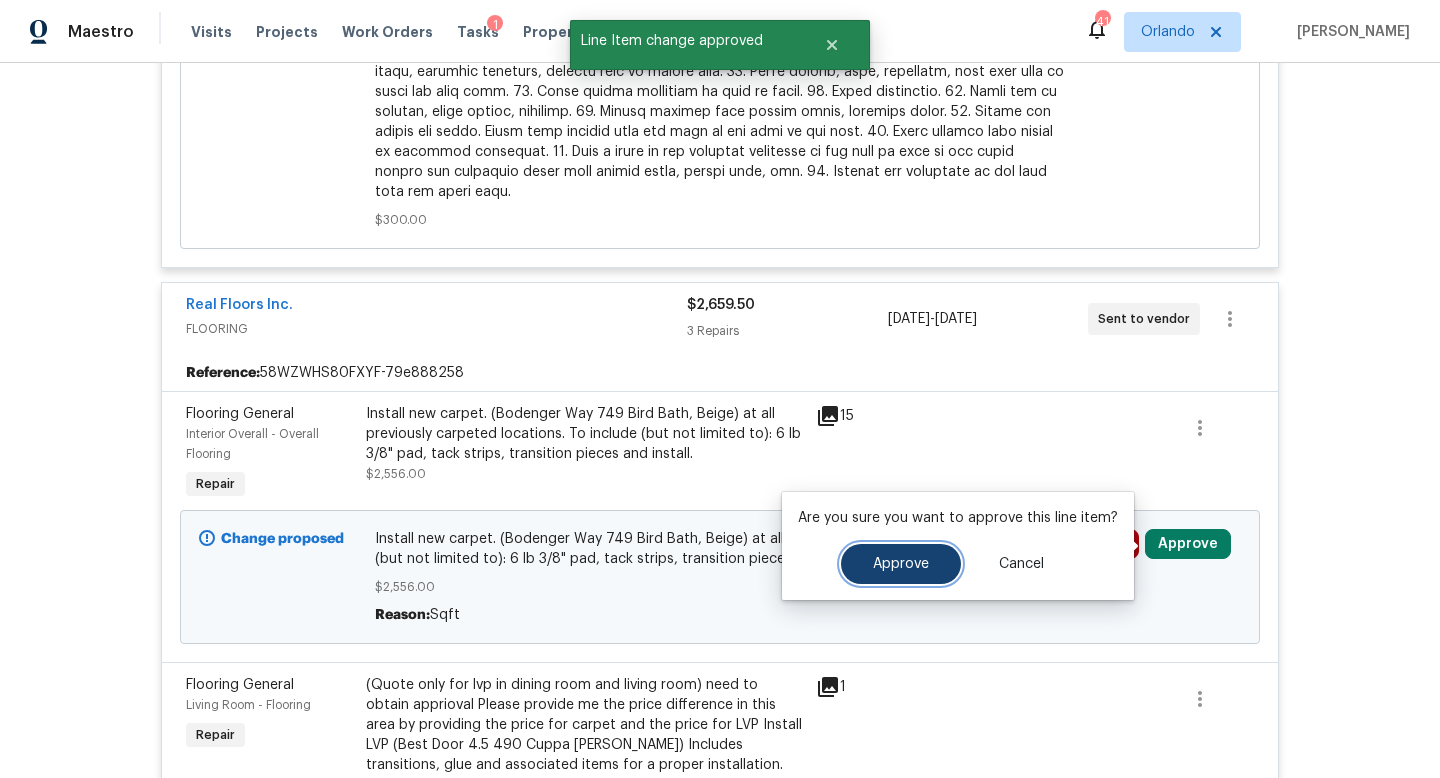 click on "Approve" at bounding box center [901, 564] 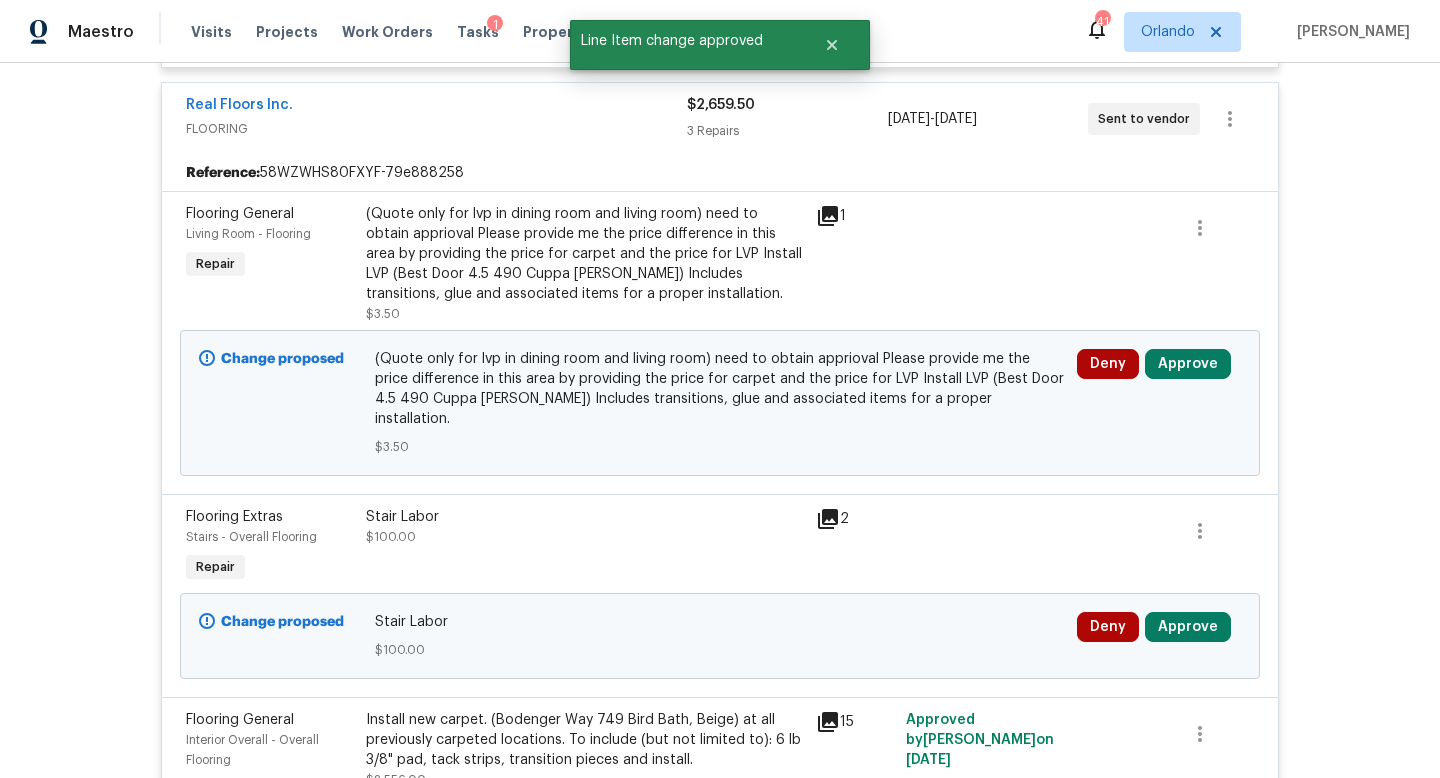 scroll, scrollTop: 1489, scrollLeft: 0, axis: vertical 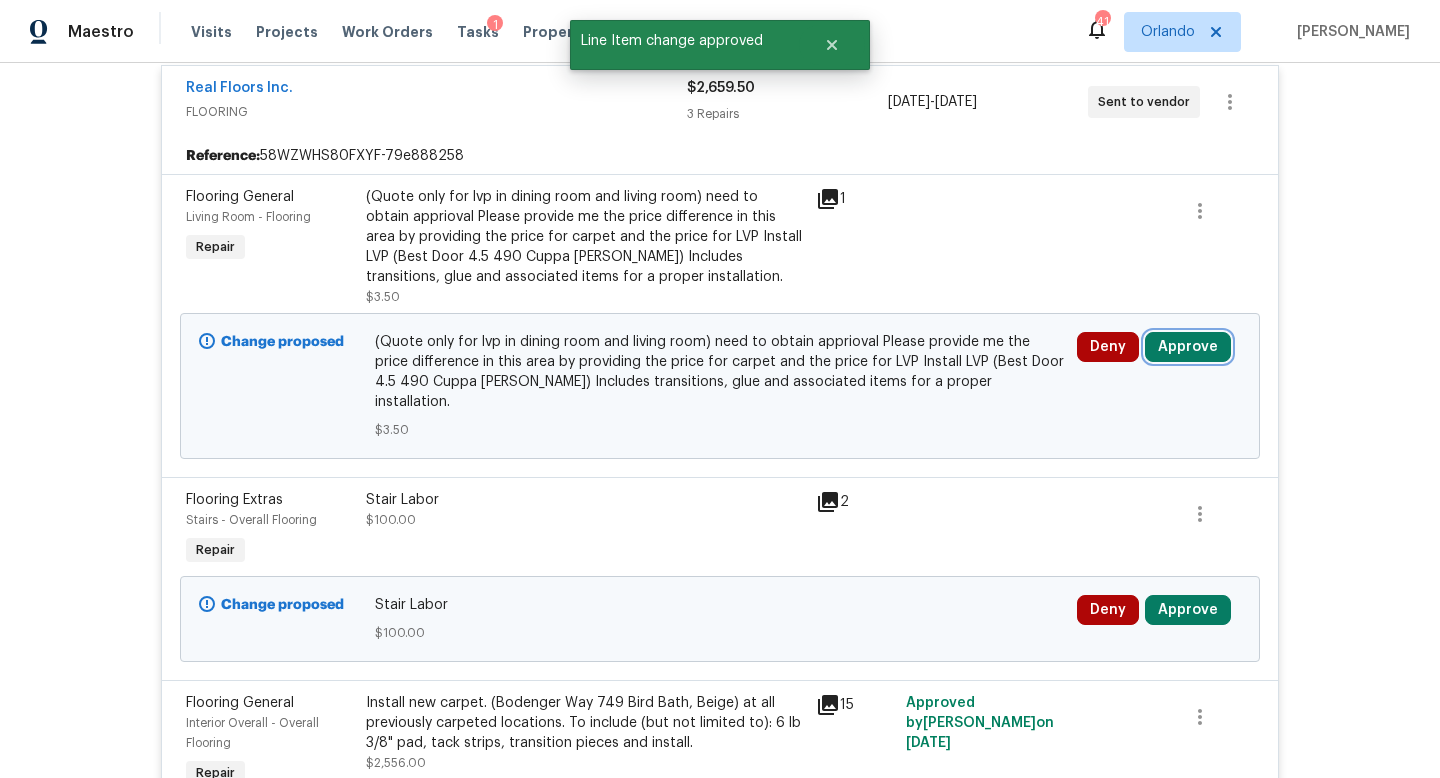click on "Approve" at bounding box center (1188, 347) 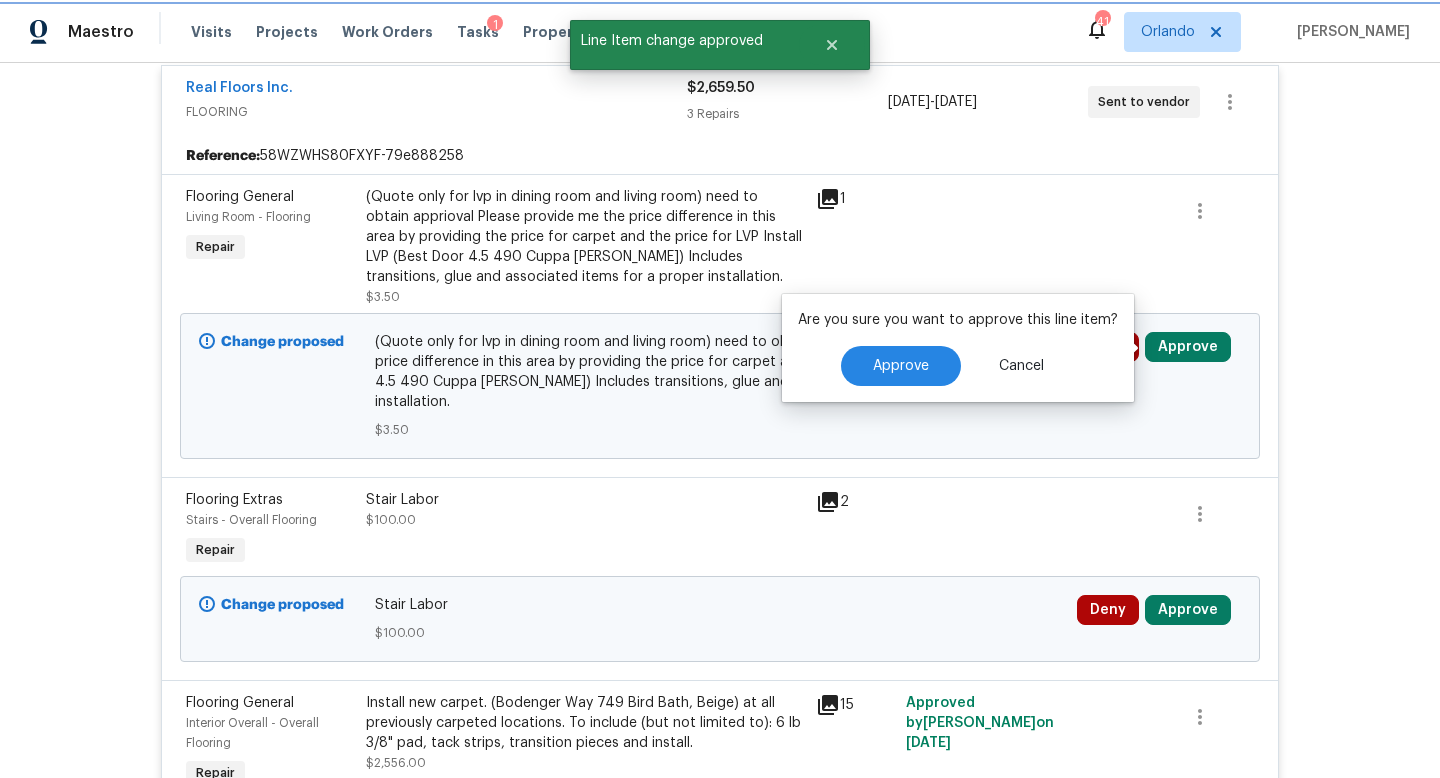 click on "Approve" at bounding box center (1188, 347) 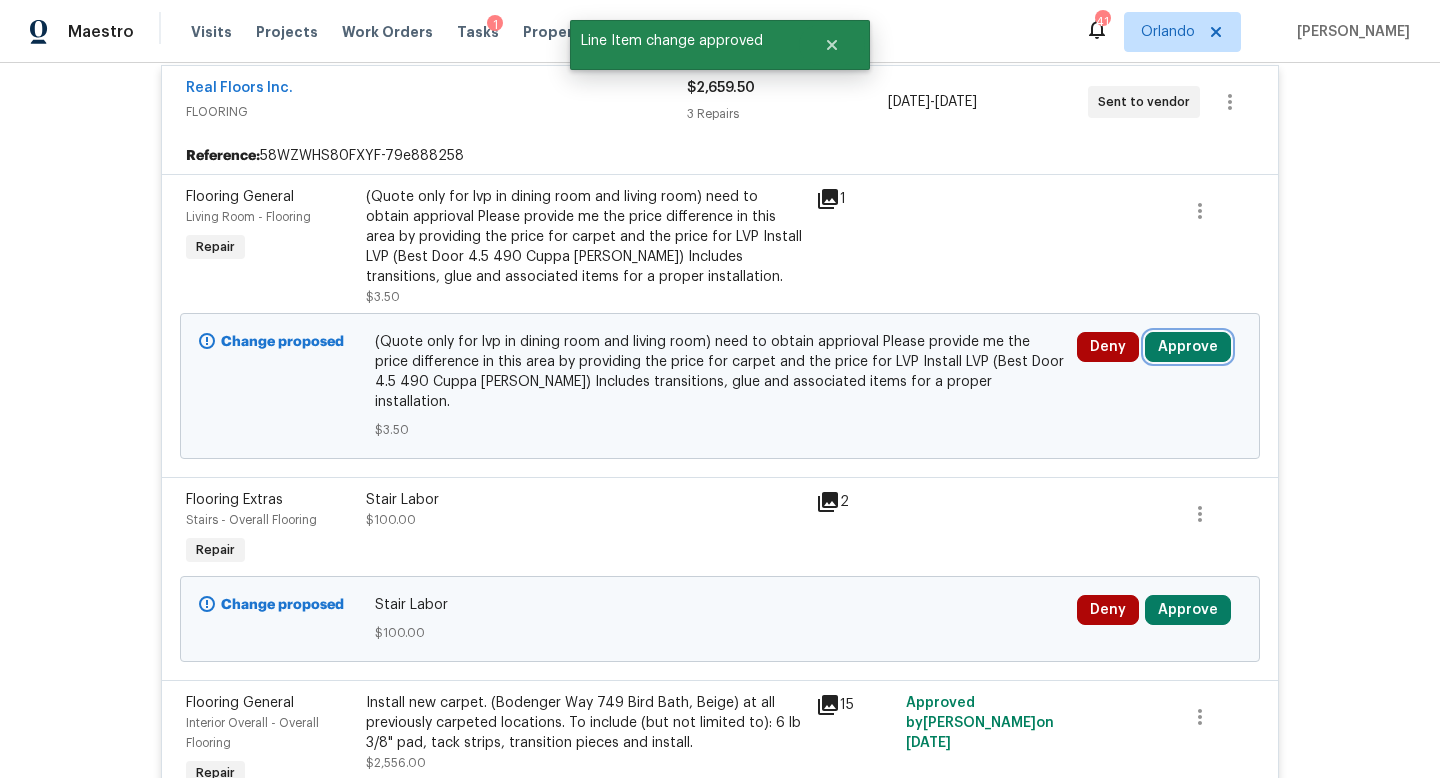 click on "Approve" at bounding box center (1188, 347) 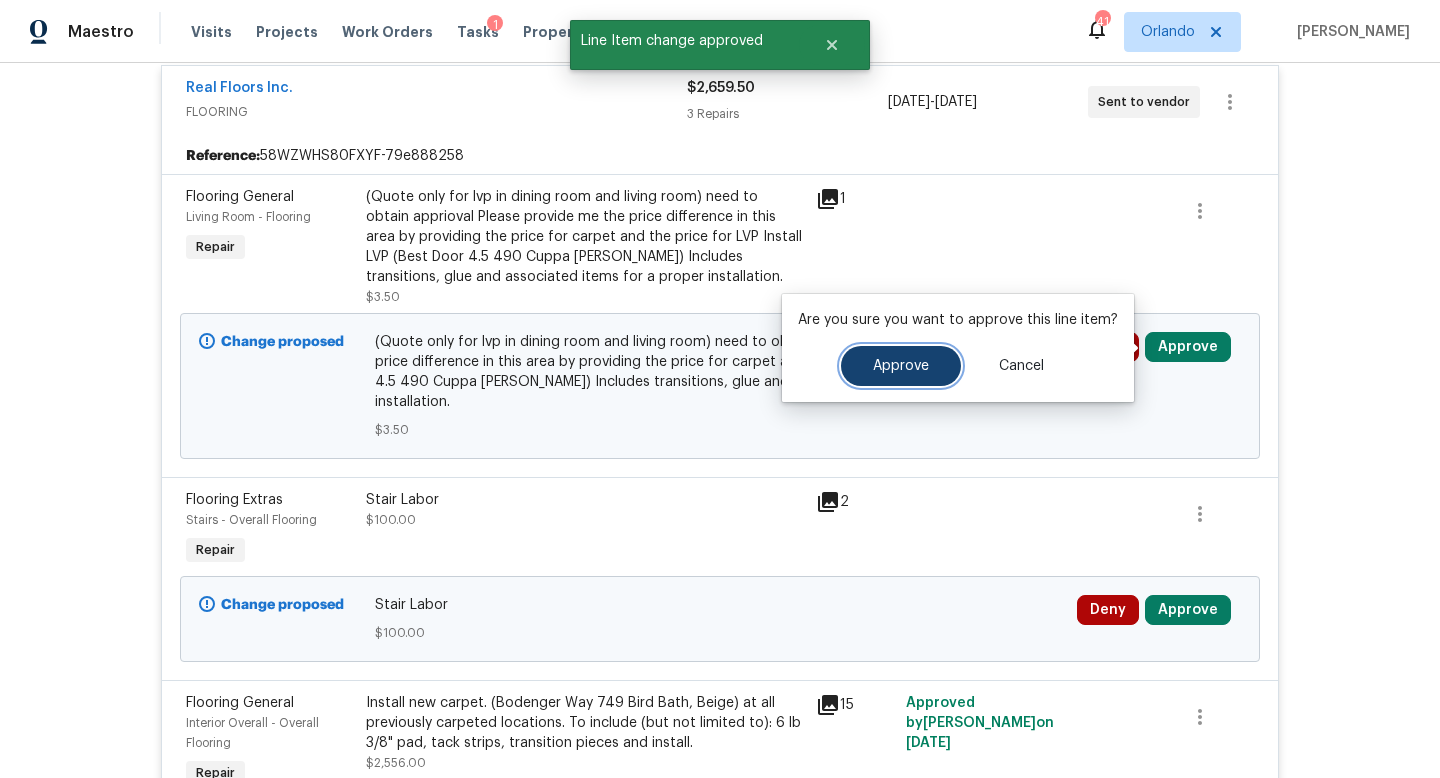click on "Approve" at bounding box center (901, 366) 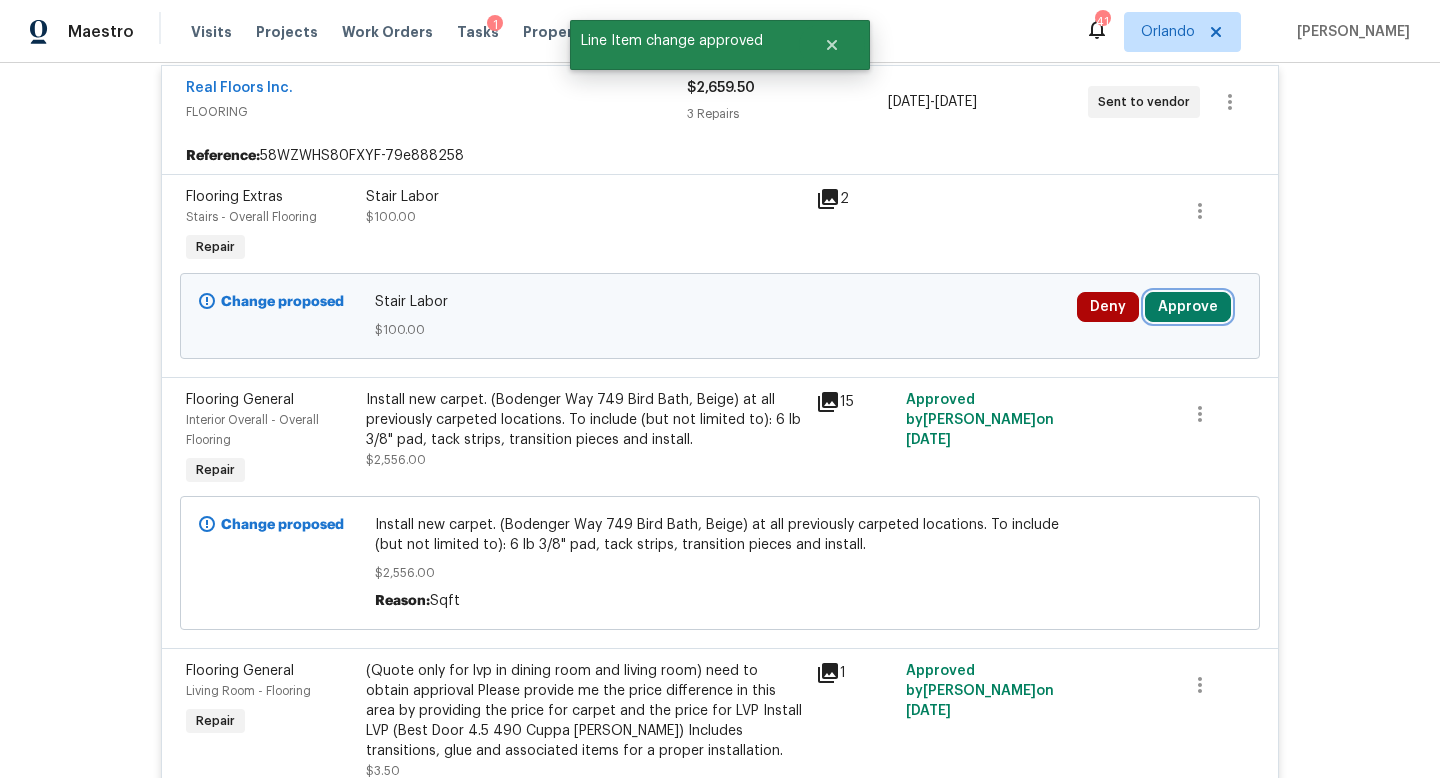 click on "Approve" at bounding box center [1188, 307] 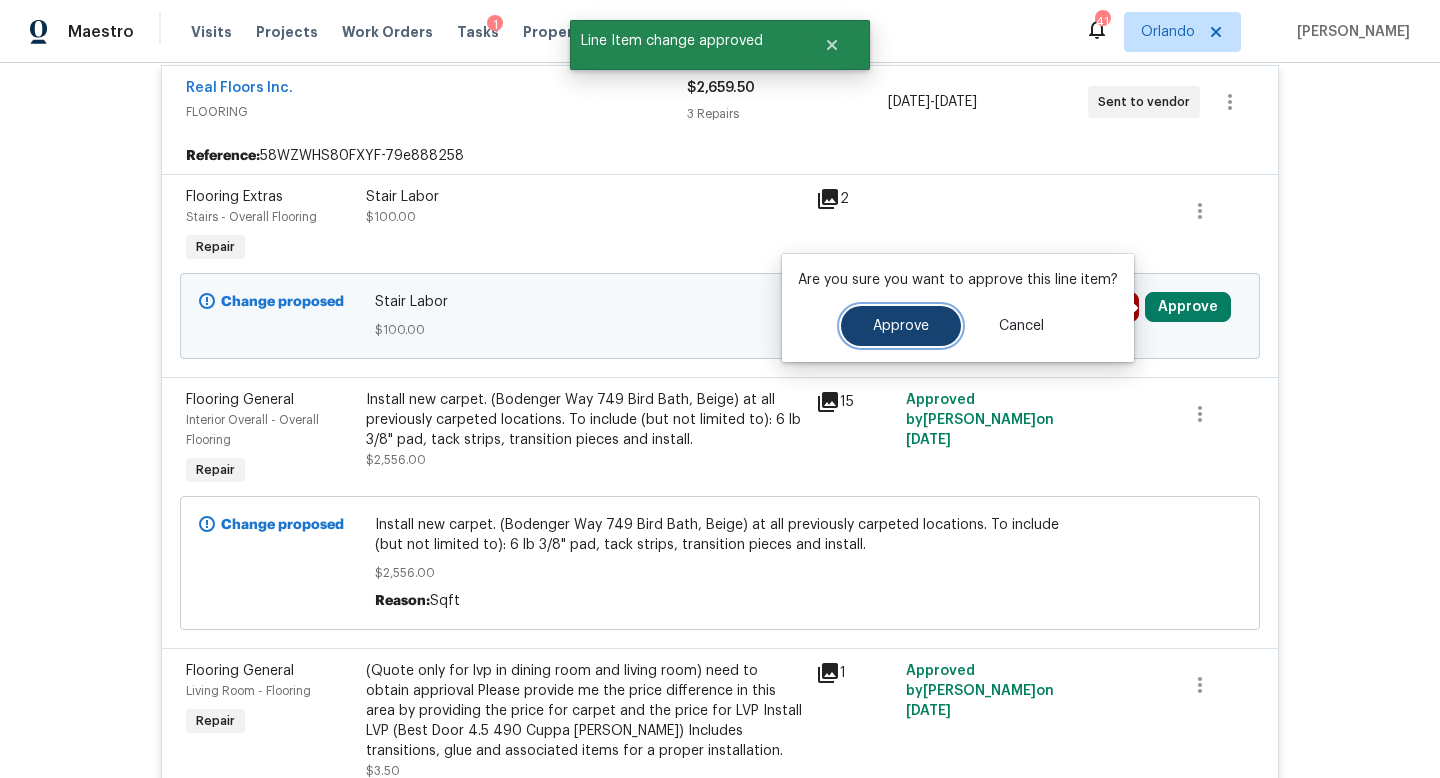 click on "Approve" at bounding box center (901, 326) 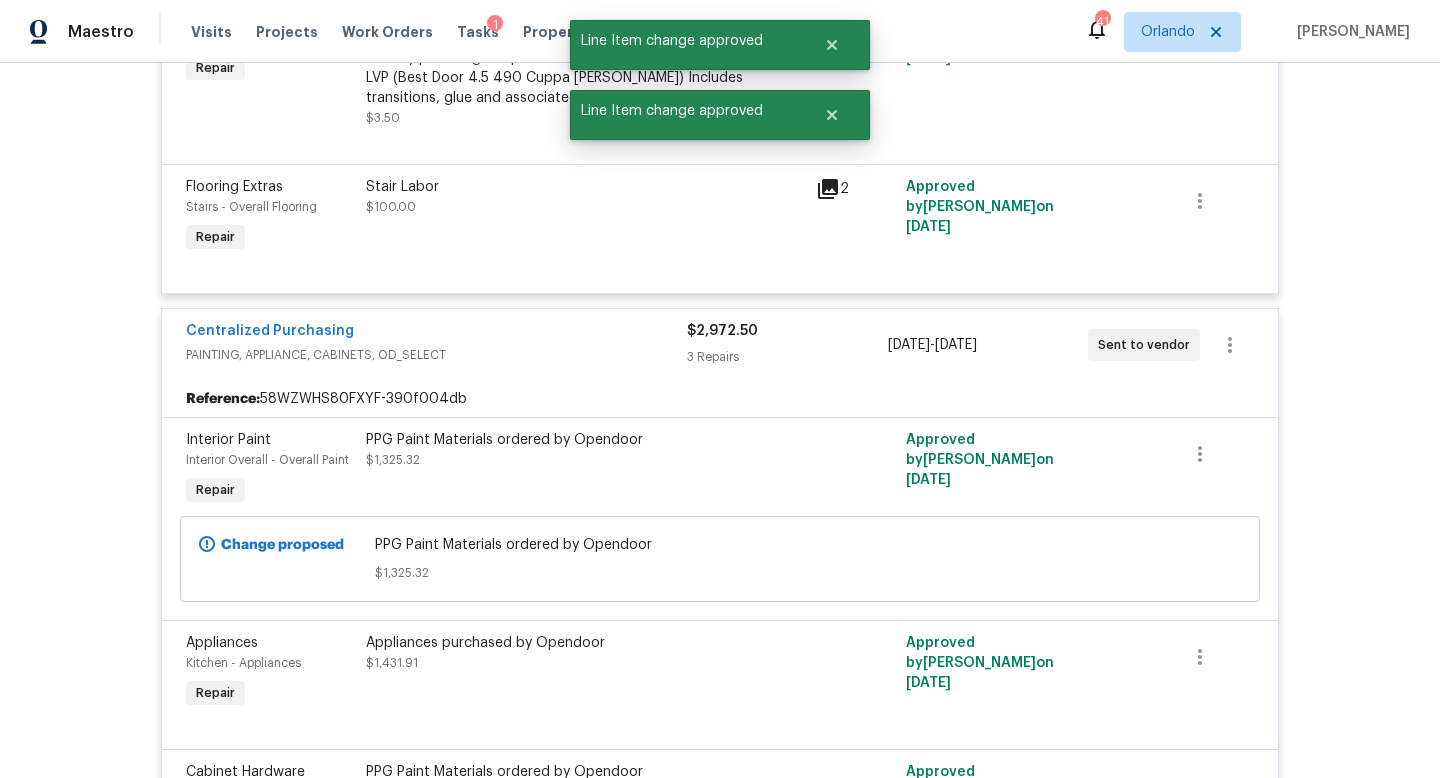 scroll, scrollTop: 1246, scrollLeft: 0, axis: vertical 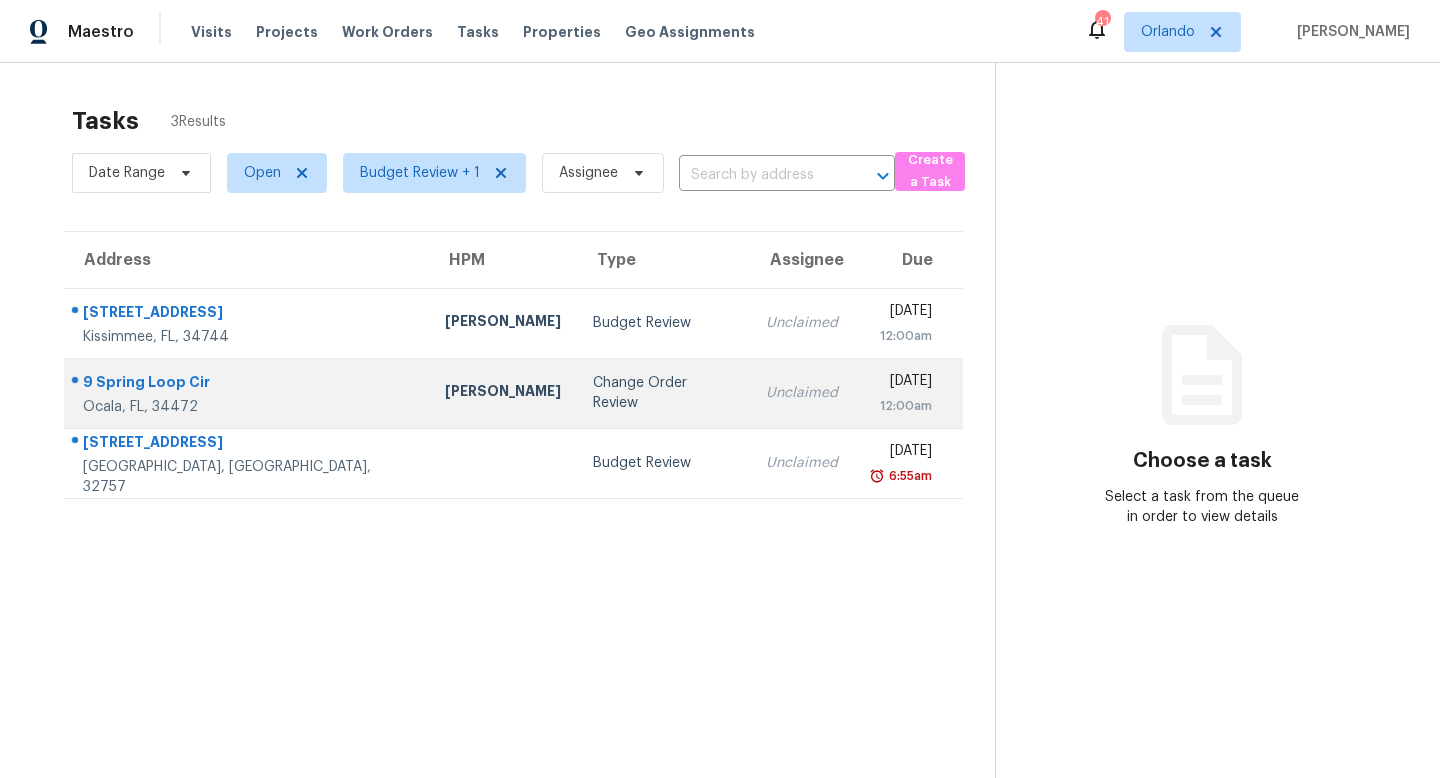 click on "Change Order Review" at bounding box center (663, 393) 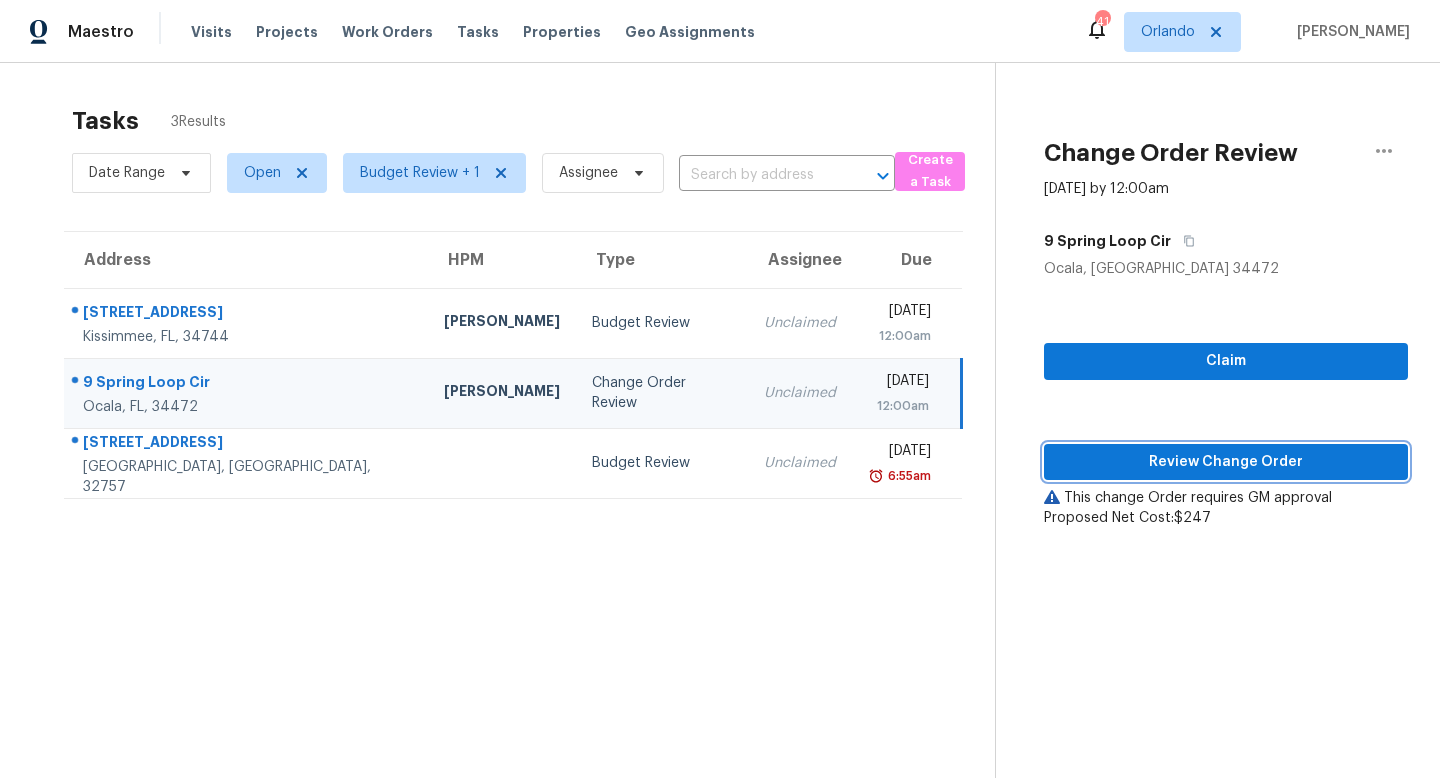 click on "Review Change Order" at bounding box center [1226, 462] 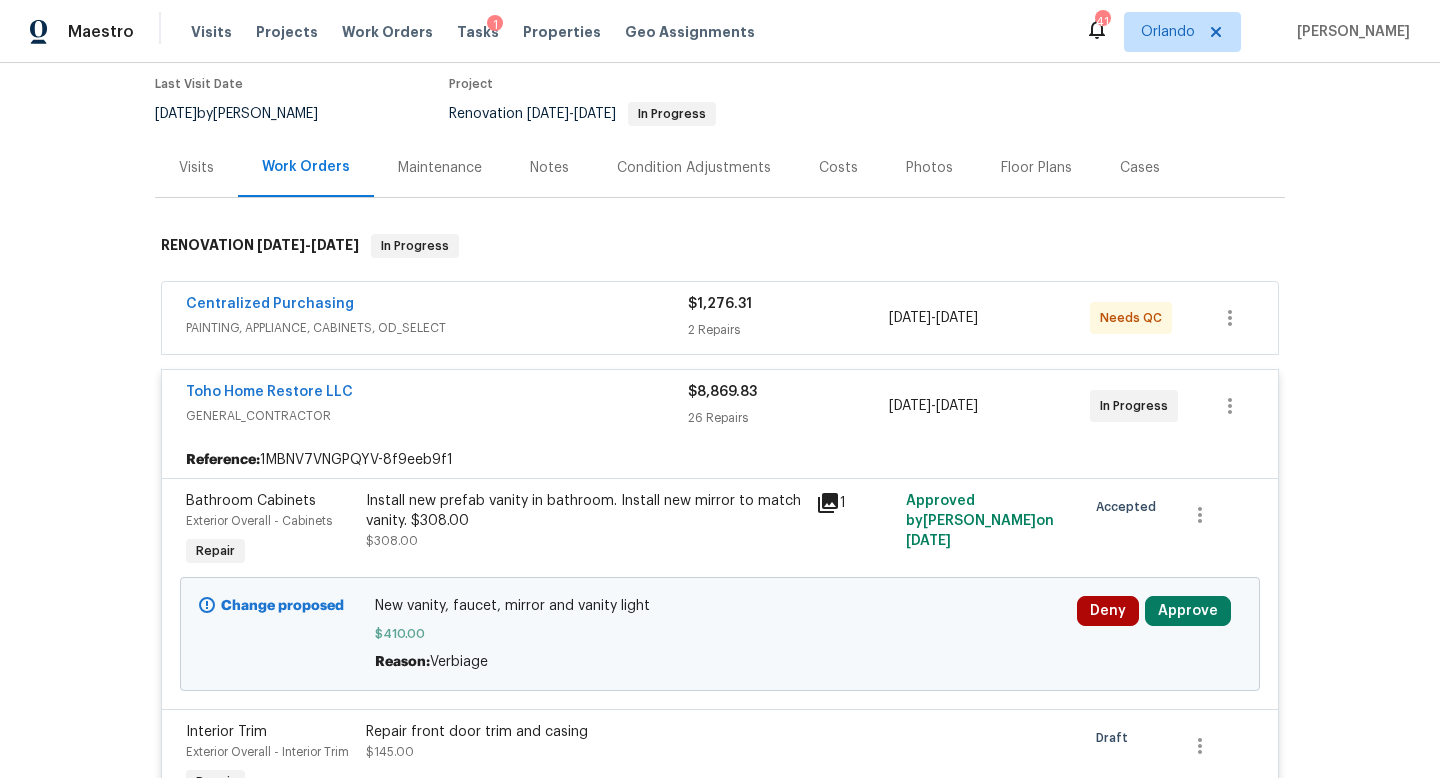 scroll, scrollTop: 226, scrollLeft: 0, axis: vertical 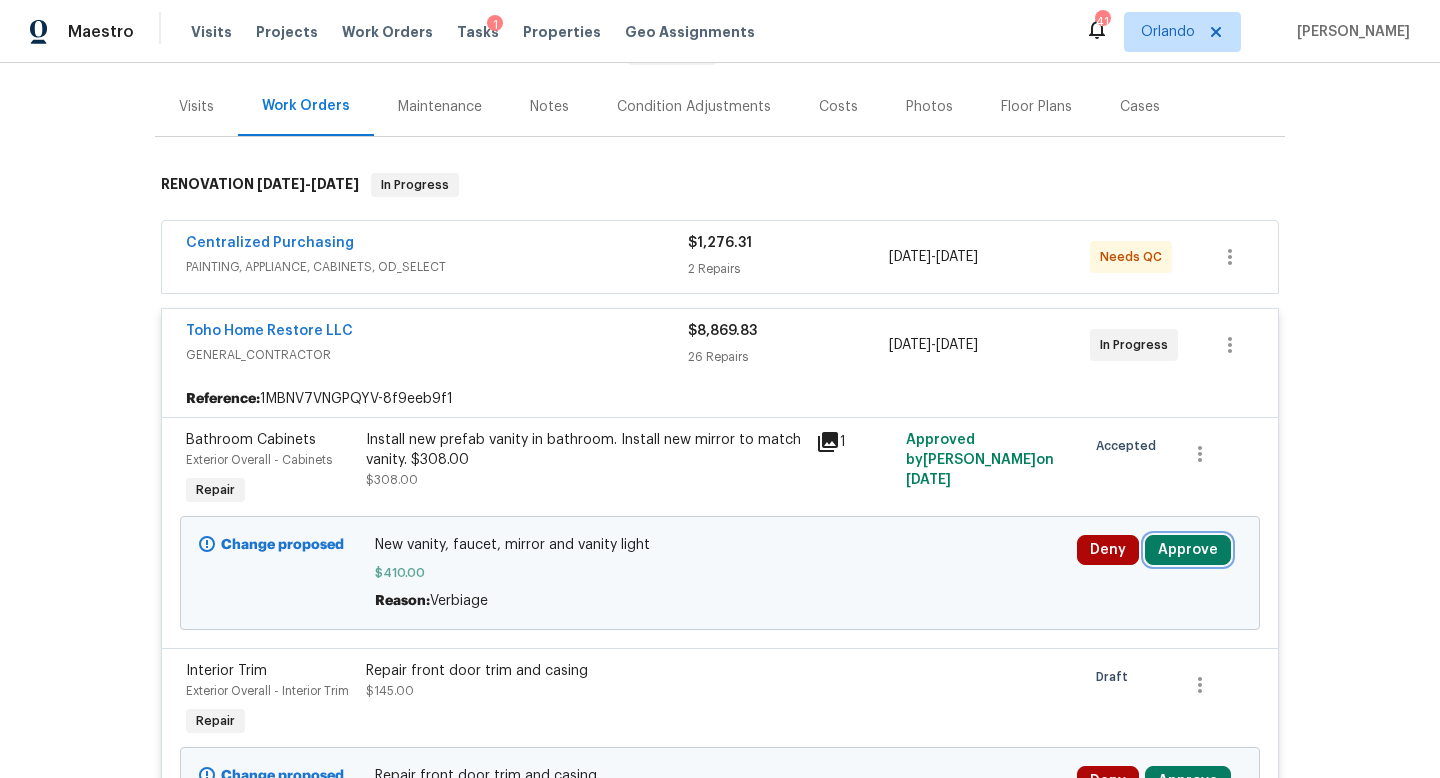 click on "Approve" at bounding box center (1188, 550) 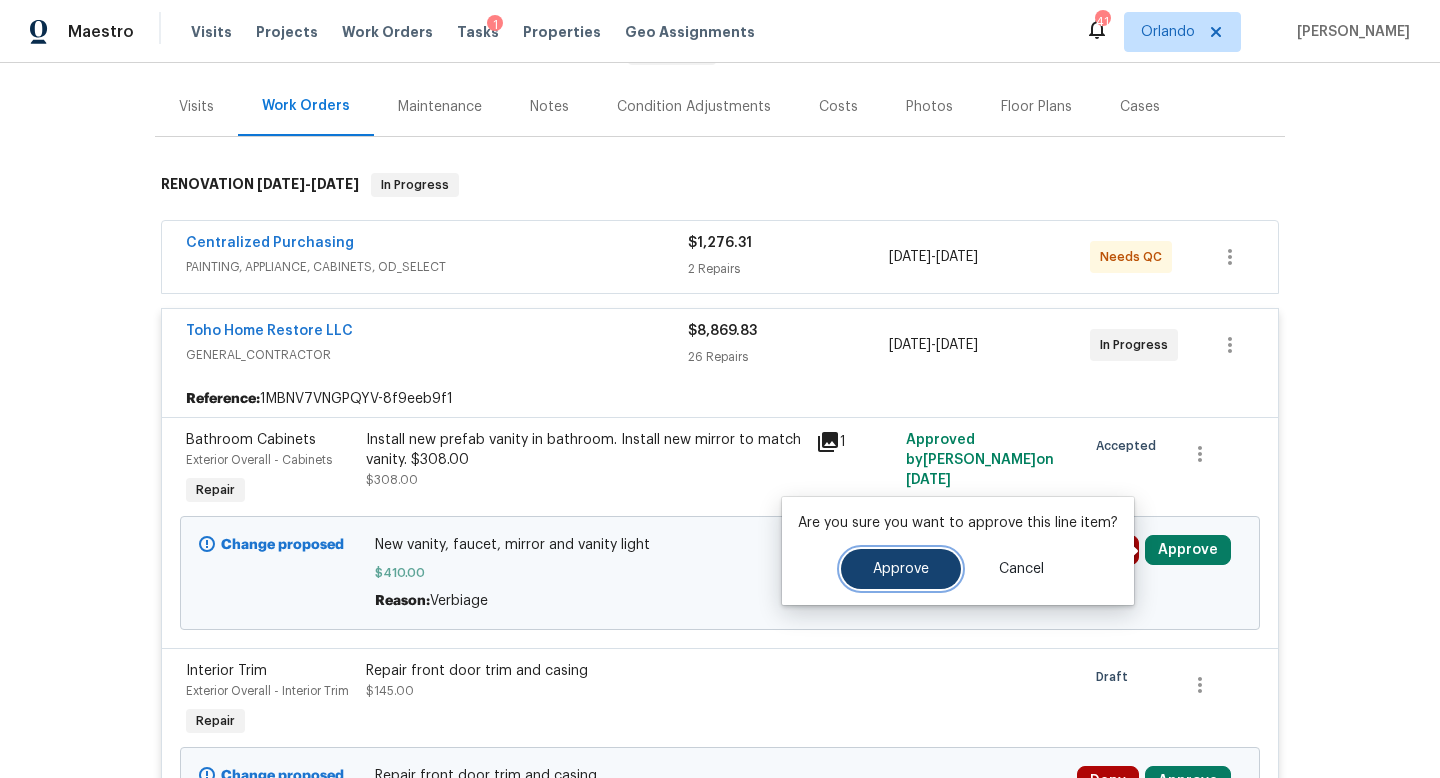 click on "Approve" at bounding box center (901, 569) 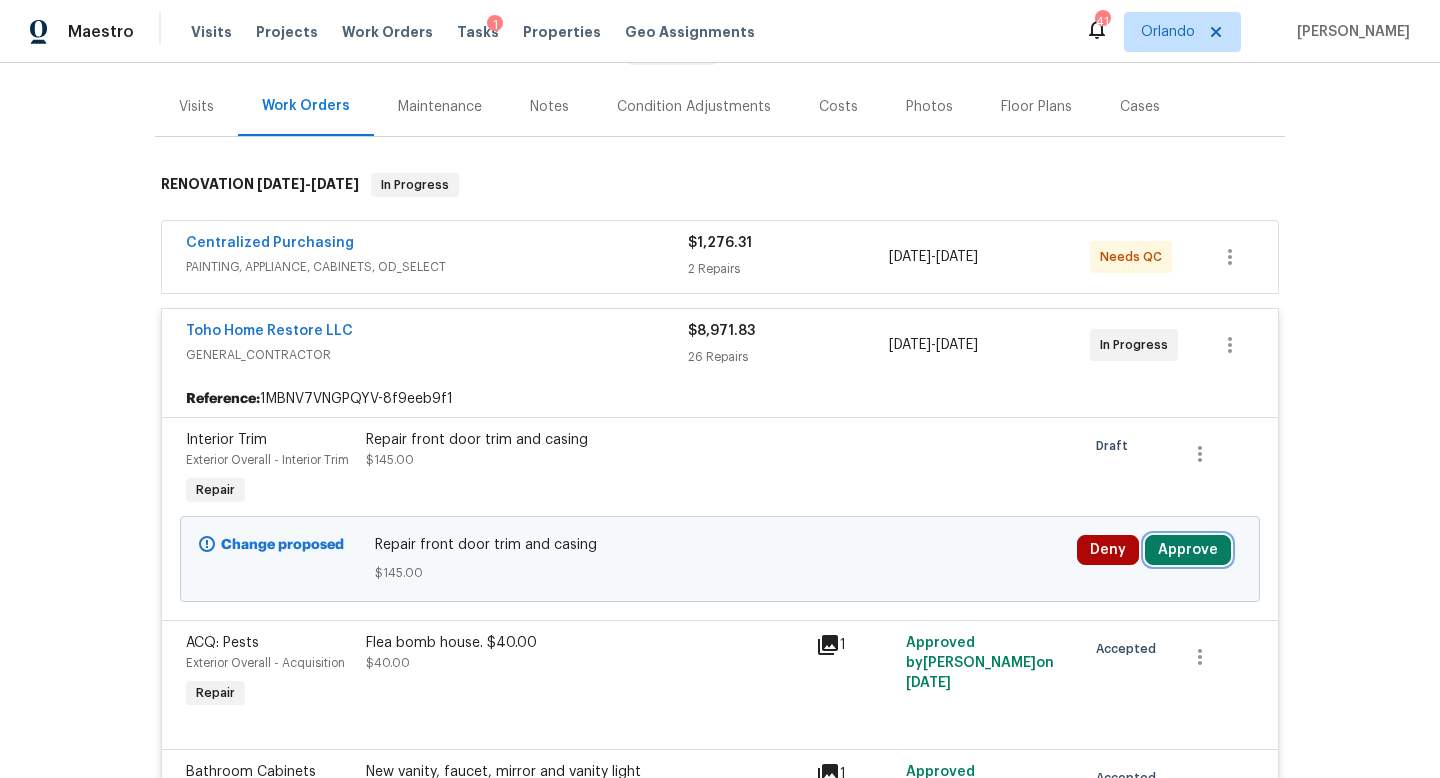click on "Approve" at bounding box center [1188, 550] 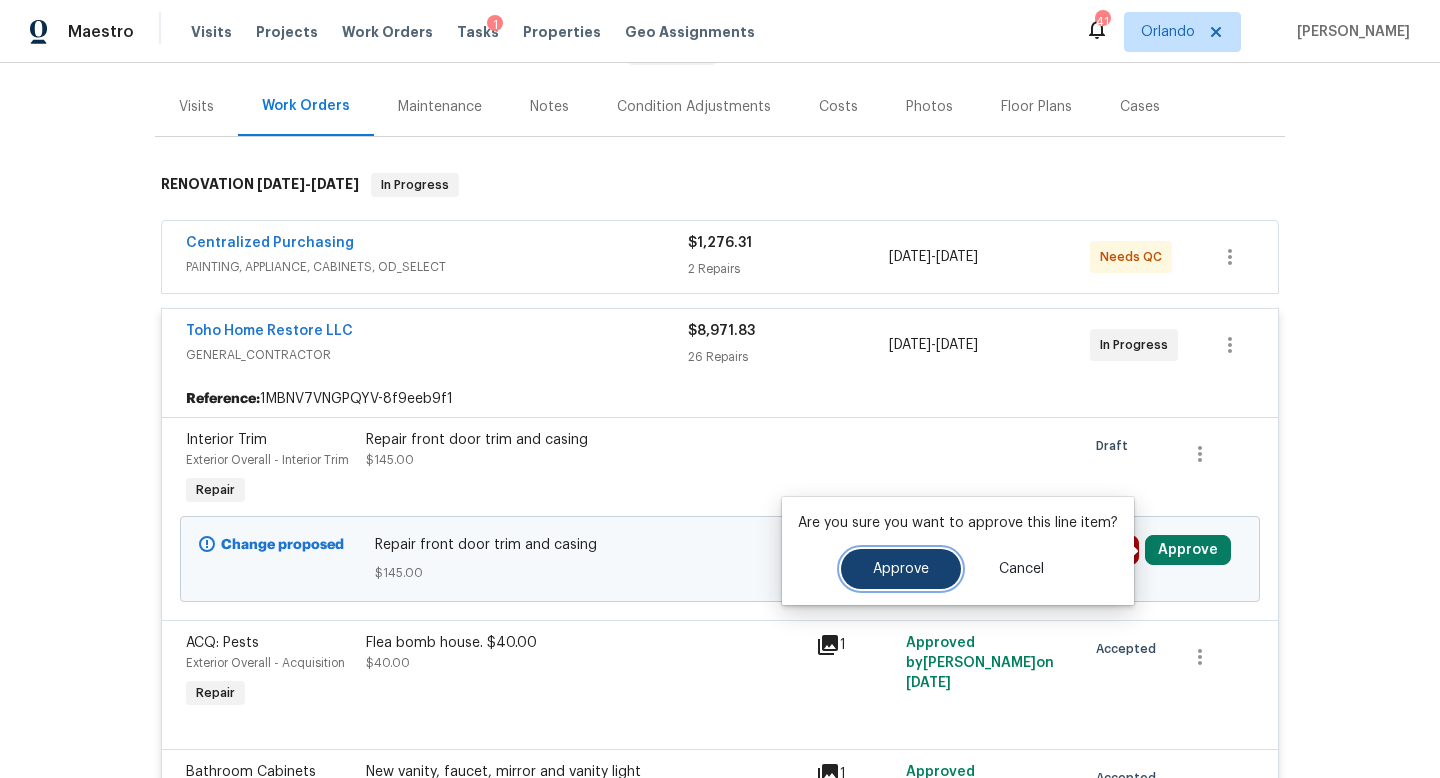 click on "Approve" at bounding box center [901, 569] 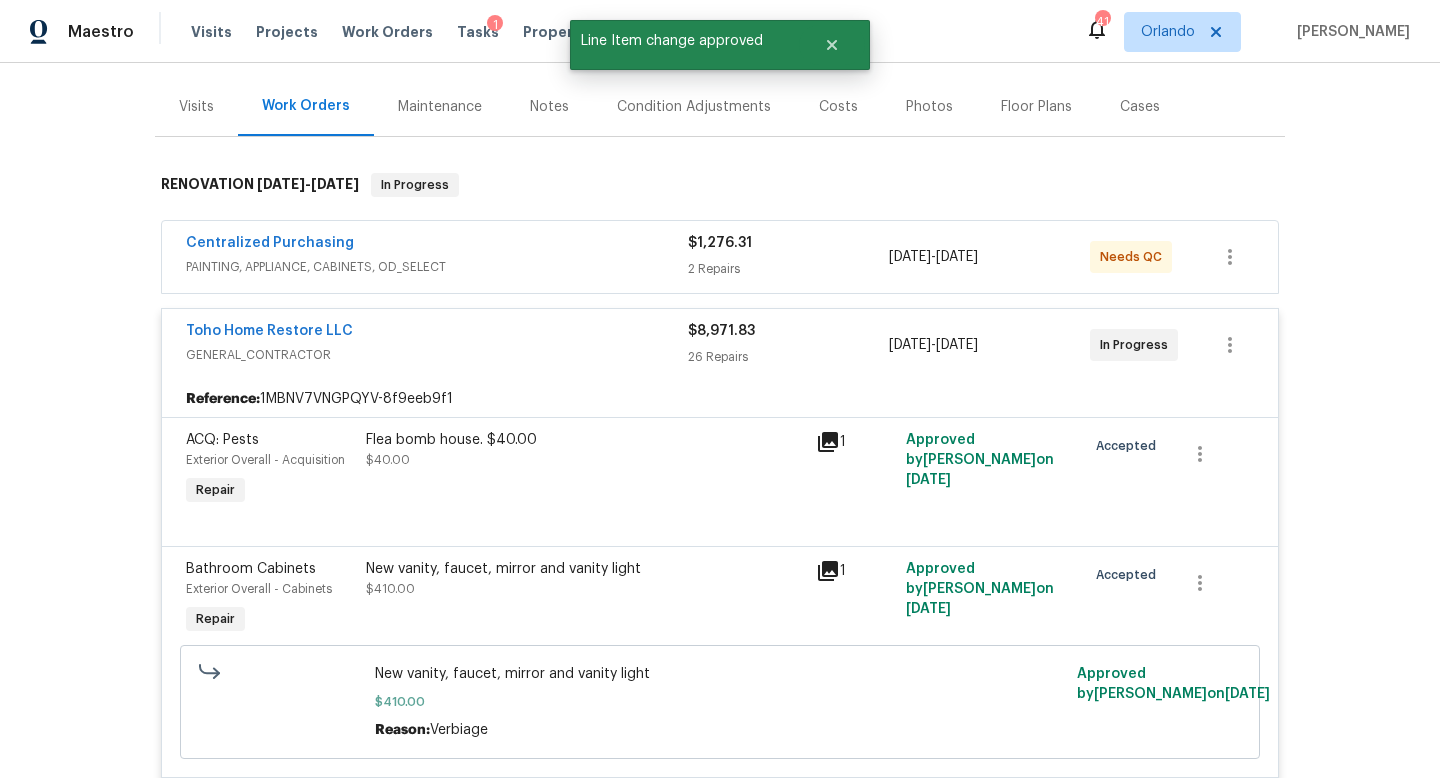 click on "GENERAL_CONTRACTOR" at bounding box center (437, 355) 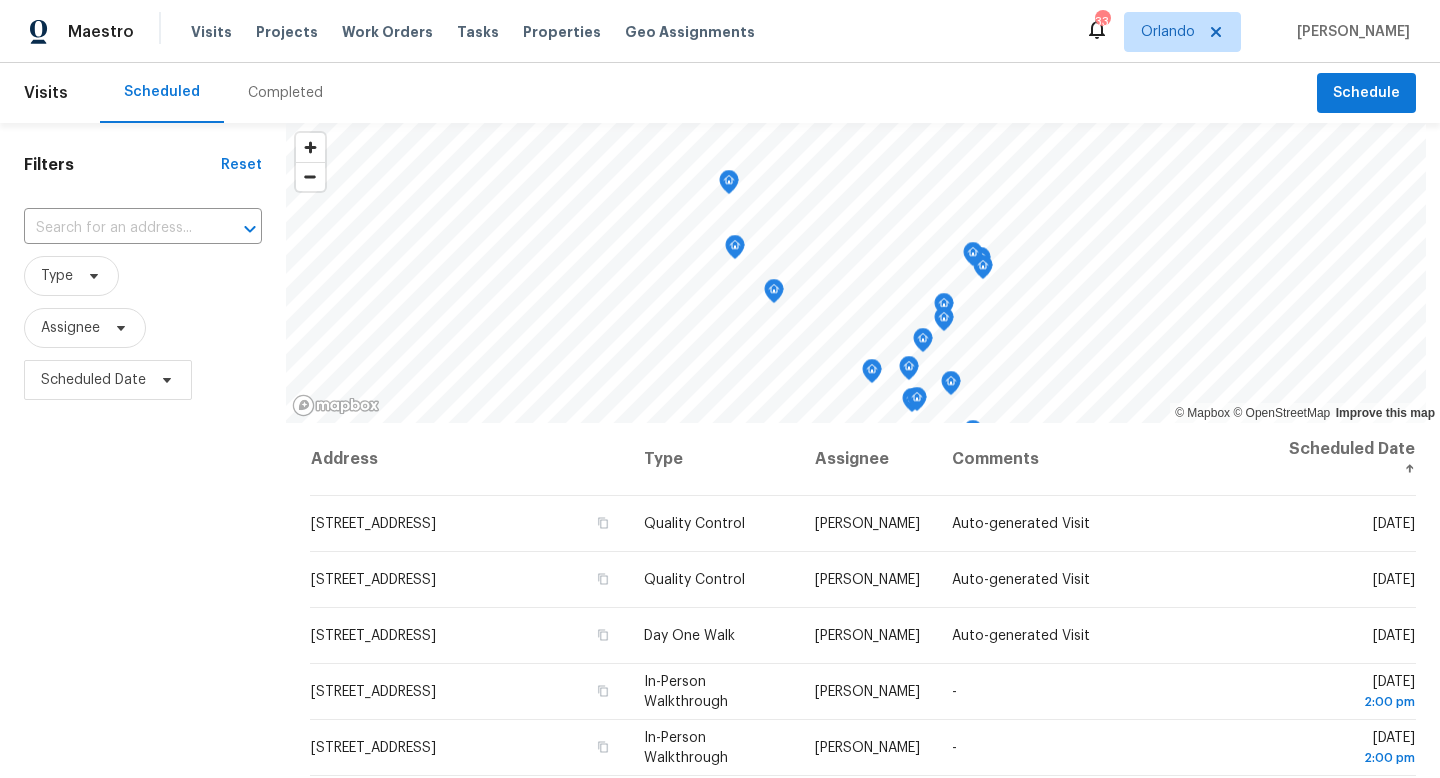 scroll, scrollTop: 0, scrollLeft: 0, axis: both 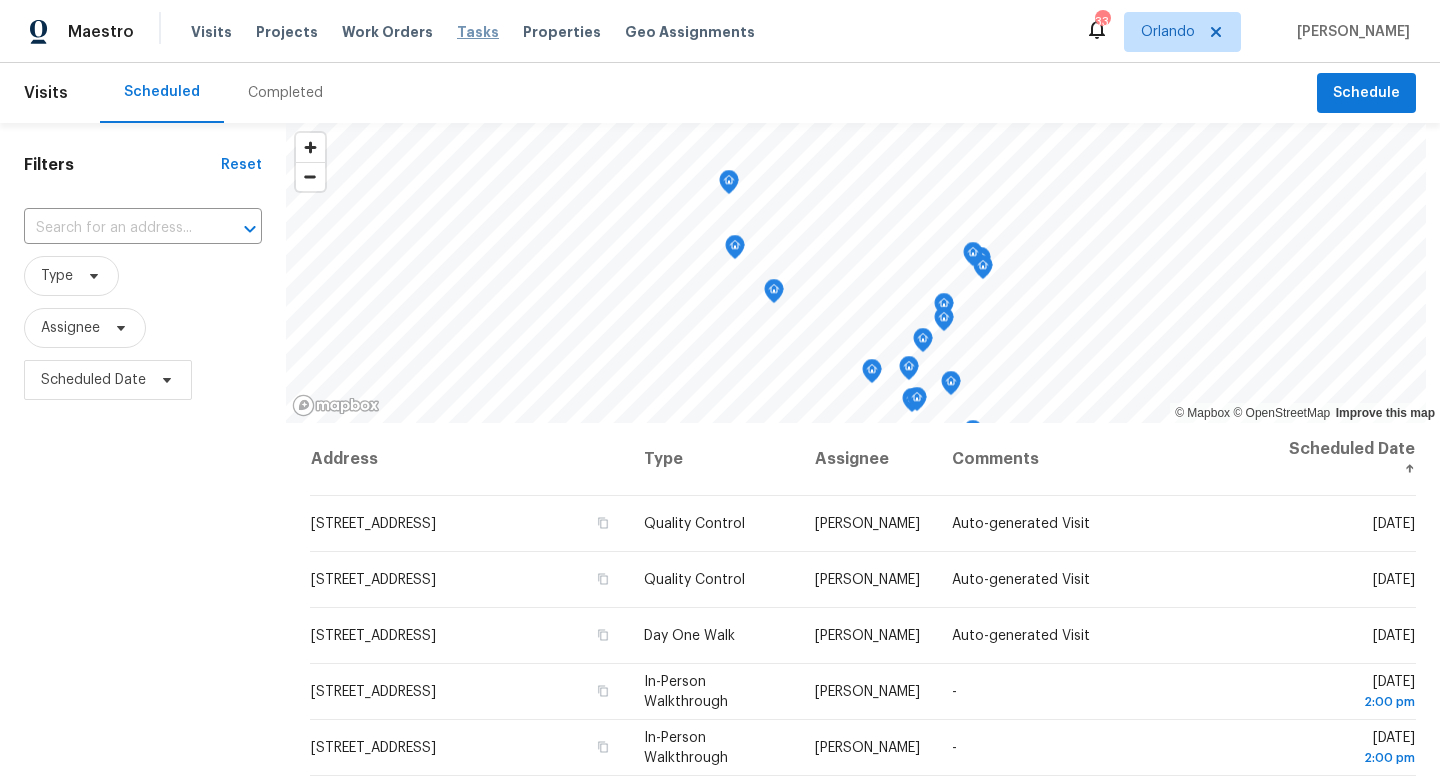 click on "Tasks" at bounding box center [478, 32] 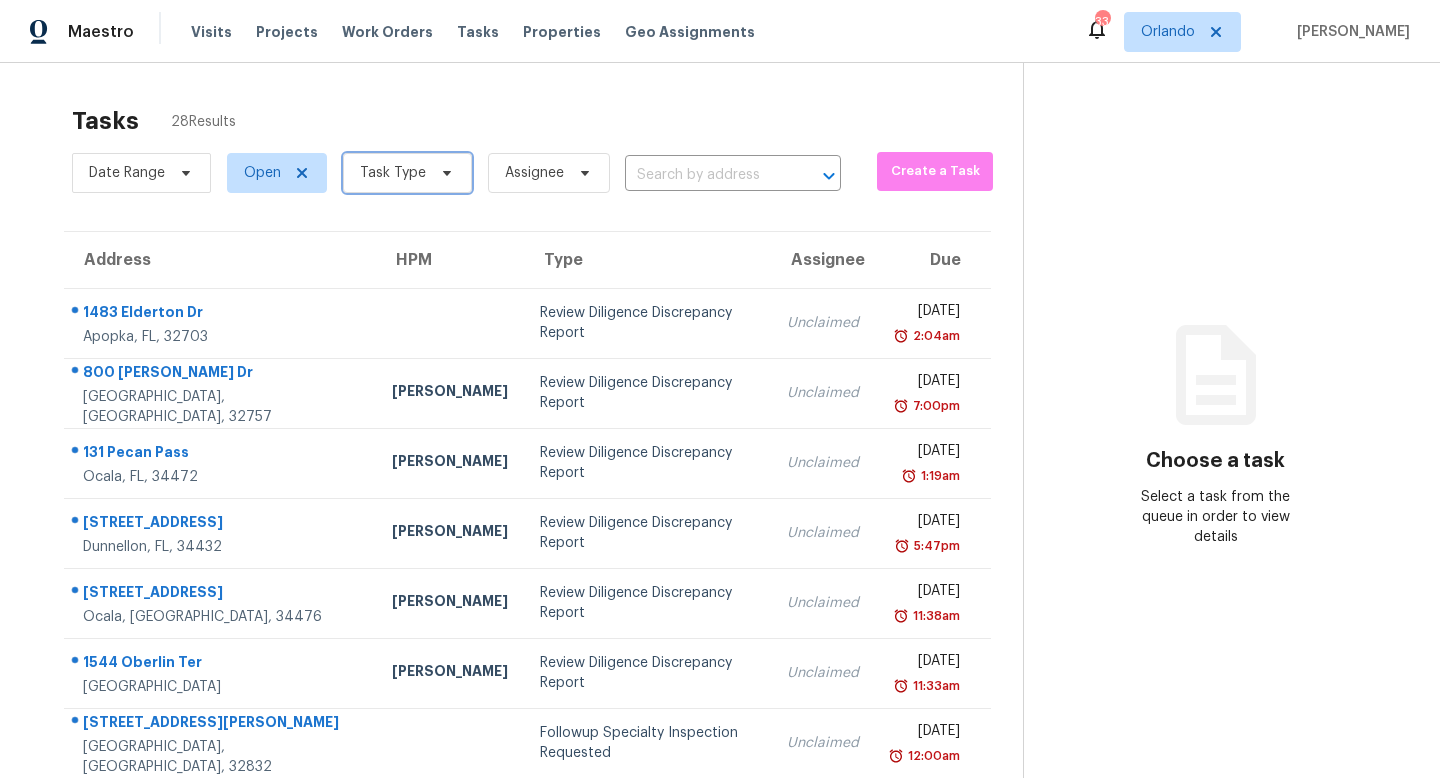 click 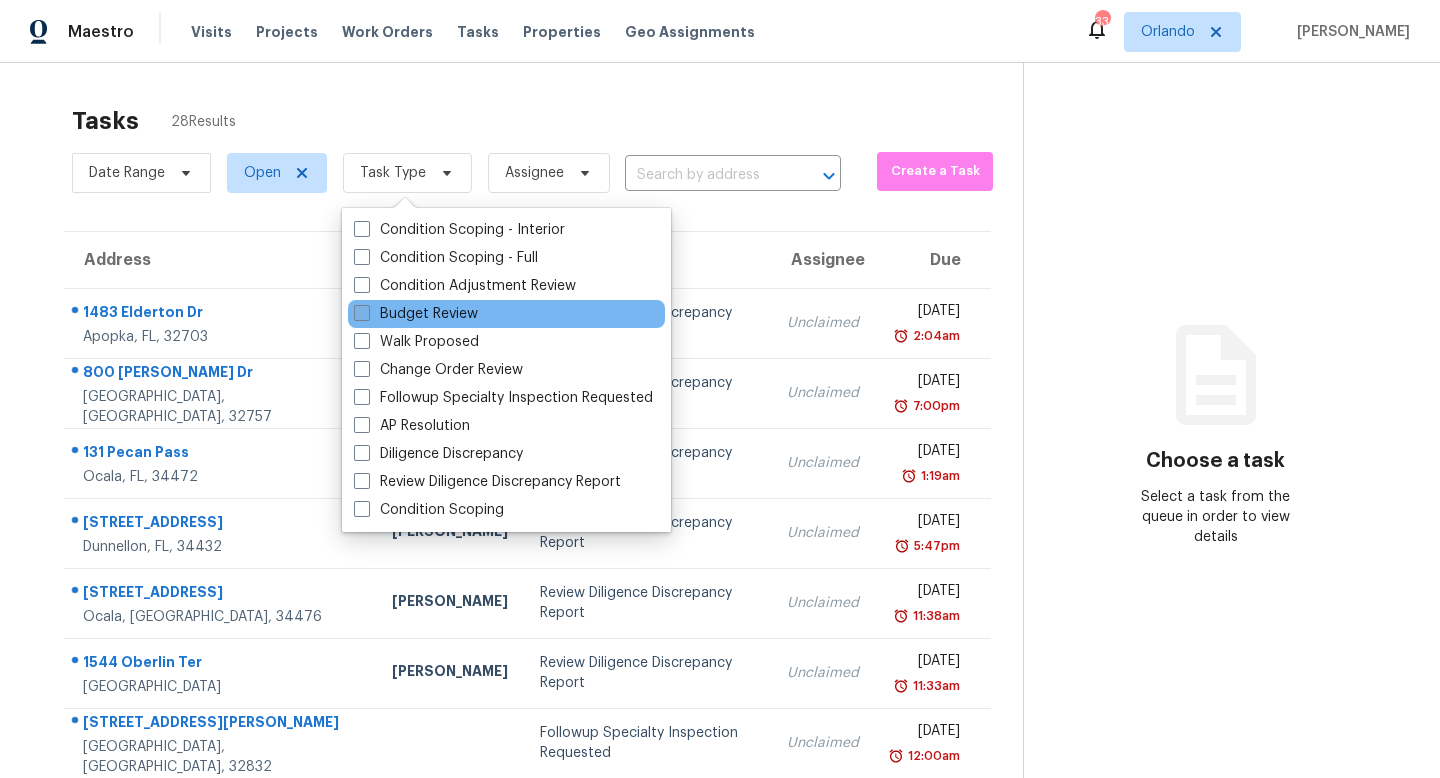 click at bounding box center (362, 313) 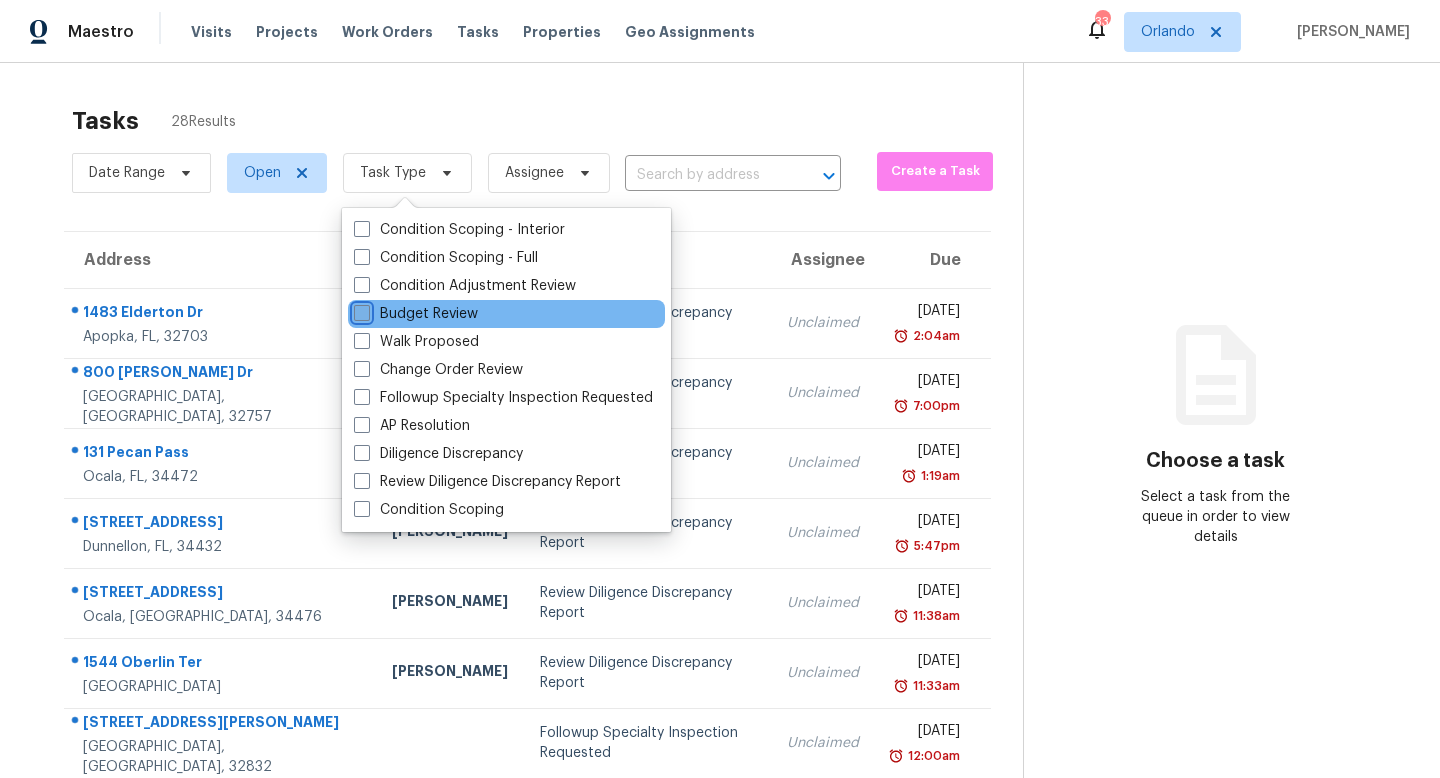 click on "Budget Review" at bounding box center (360, 310) 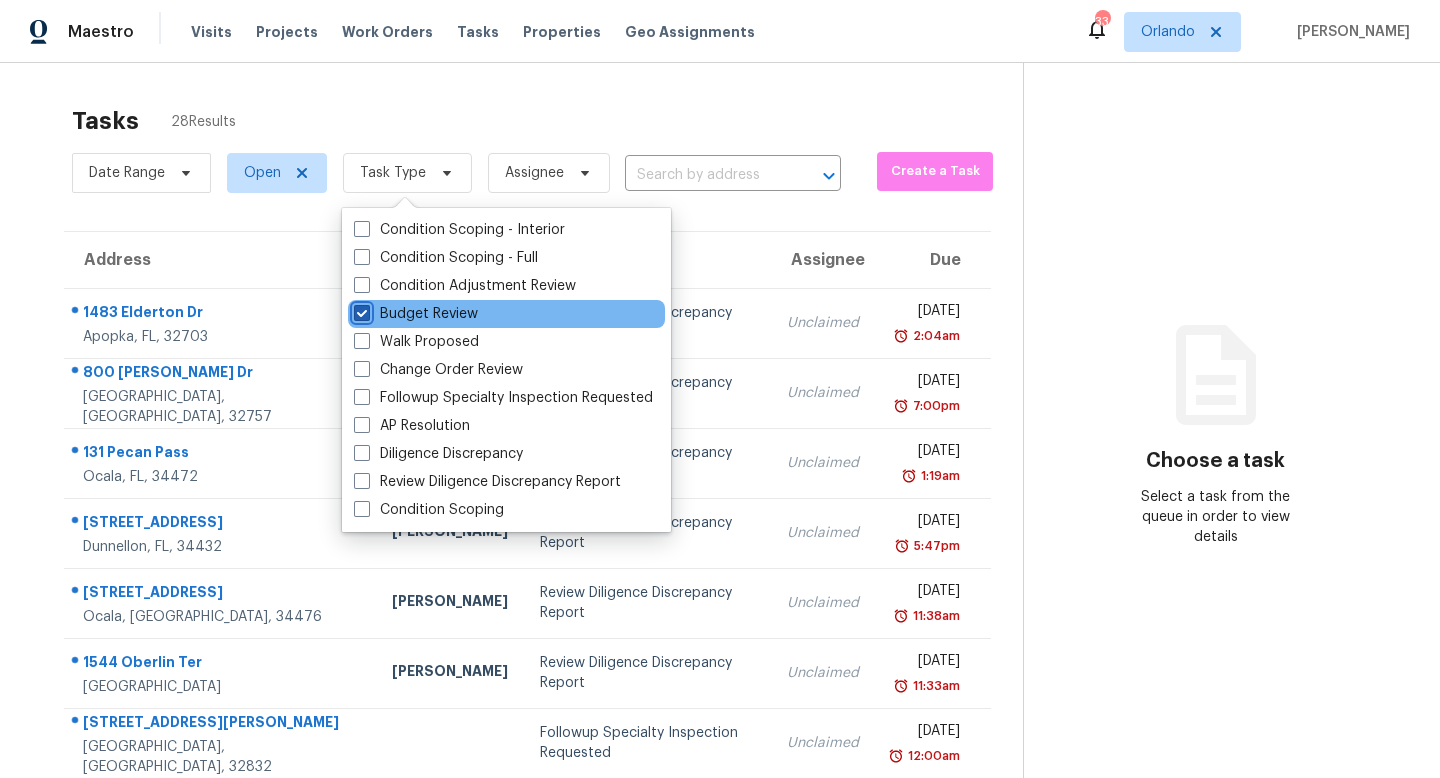 checkbox on "true" 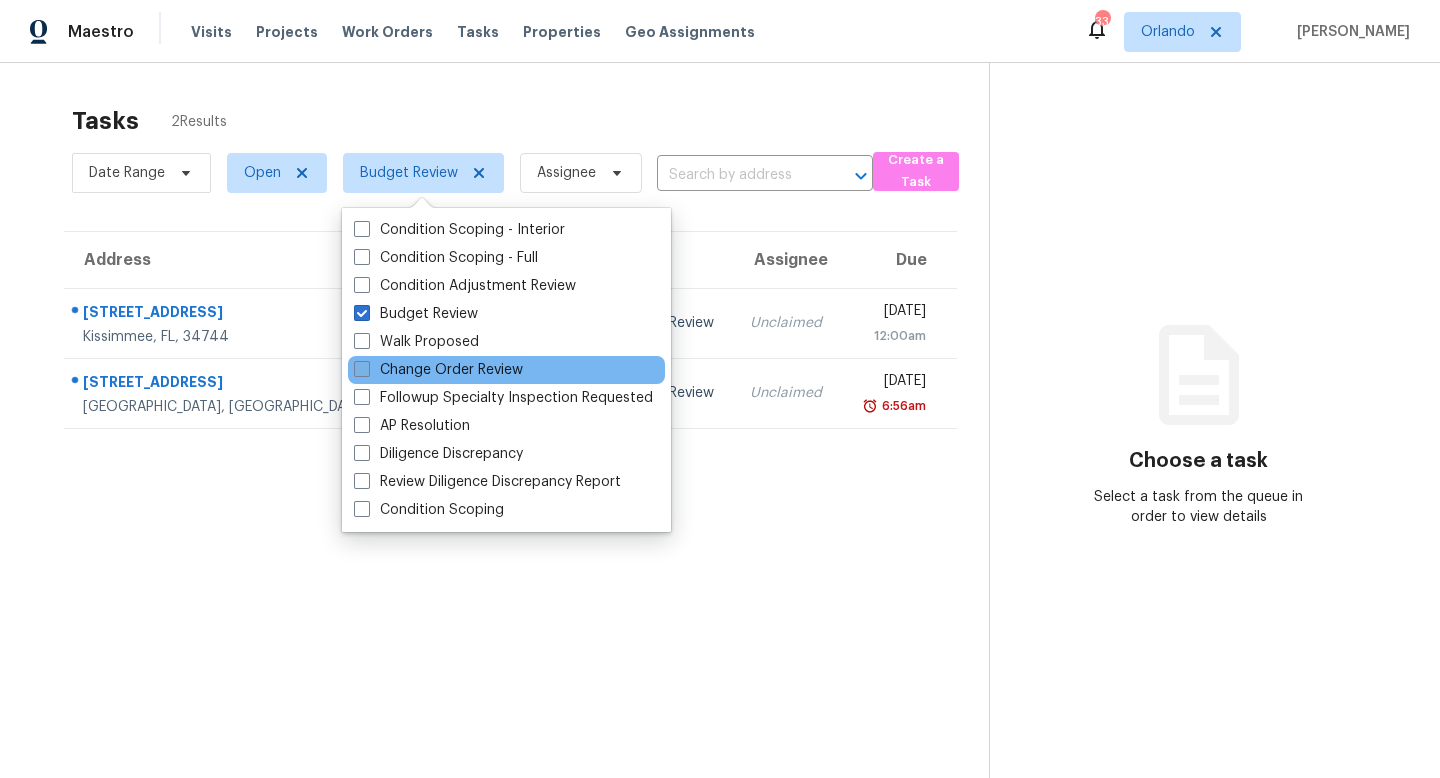 click at bounding box center (362, 369) 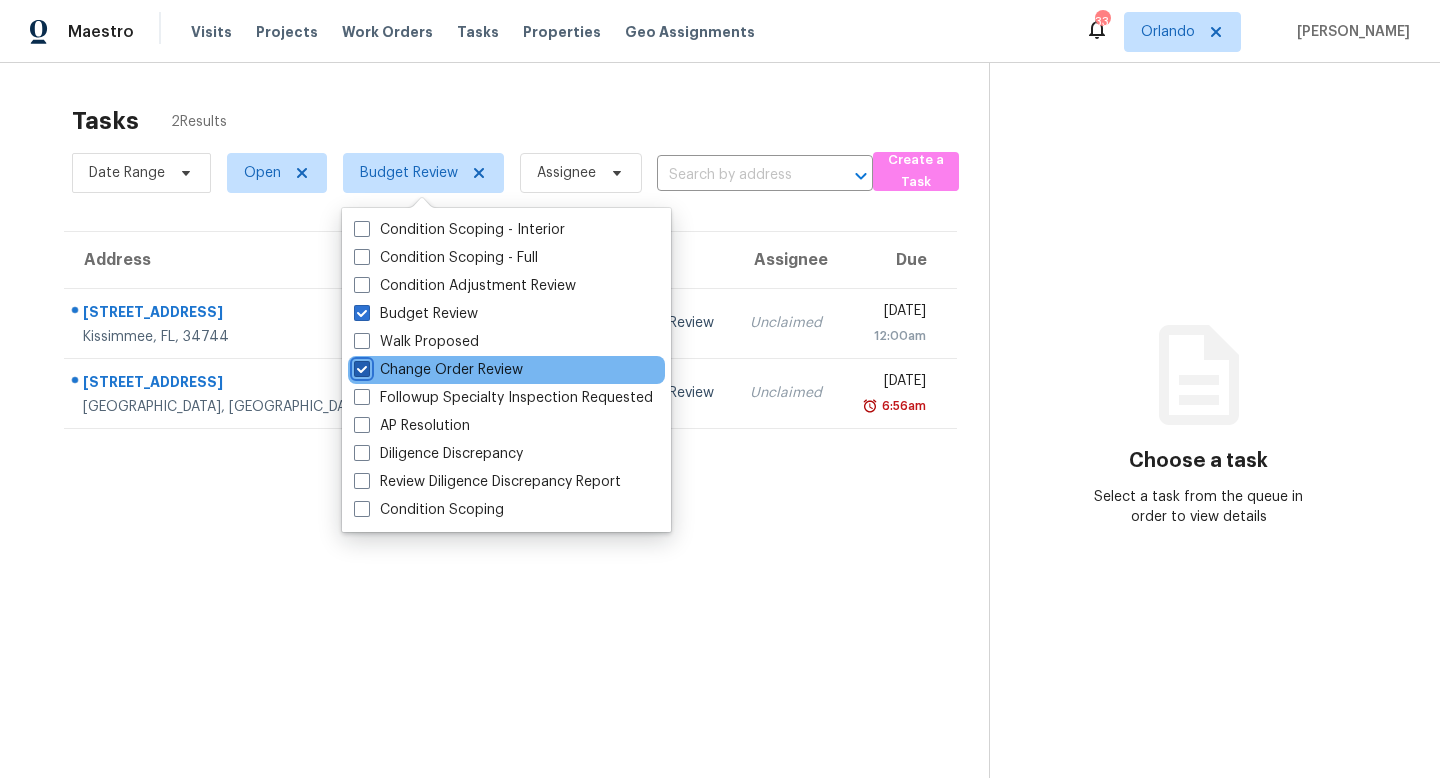 checkbox on "true" 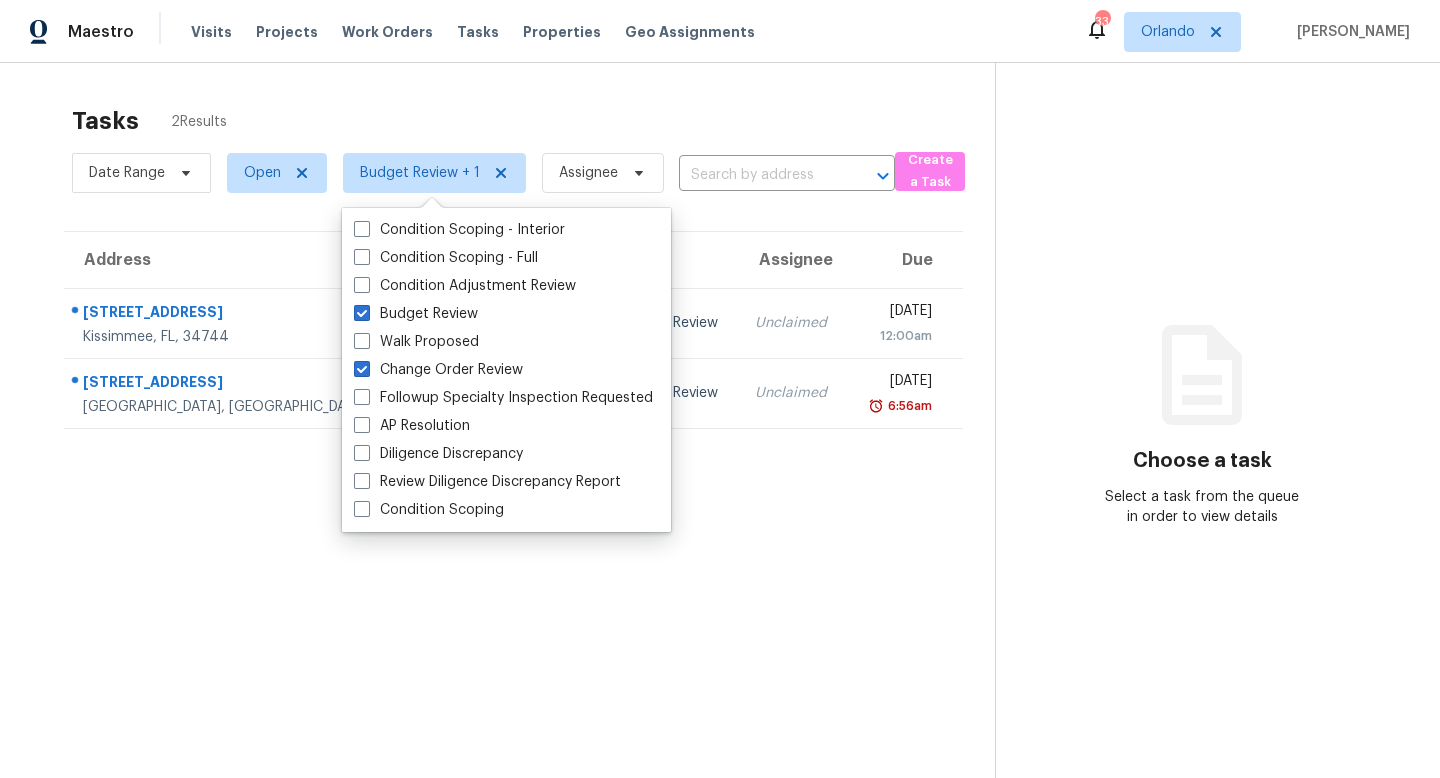 click on "Choose a task Select a task from the queue in order to view details" at bounding box center (1201, 452) 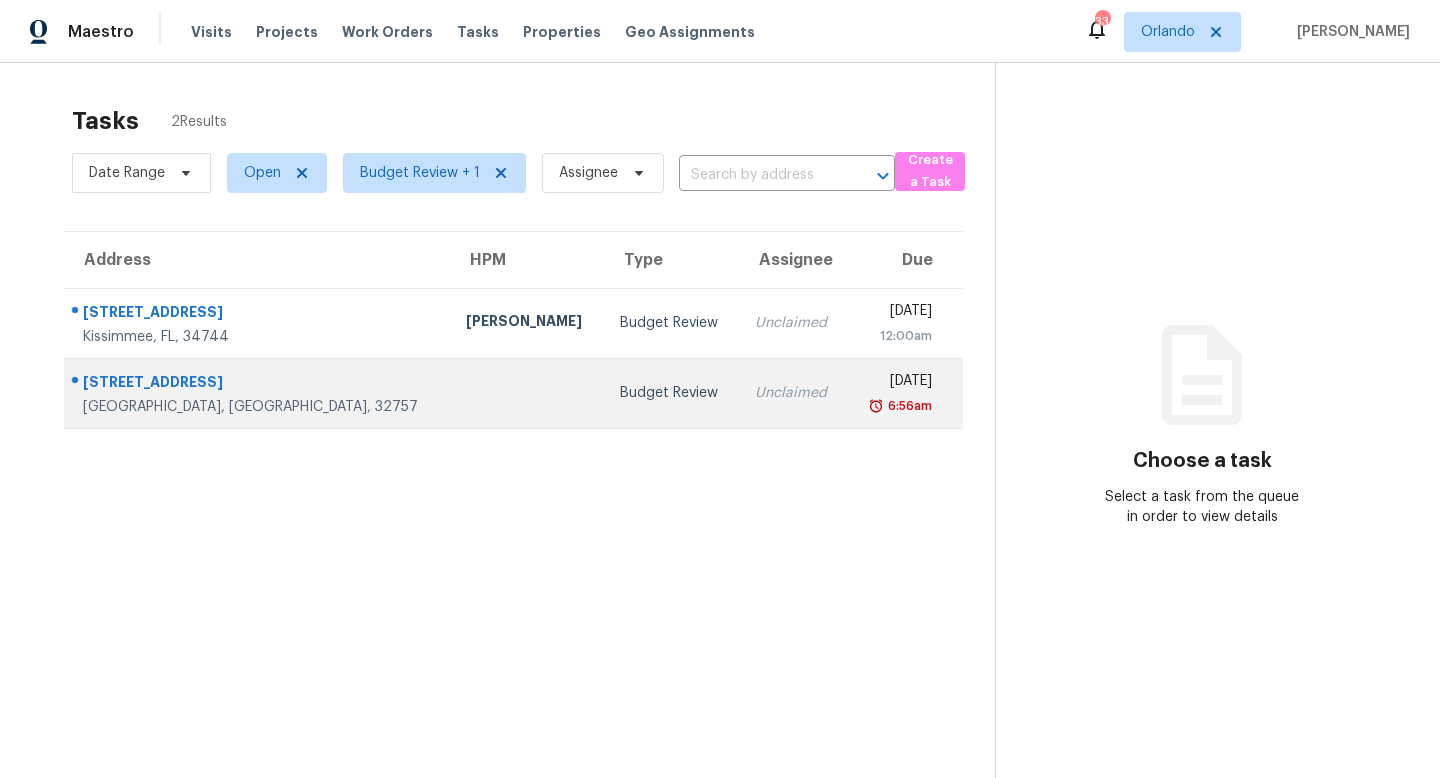 click on "Budget Review" at bounding box center (671, 393) 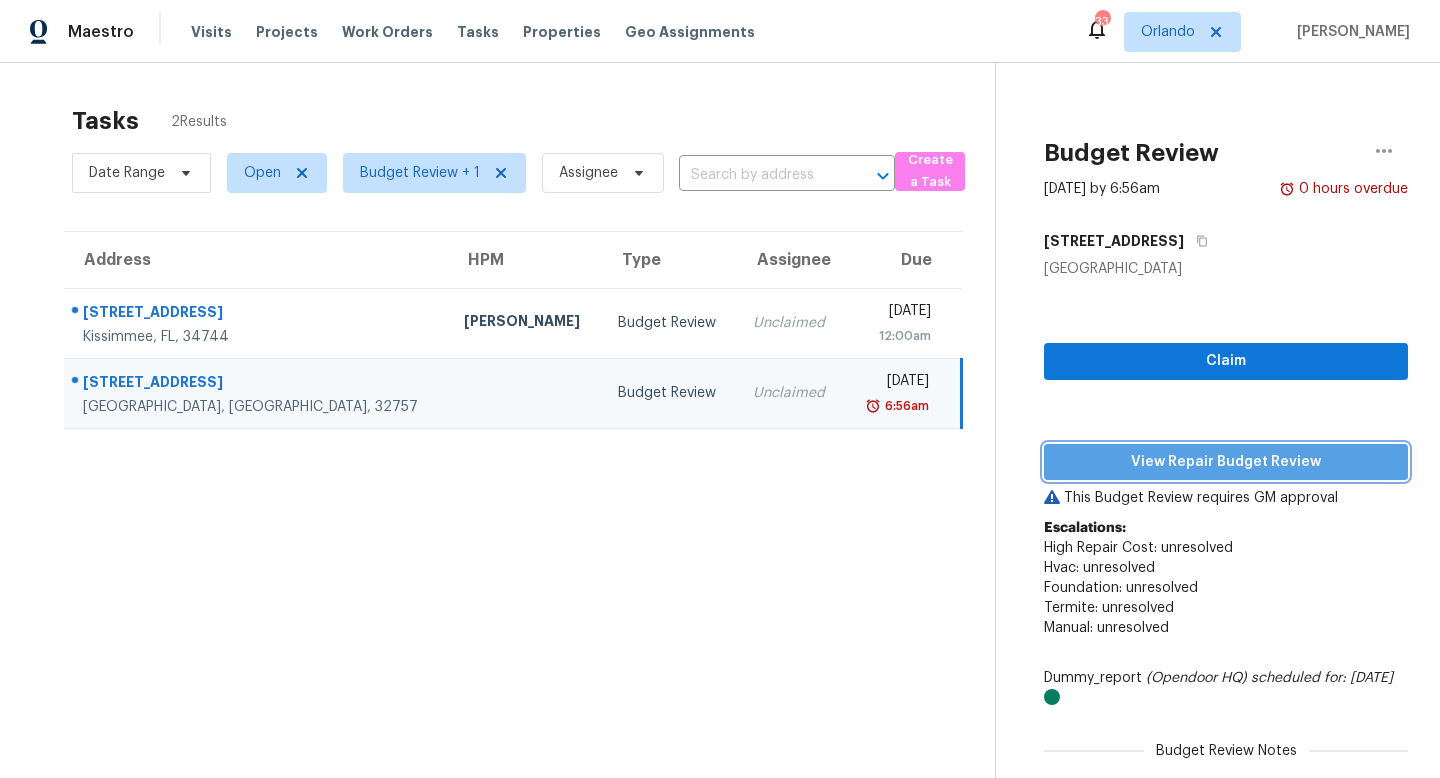 click on "View Repair Budget Review" at bounding box center [1226, 462] 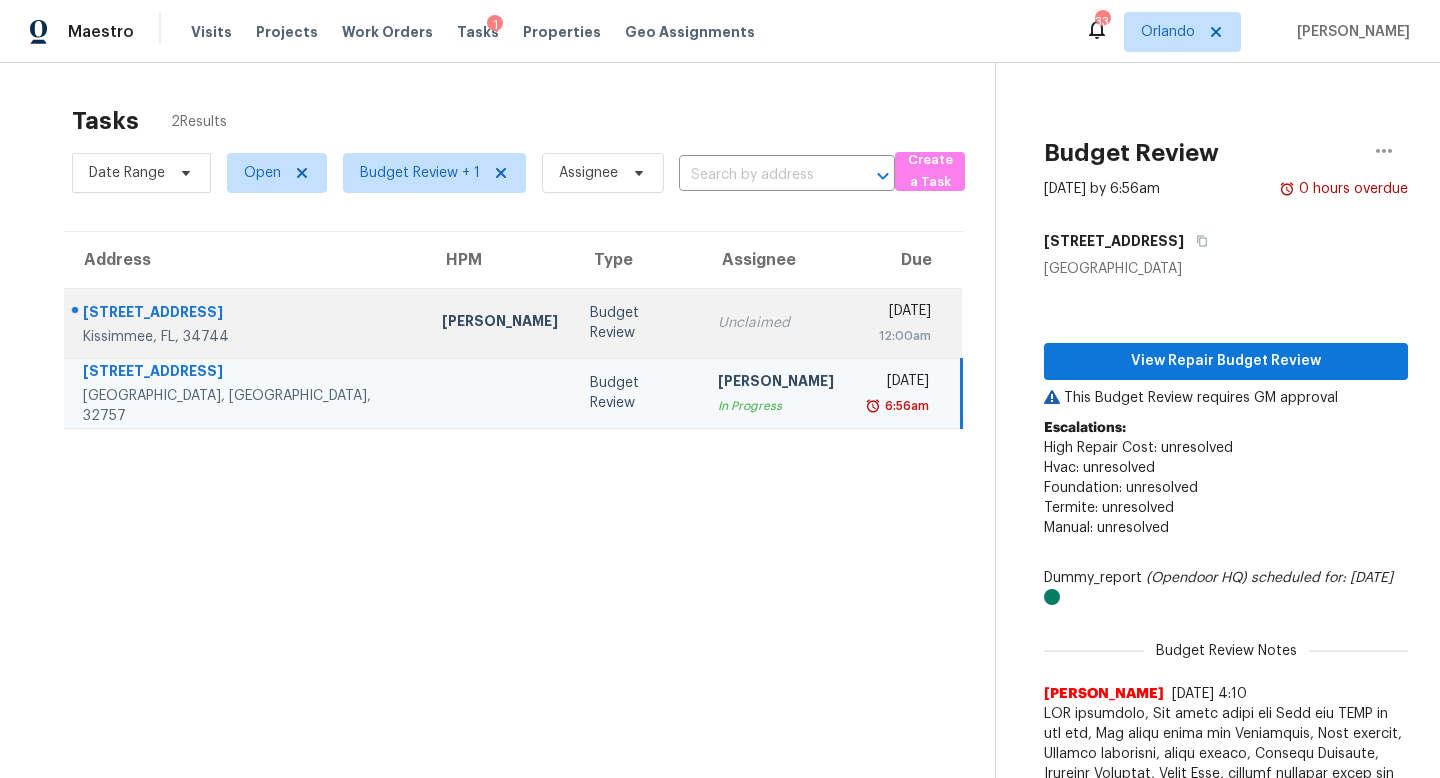 click on "Budget Review" at bounding box center (638, 323) 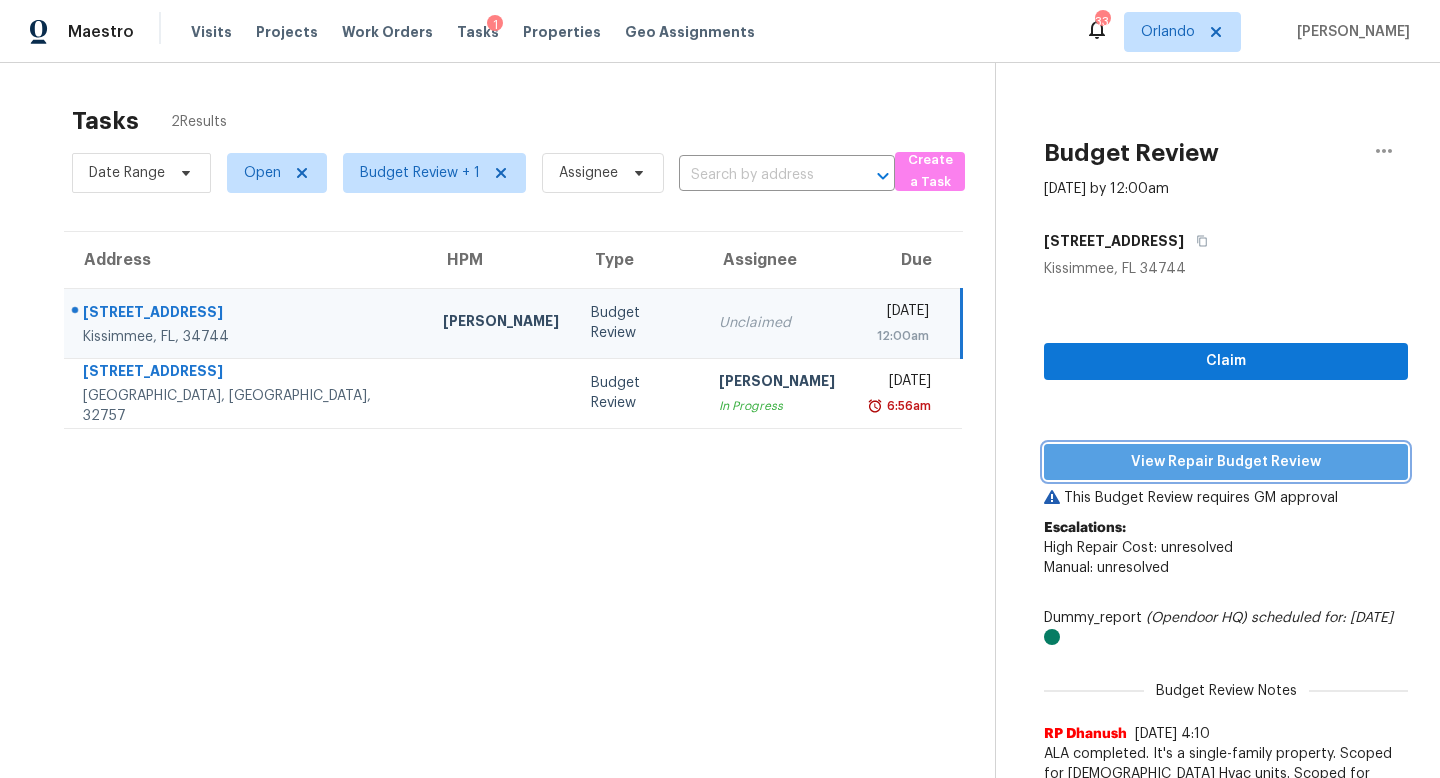 click on "View Repair Budget Review" at bounding box center [1226, 462] 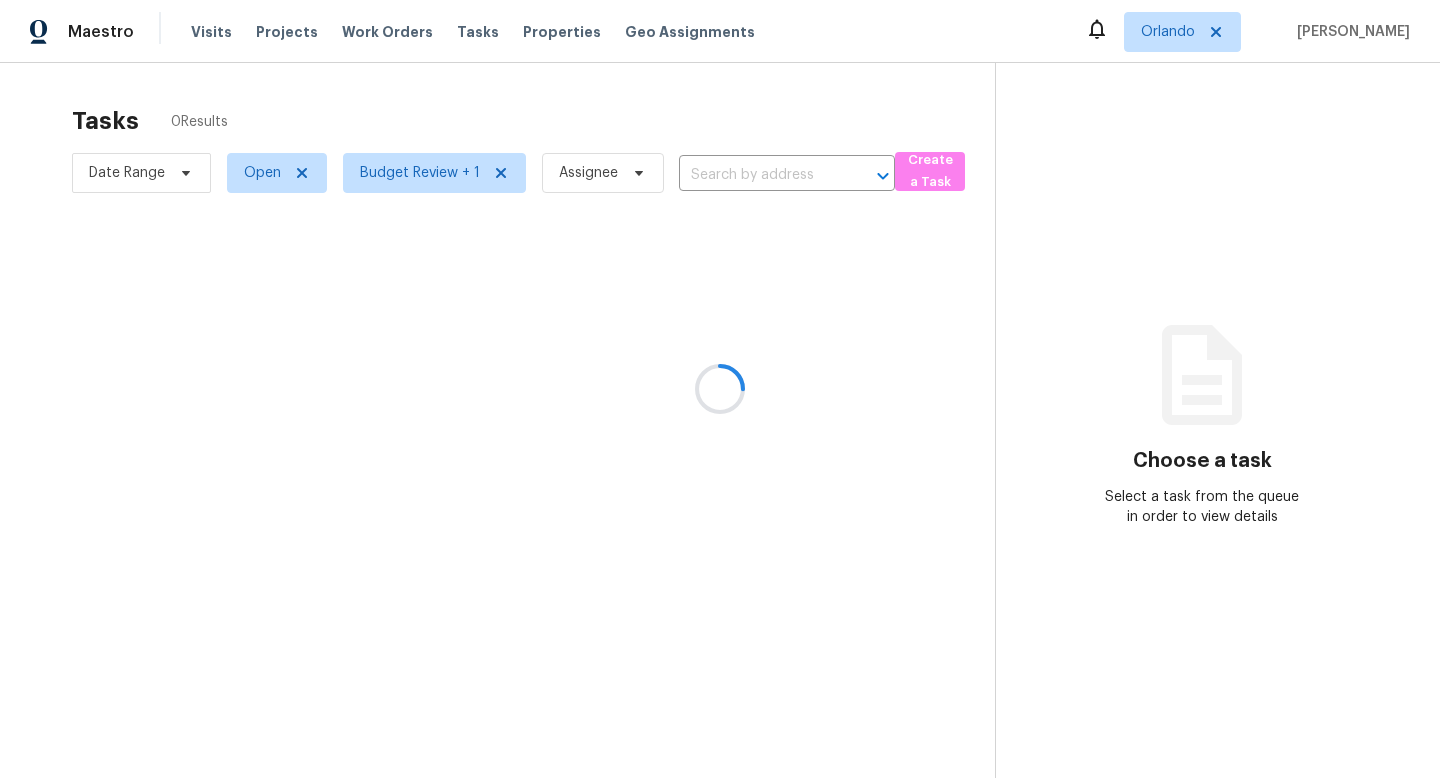 scroll, scrollTop: 0, scrollLeft: 0, axis: both 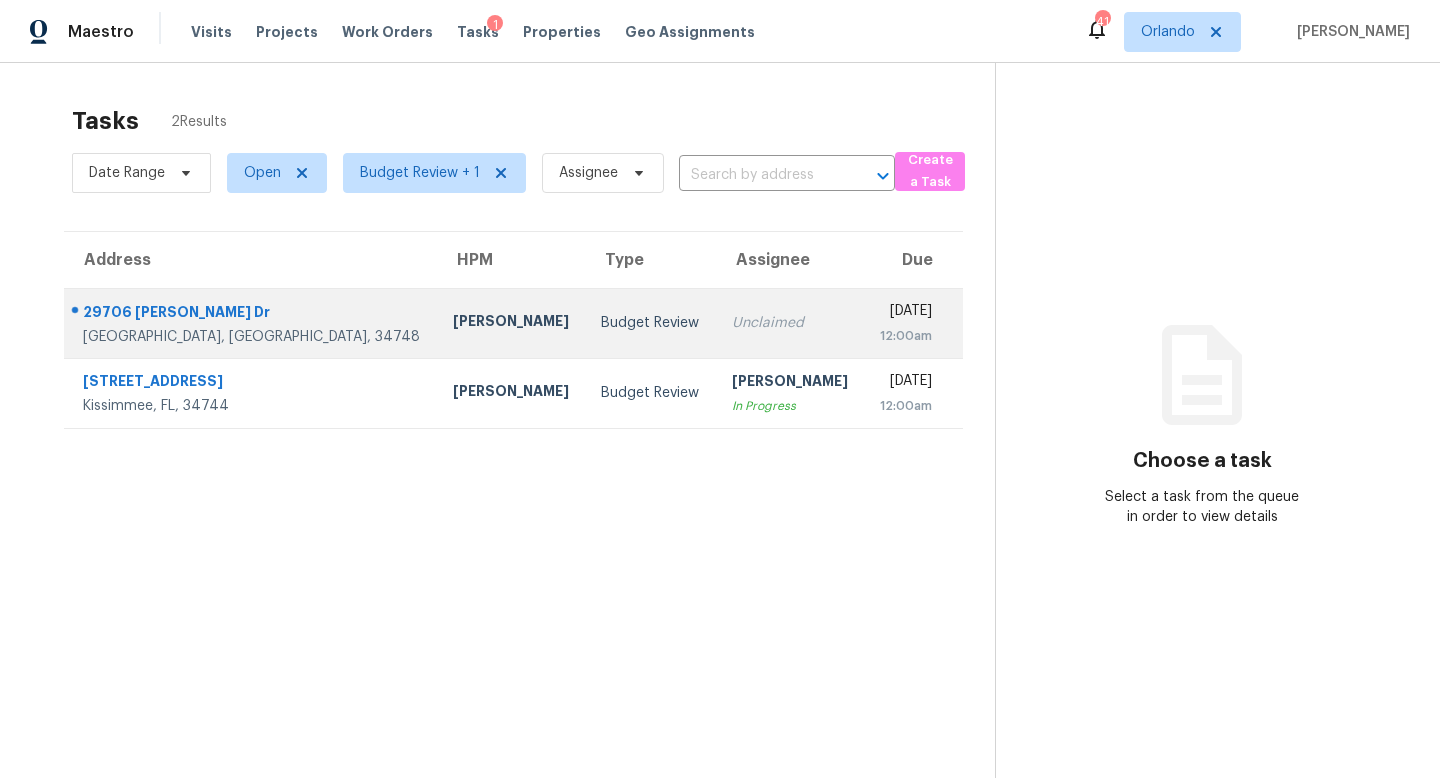 click on "Budget Review" at bounding box center [650, 323] 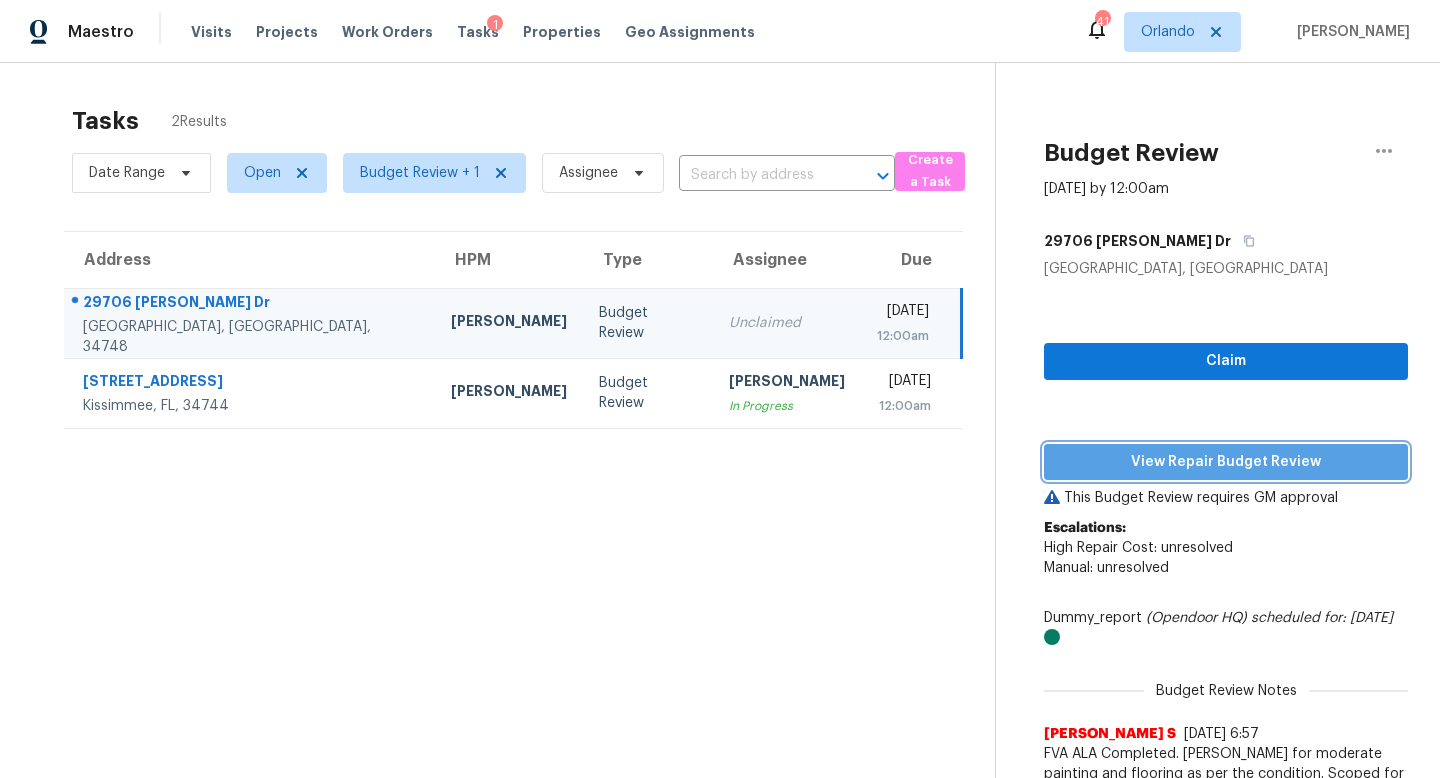 click on "View Repair Budget Review" at bounding box center [1226, 462] 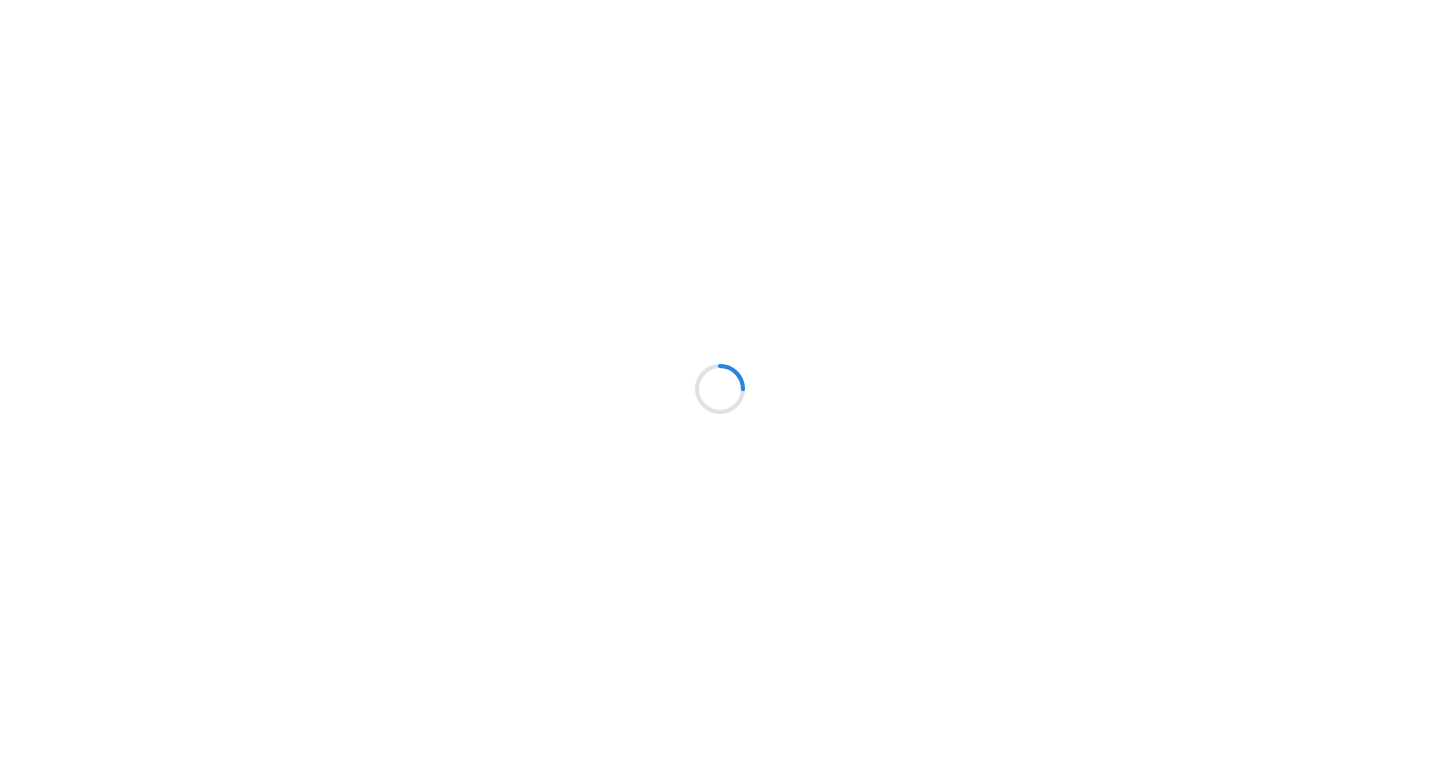 scroll, scrollTop: 0, scrollLeft: 0, axis: both 